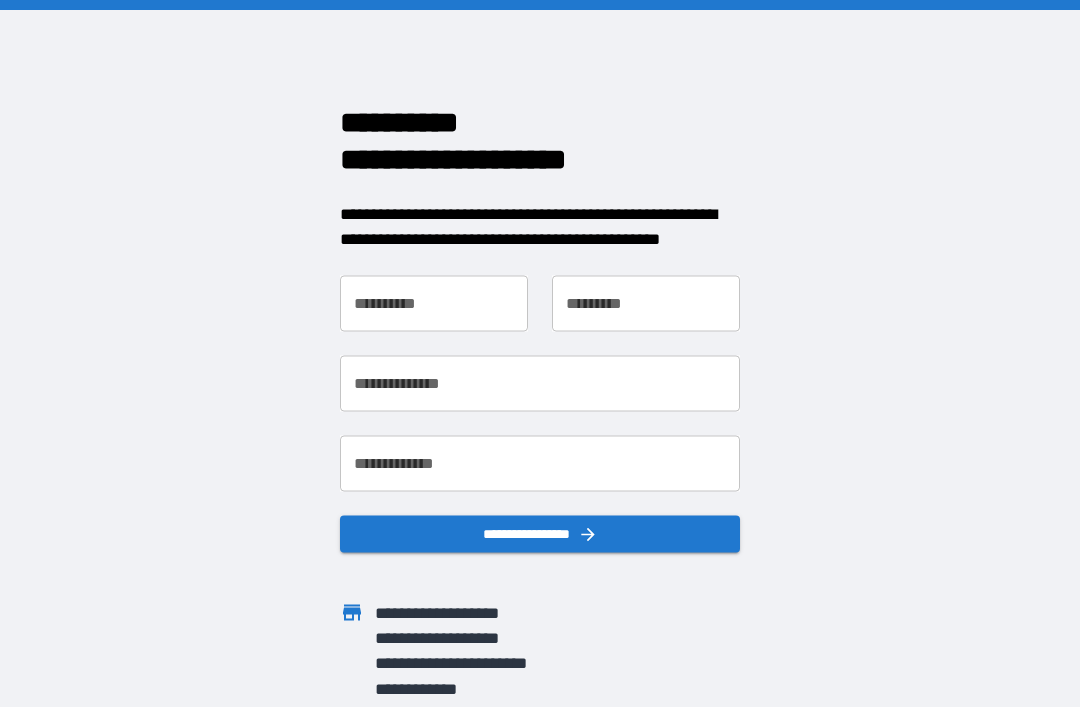 scroll, scrollTop: 0, scrollLeft: 0, axis: both 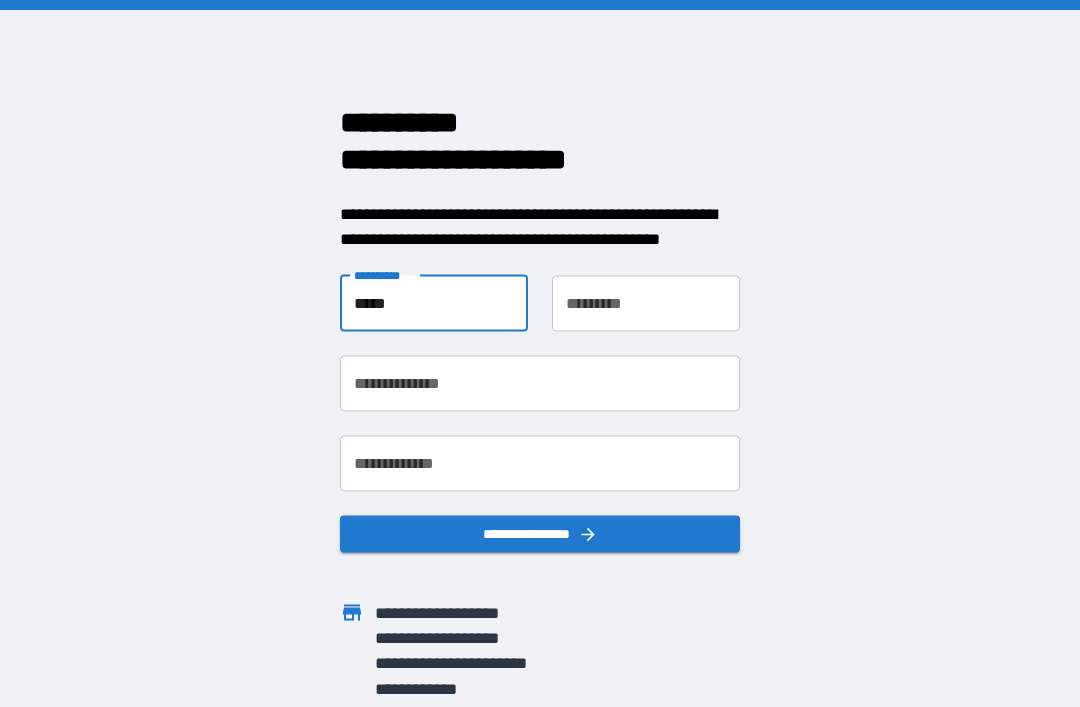 type on "*****" 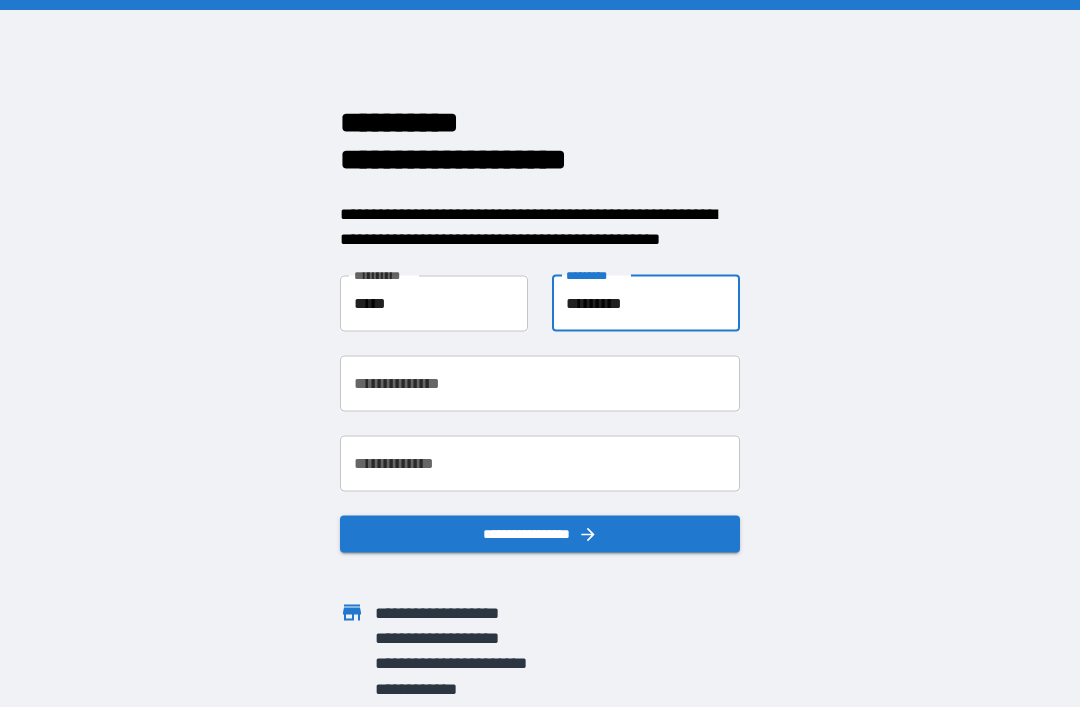 type on "*********" 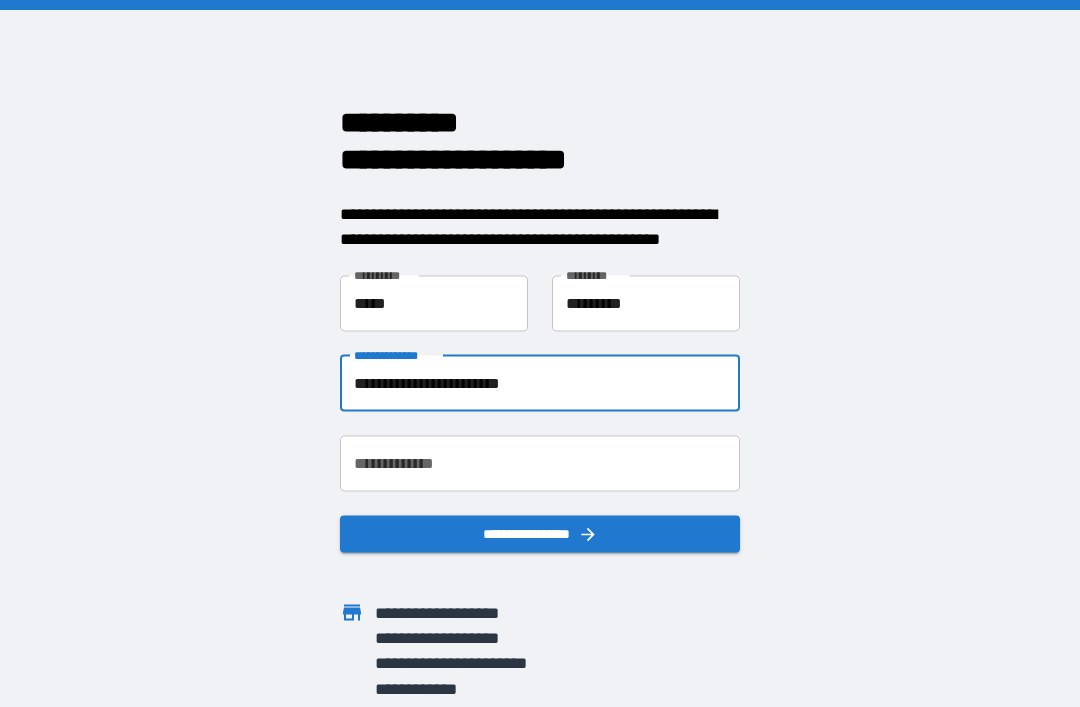 type on "**********" 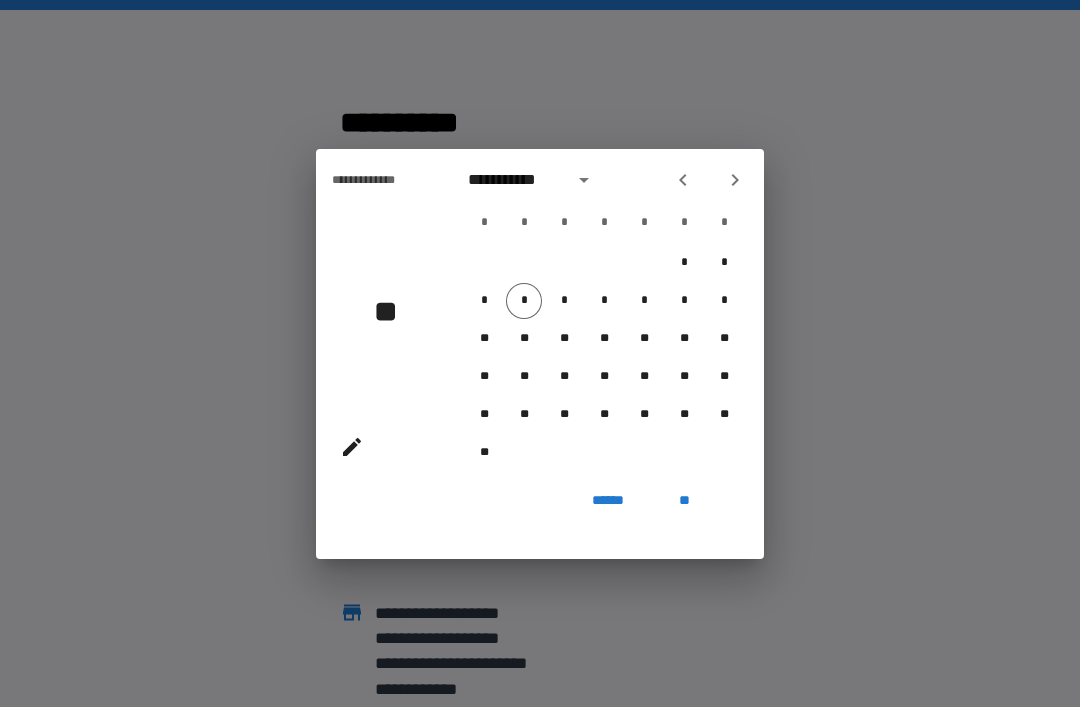 click 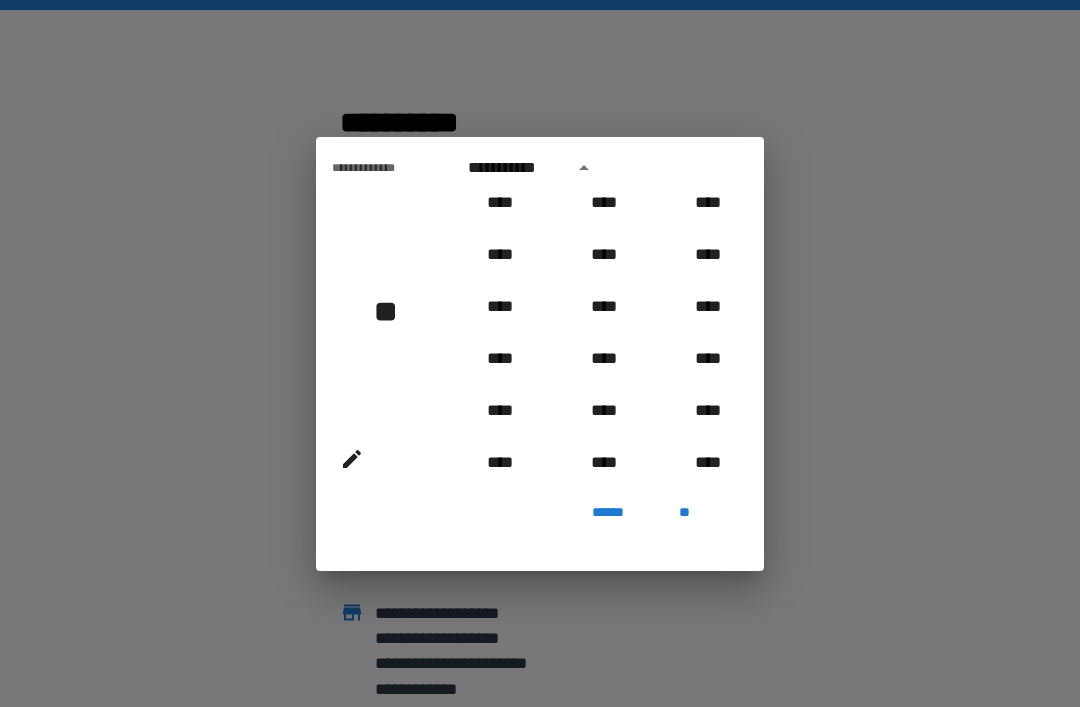 scroll, scrollTop: 1166, scrollLeft: 0, axis: vertical 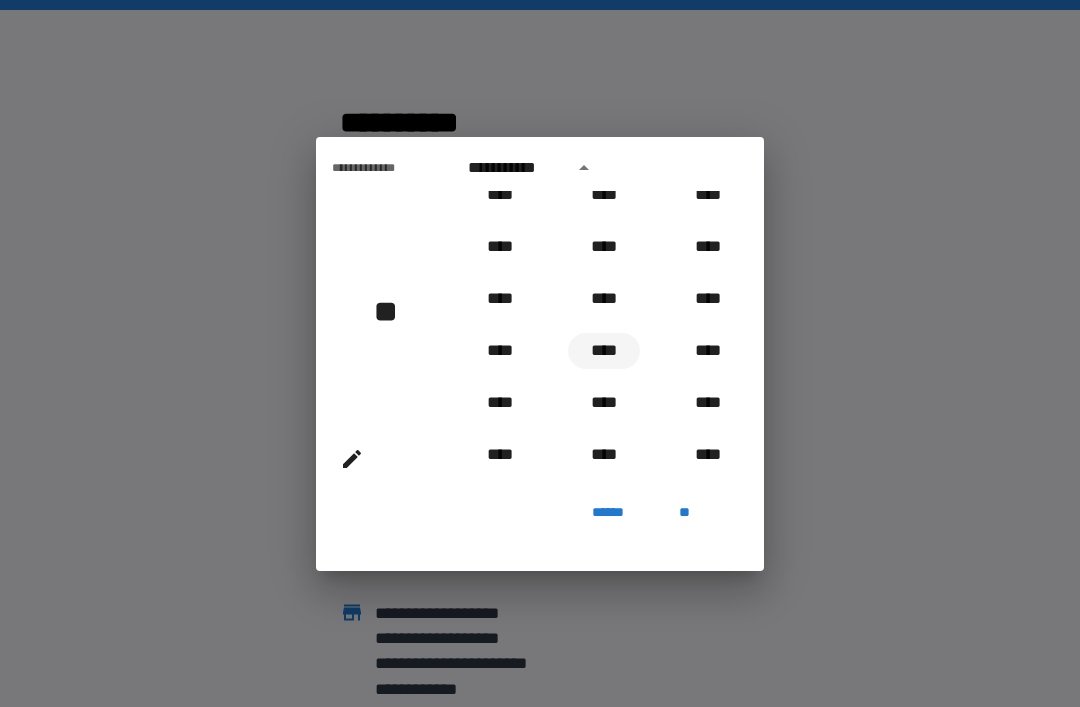 click on "****" at bounding box center [604, 351] 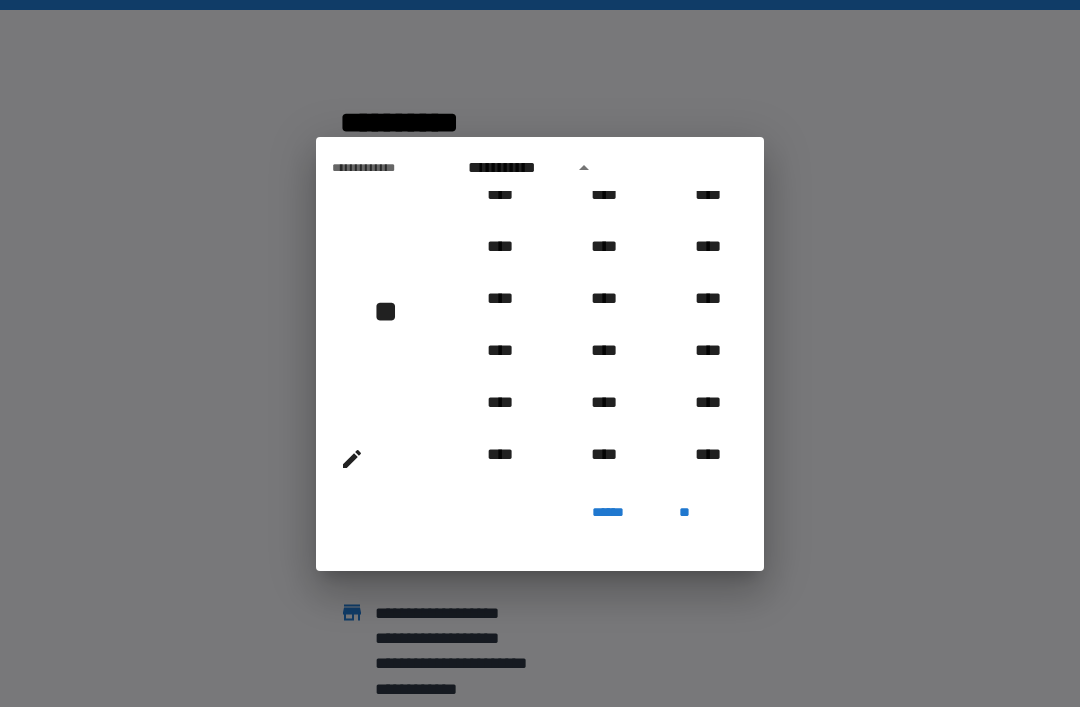 type on "**********" 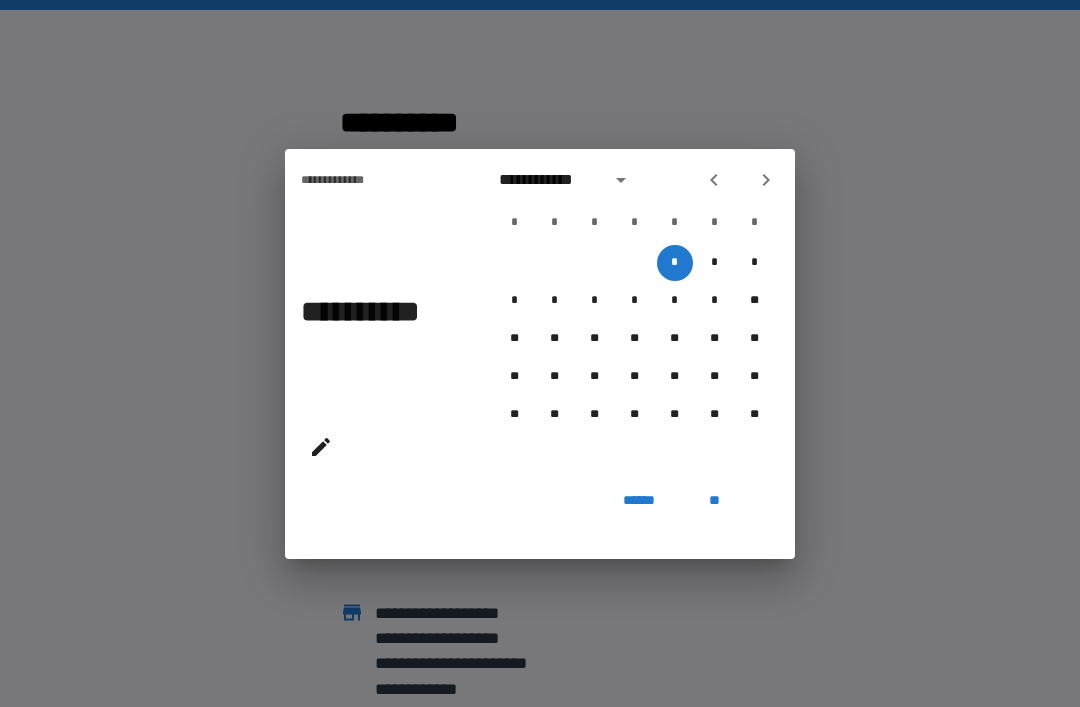 click 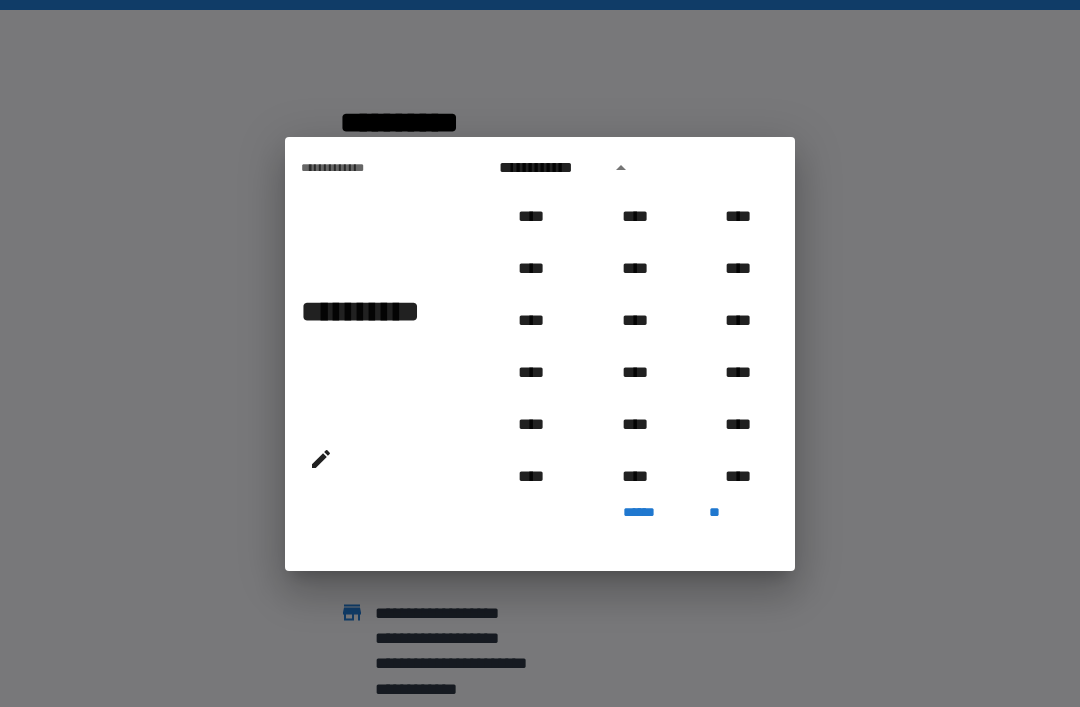scroll, scrollTop: 1174, scrollLeft: 0, axis: vertical 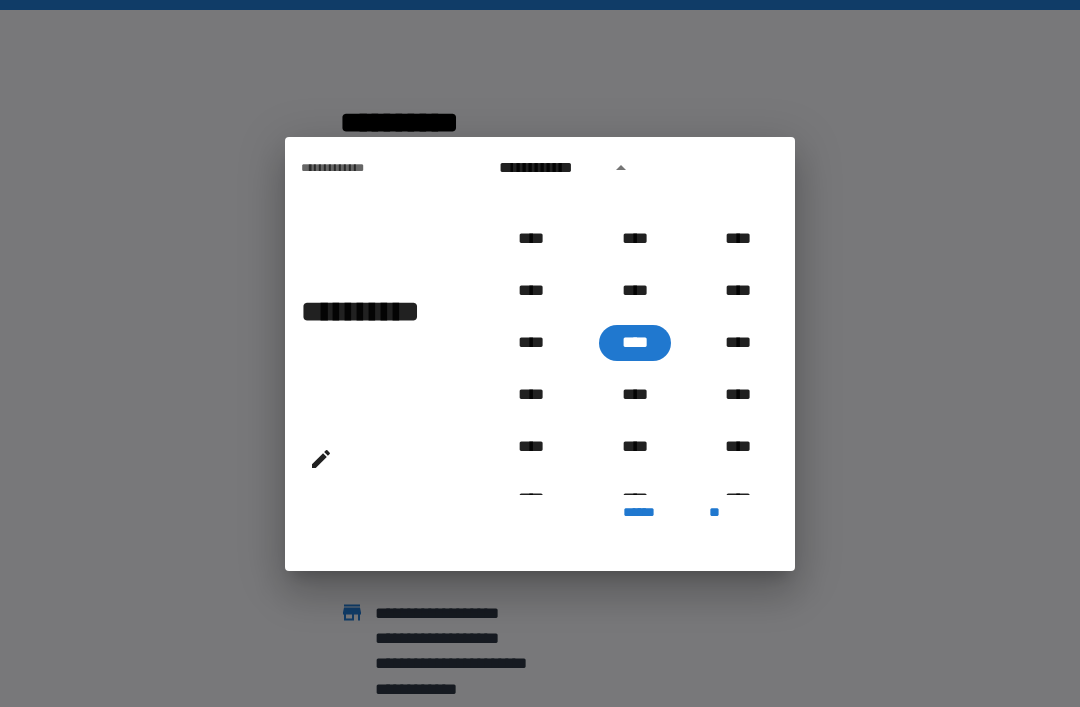 click on "**********" at bounding box center [371, 311] 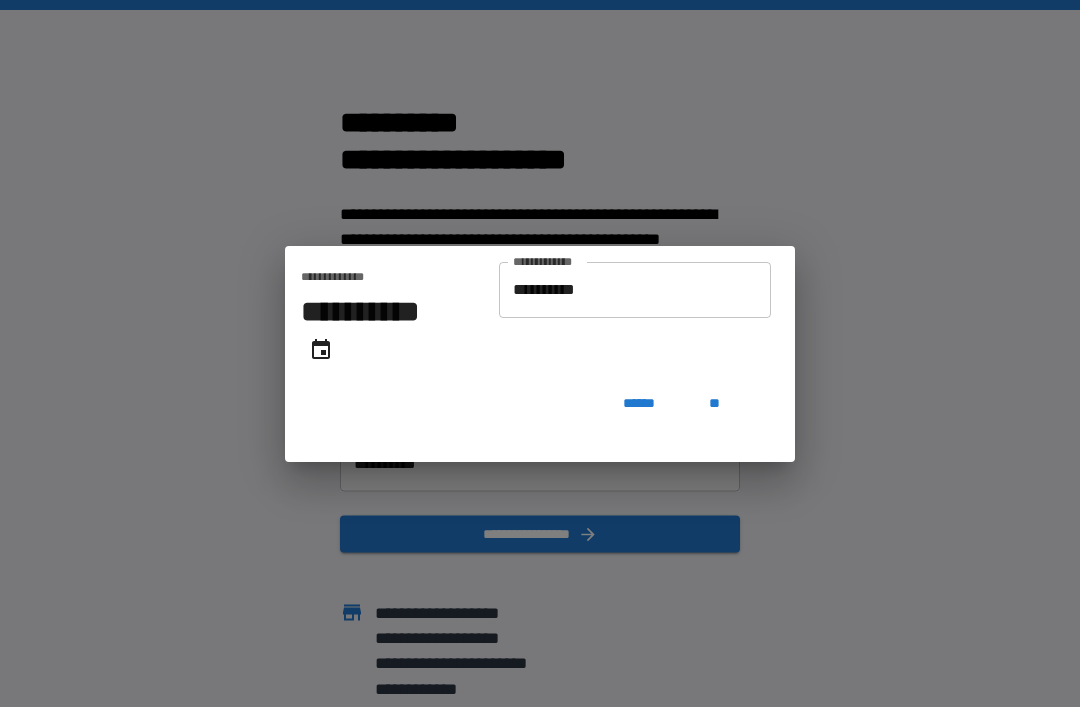 click on "**********" at bounding box center (635, 290) 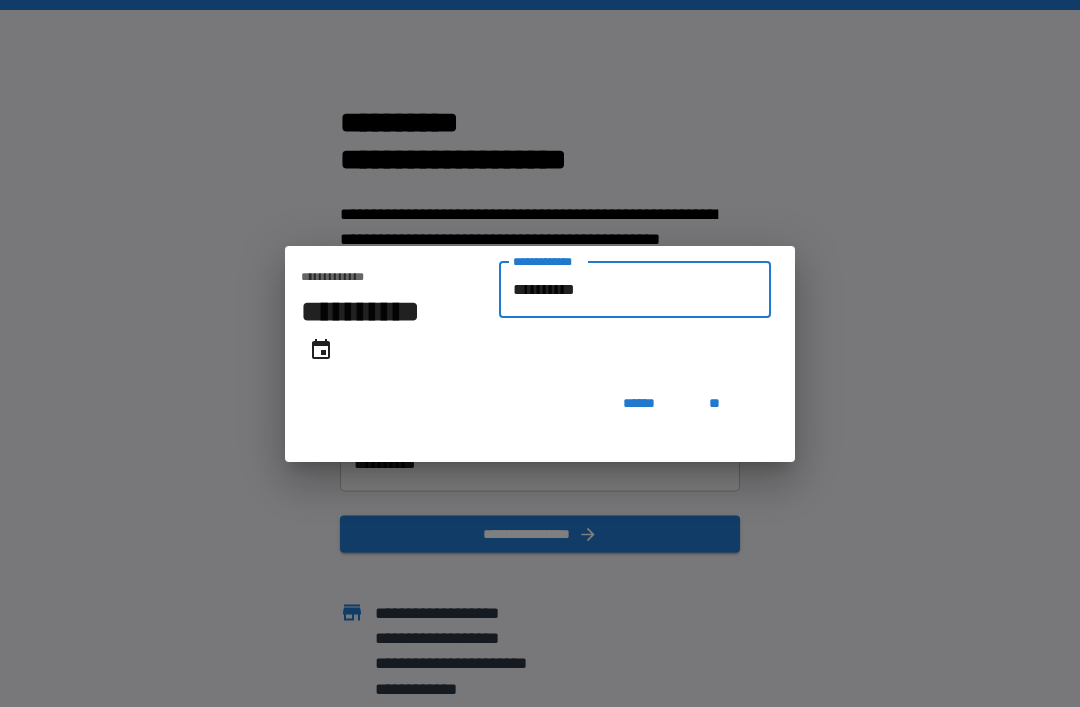 type on "**********" 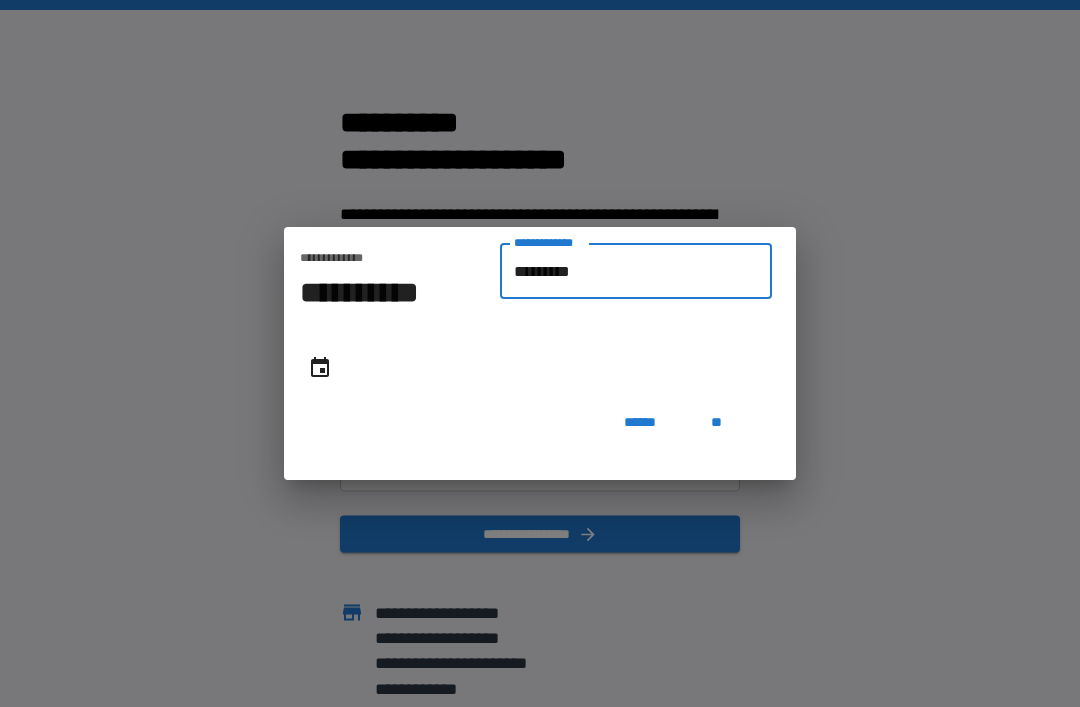 type on "**********" 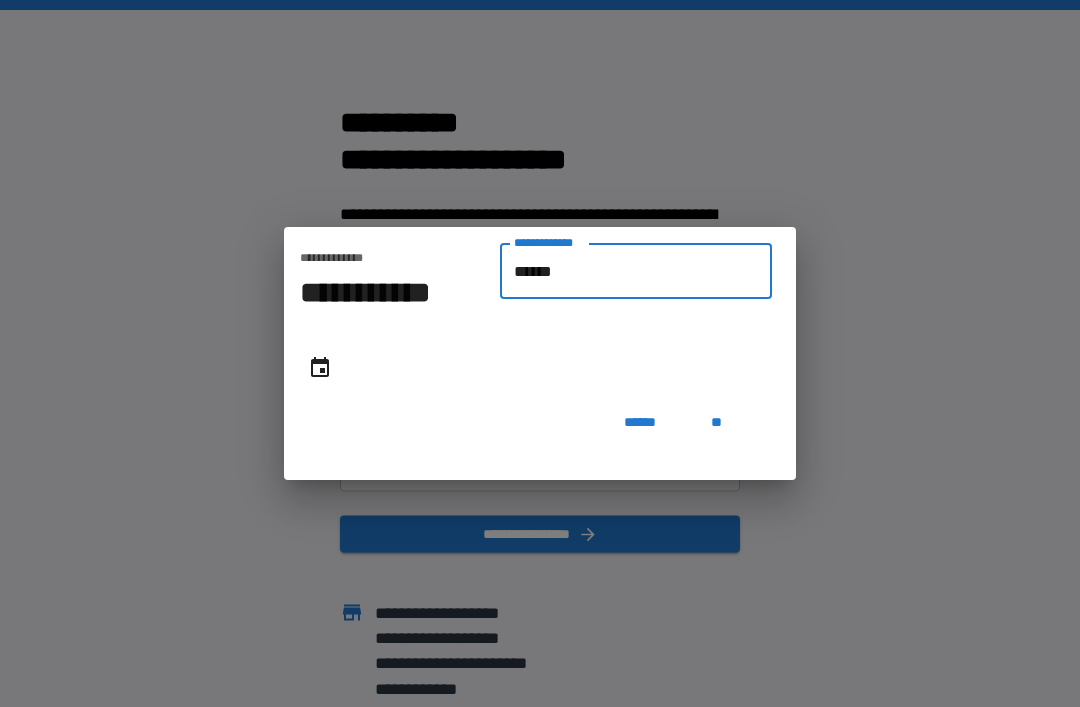 type on "*******" 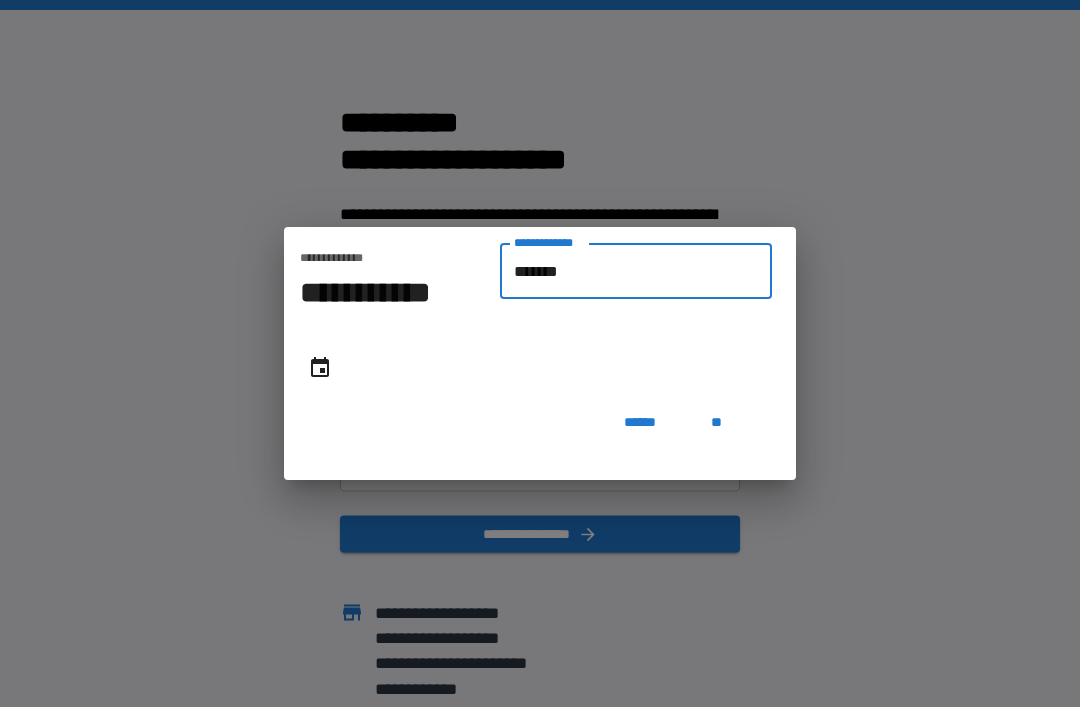 type on "**********" 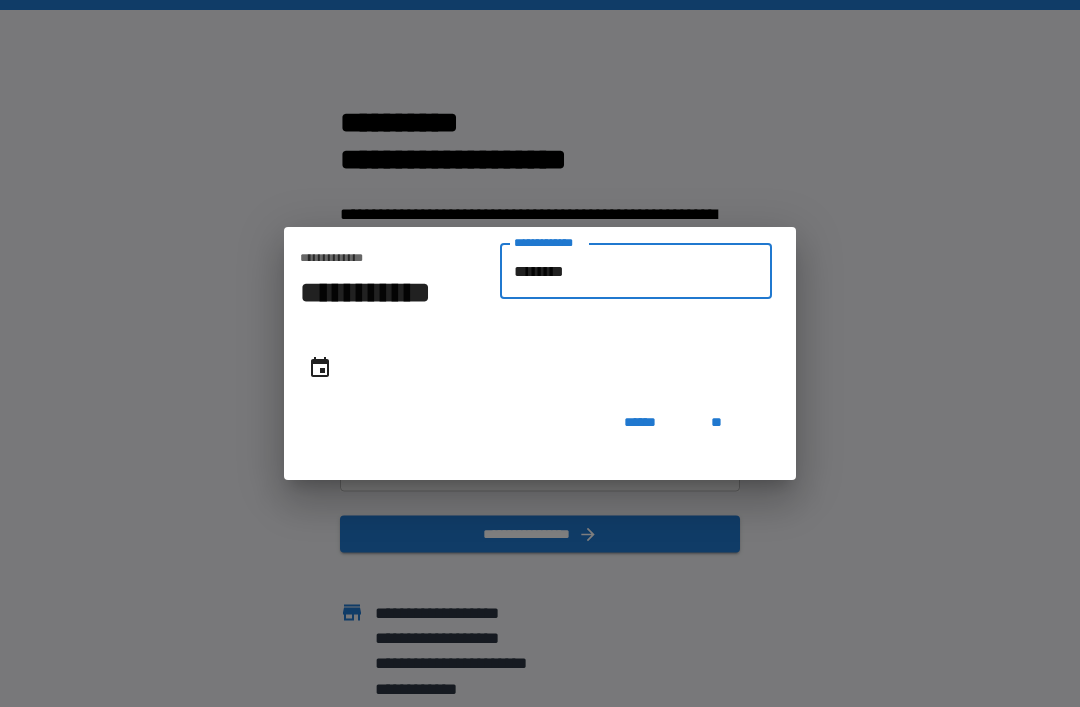 type on "*******" 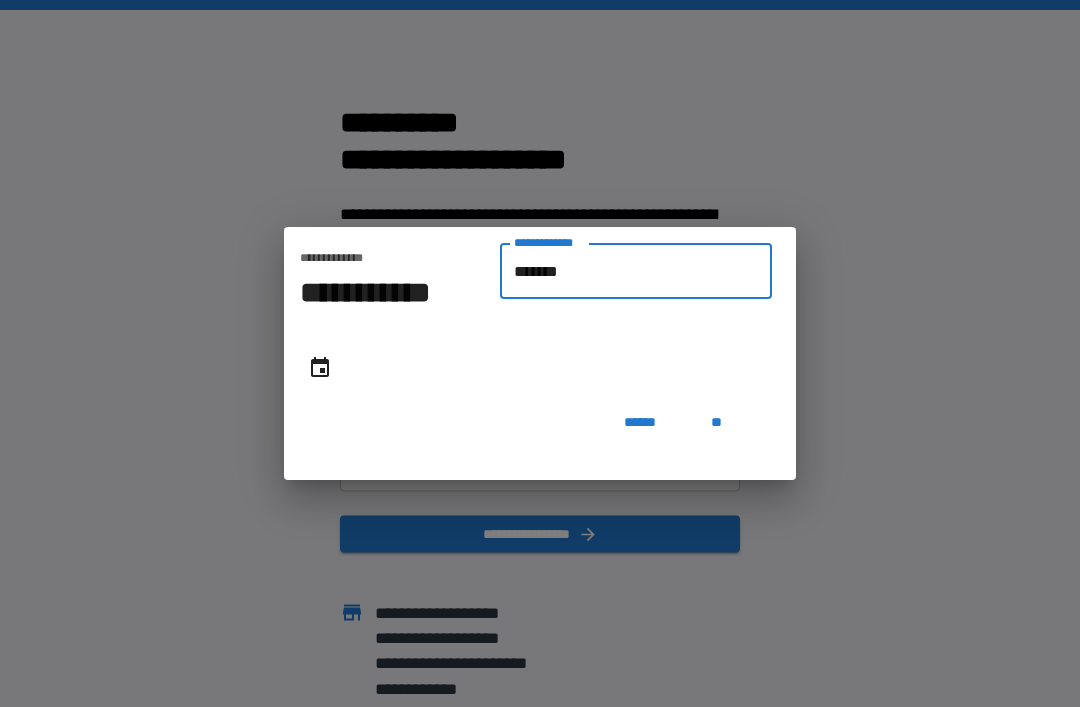 type on "**********" 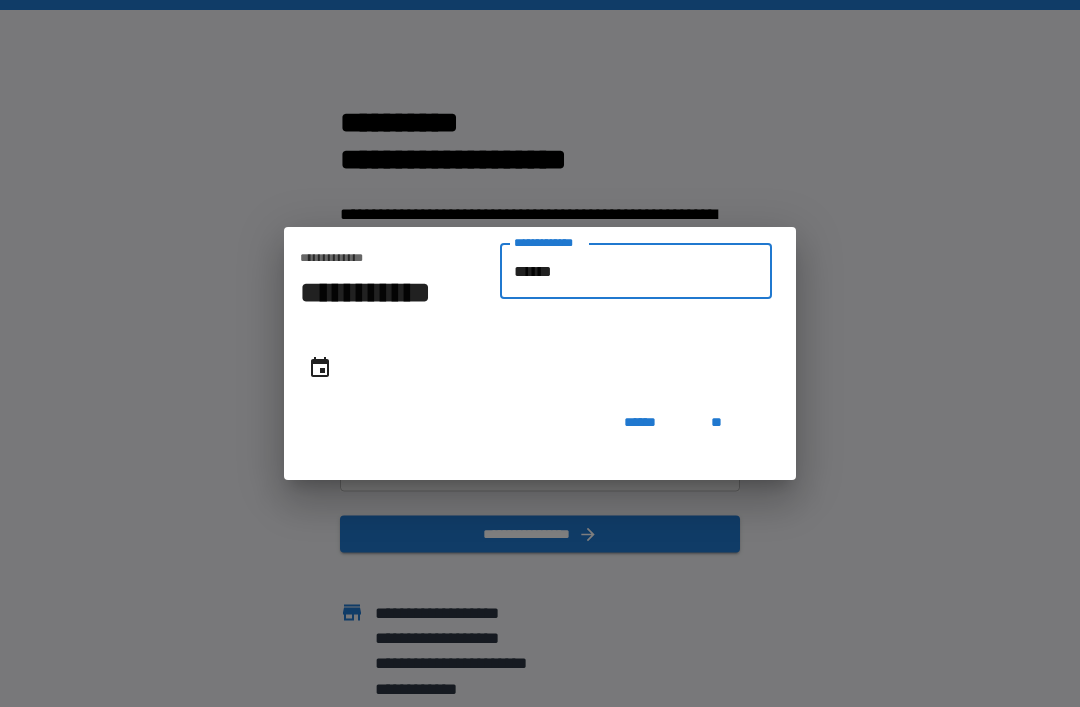 type on "**********" 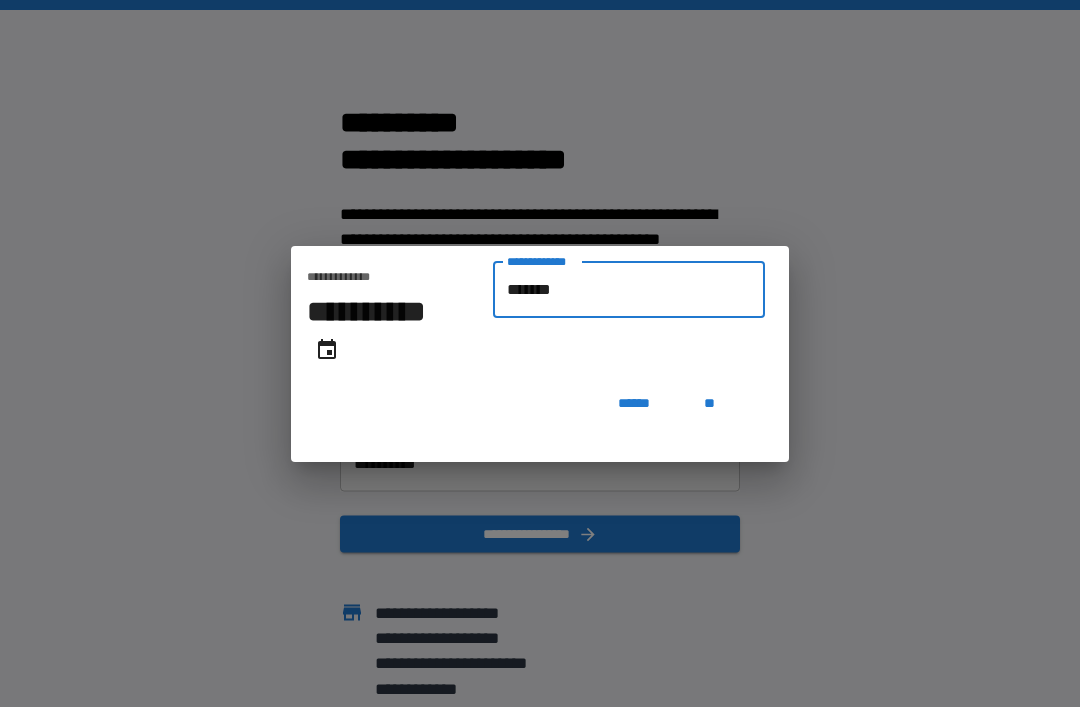 type on "**********" 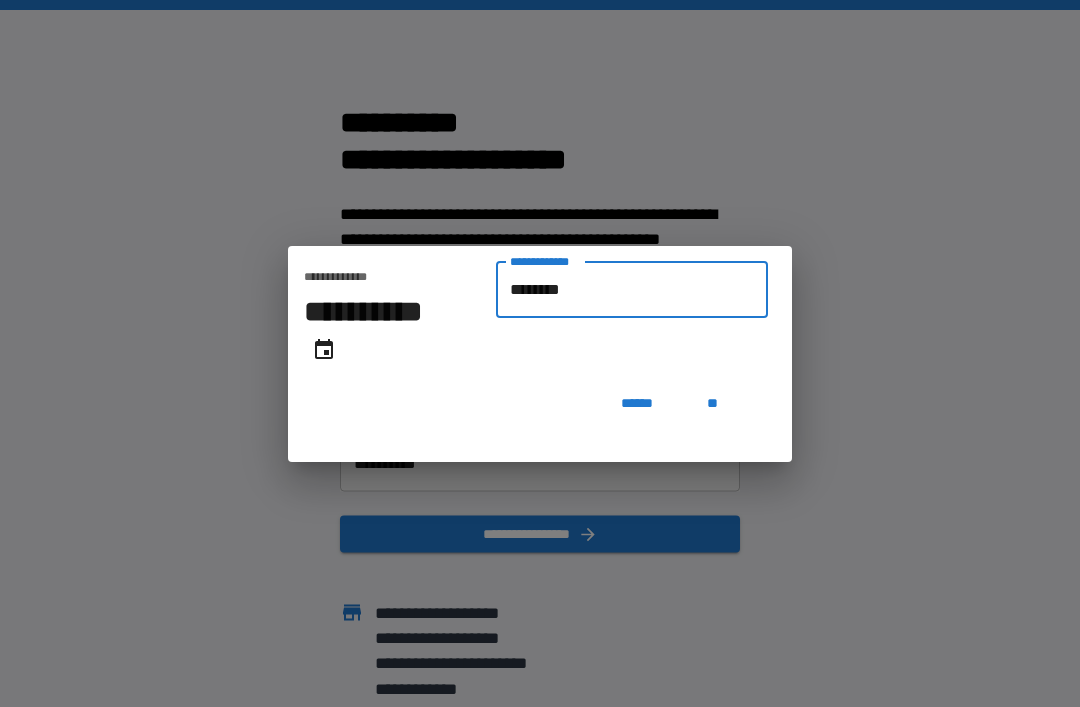 click on "**" at bounding box center (712, 404) 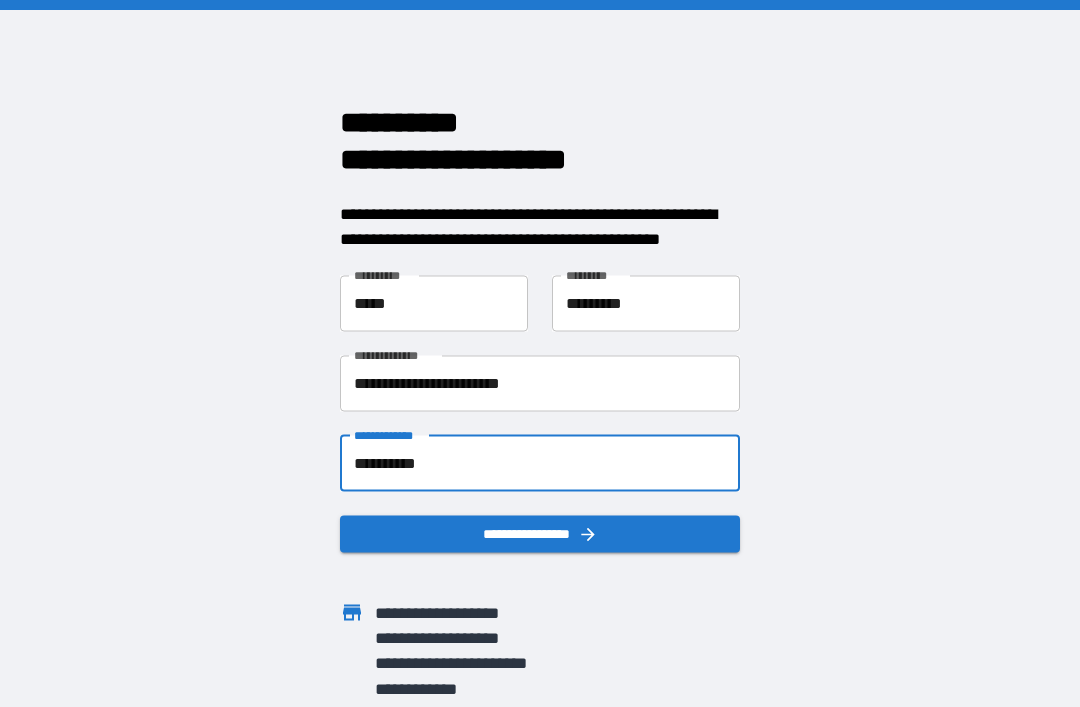 click on "**********" at bounding box center (540, 533) 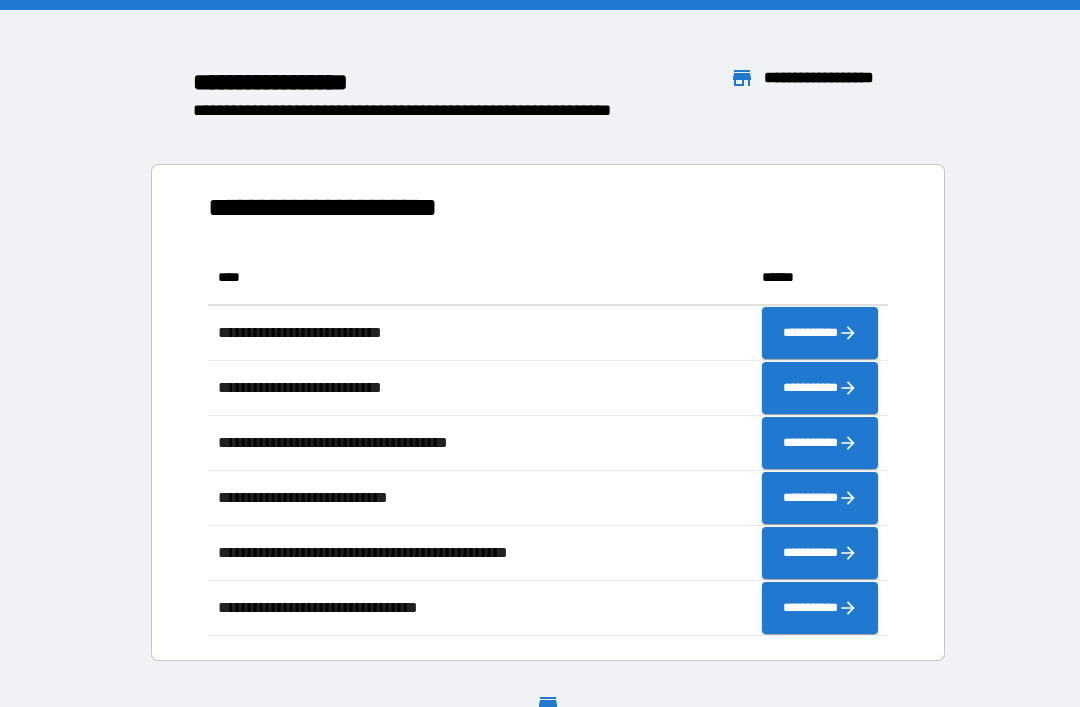 scroll, scrollTop: 1, scrollLeft: 1, axis: both 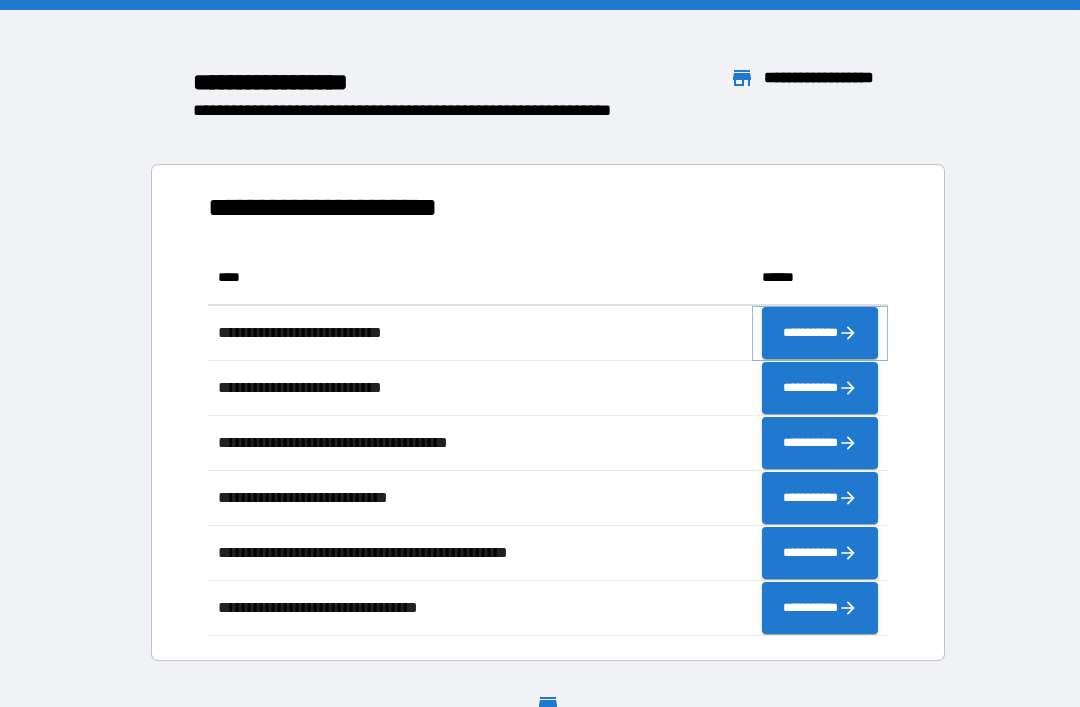 click on "**********" at bounding box center (820, 333) 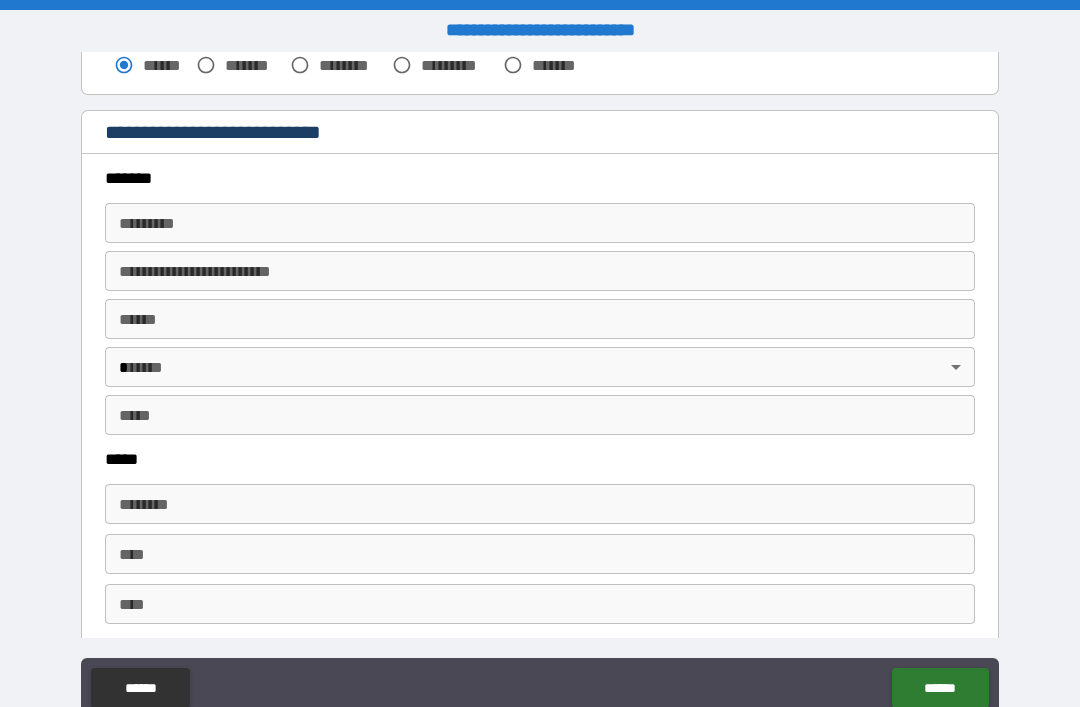 scroll, scrollTop: 569, scrollLeft: 0, axis: vertical 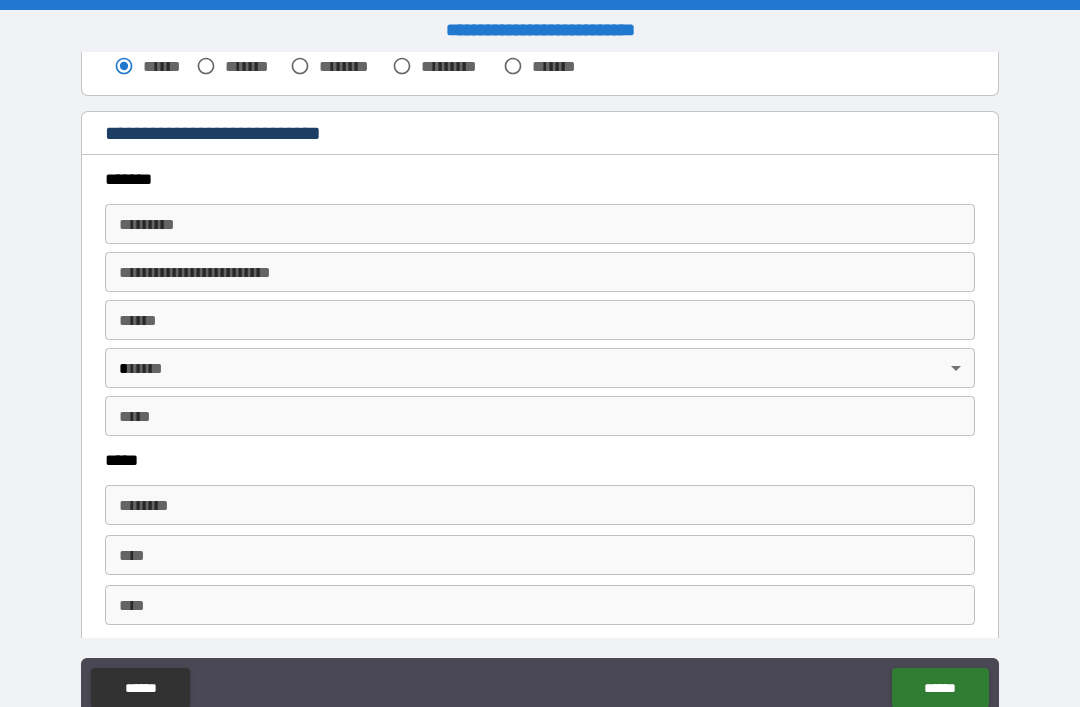 click on "*******   *" at bounding box center (540, 224) 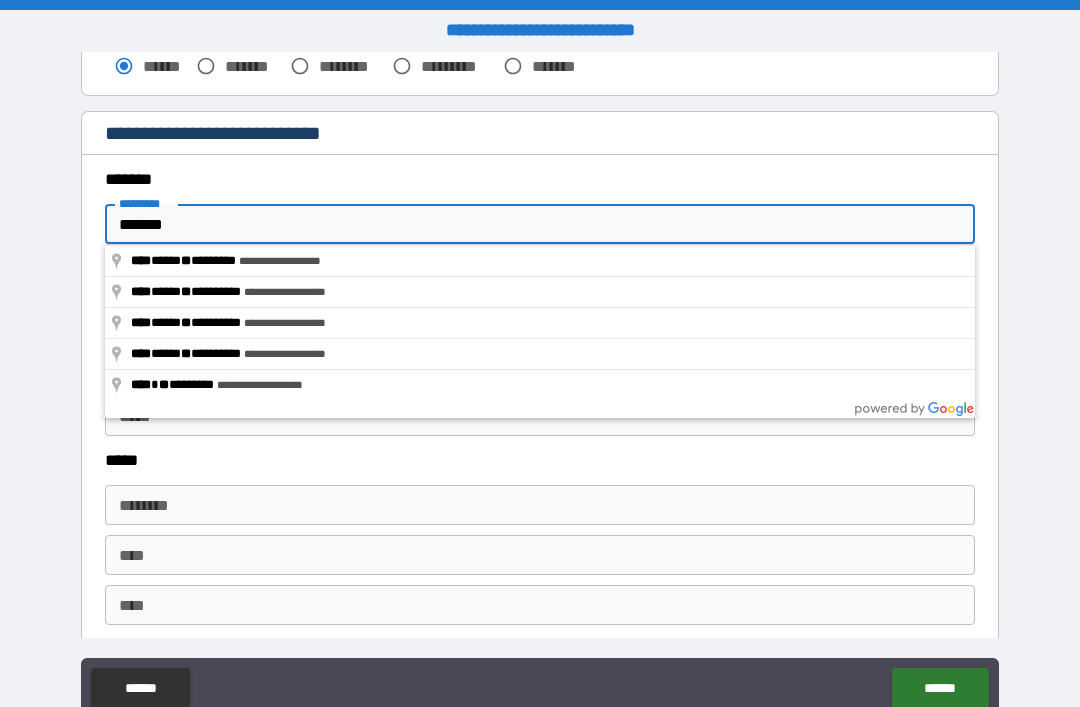 type on "**********" 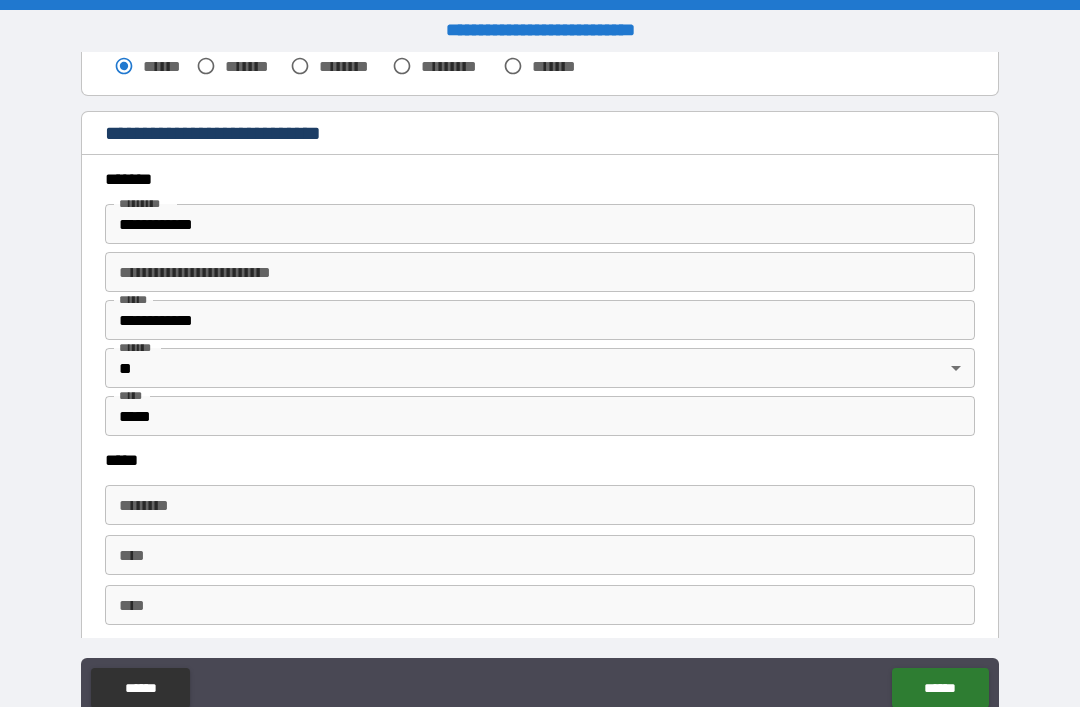 click on "**********" at bounding box center [540, 272] 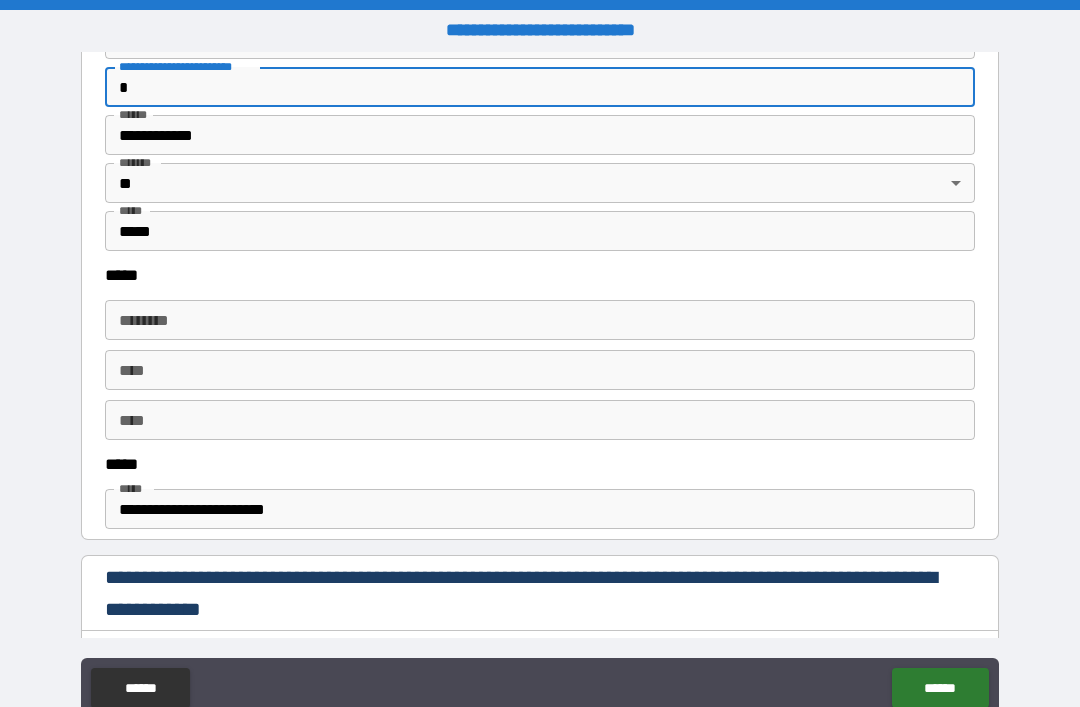 scroll, scrollTop: 759, scrollLeft: 0, axis: vertical 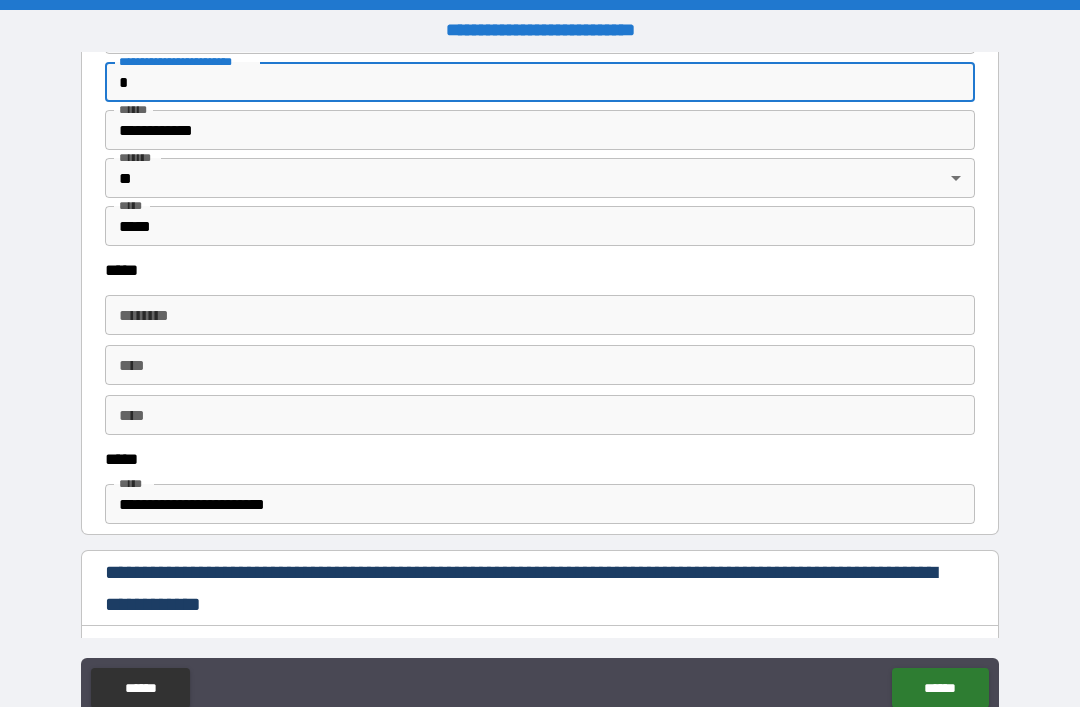 type on "*" 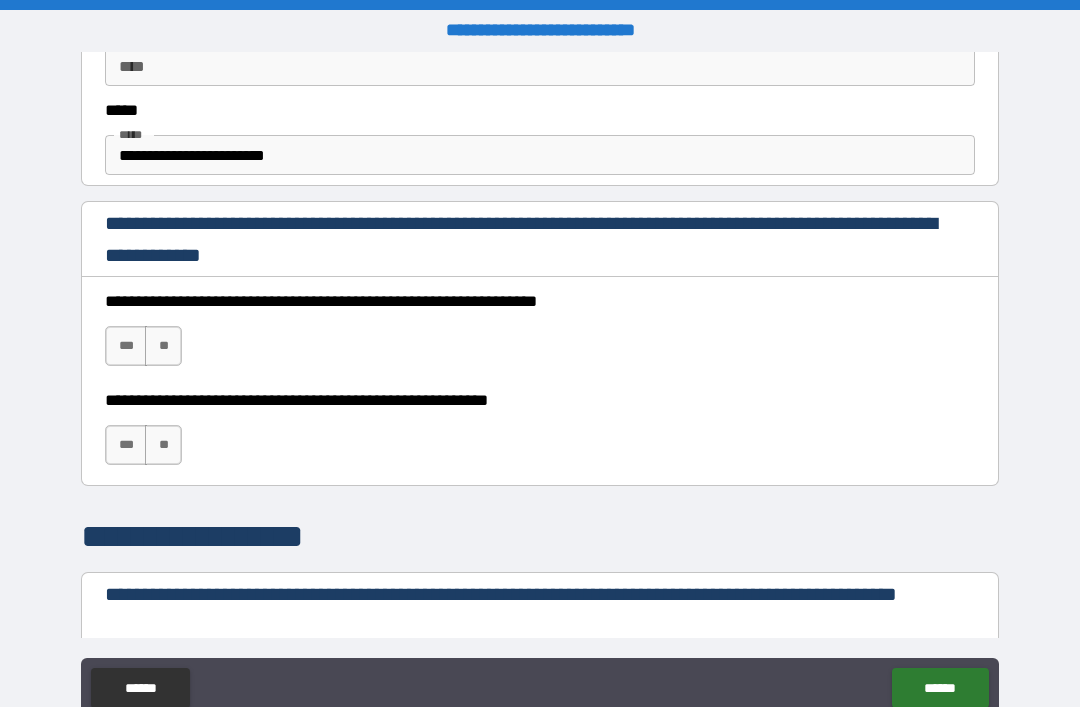 scroll, scrollTop: 1126, scrollLeft: 0, axis: vertical 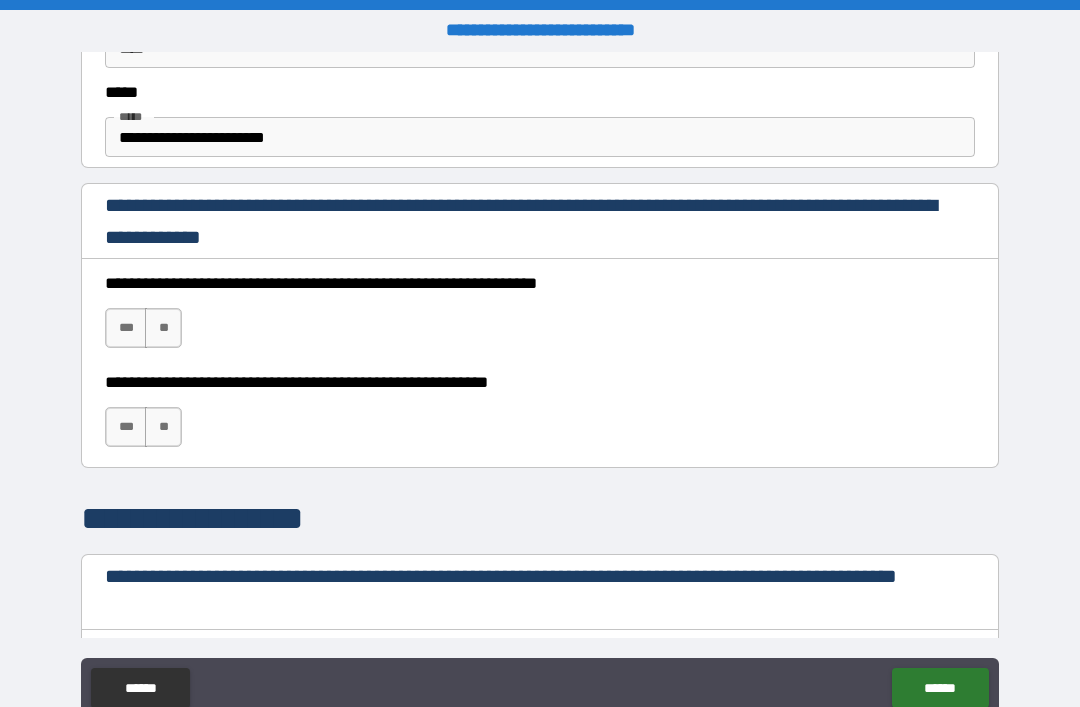 type on "**********" 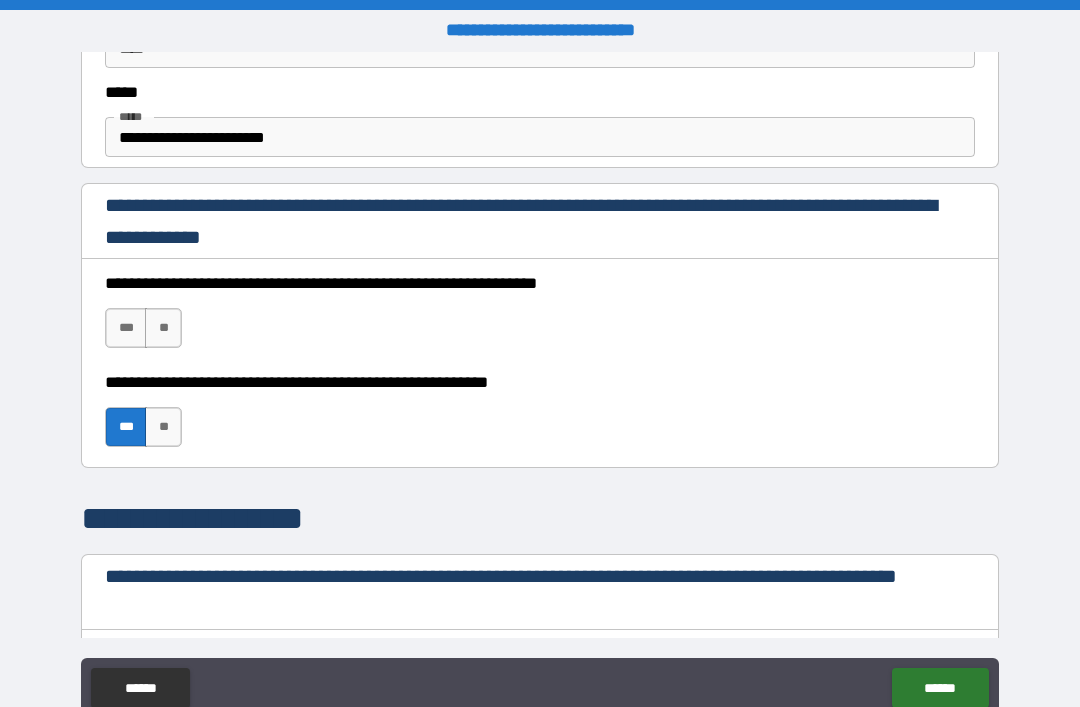 click on "***" at bounding box center (126, 328) 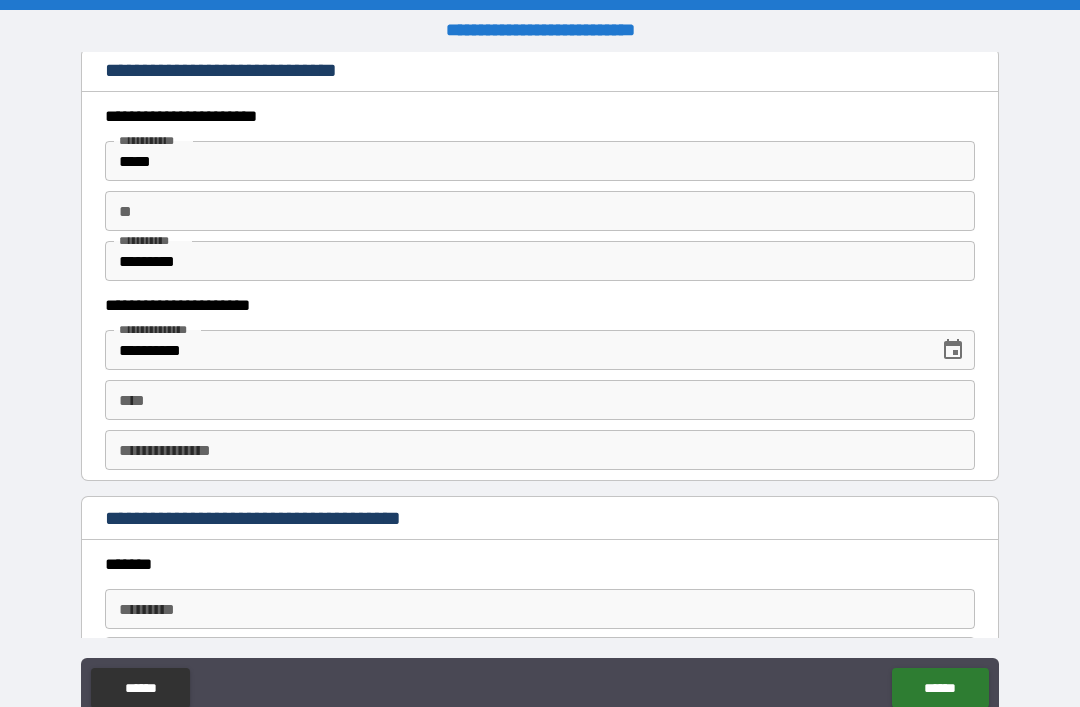 scroll, scrollTop: 1830, scrollLeft: 0, axis: vertical 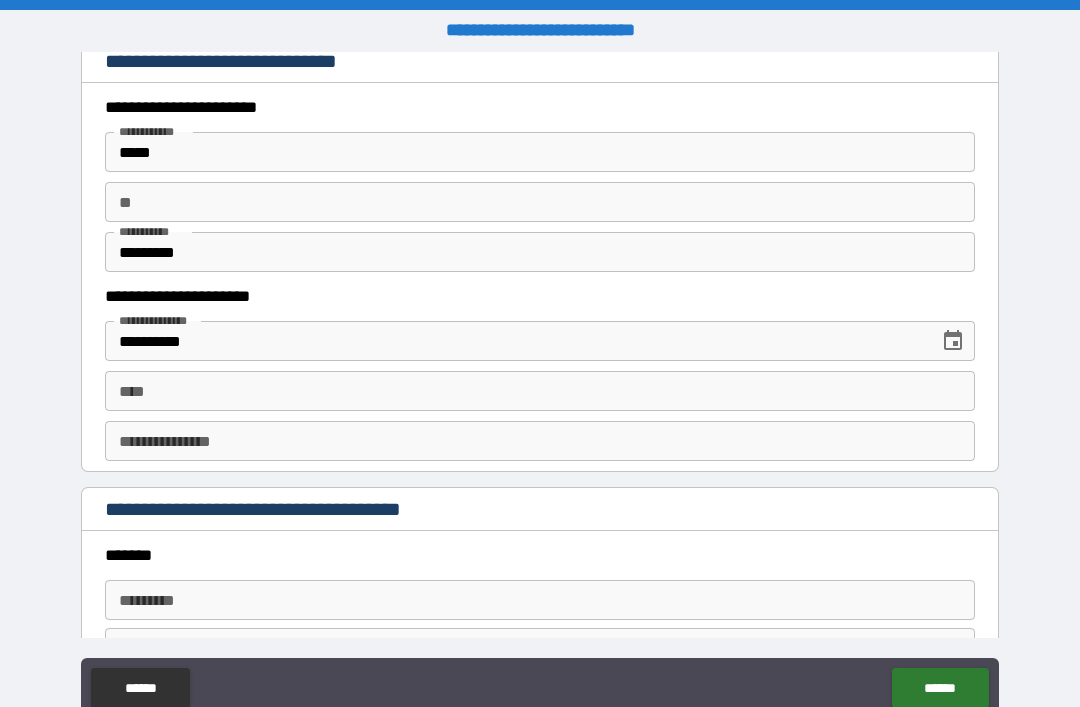 click on "****" at bounding box center [540, 391] 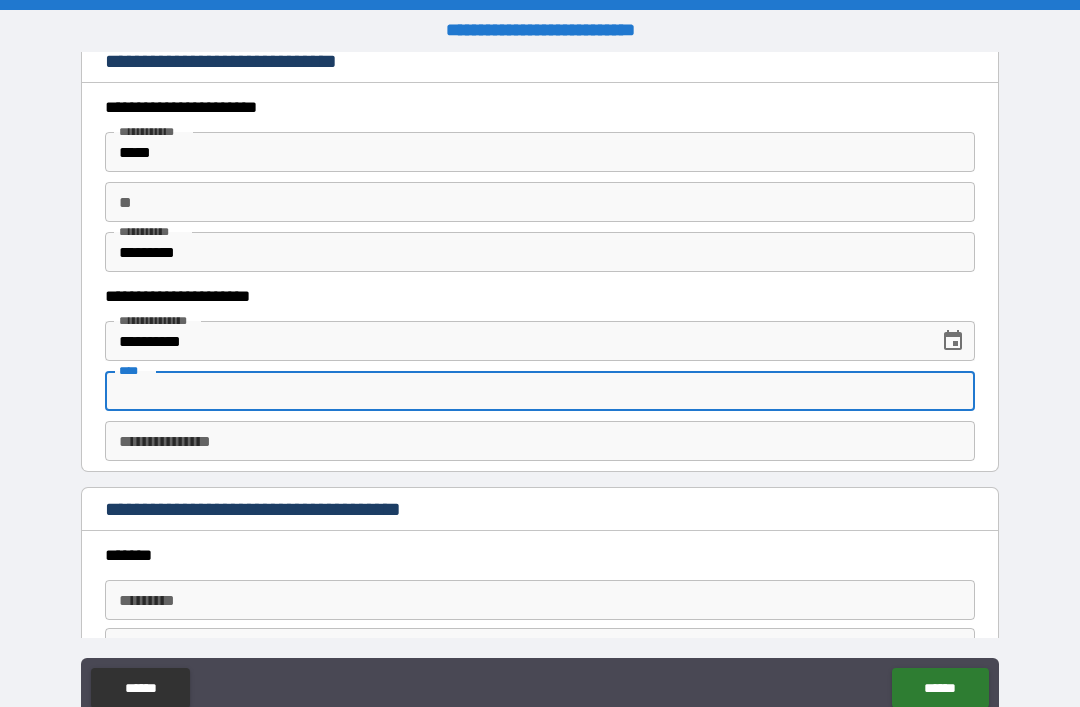type on "*" 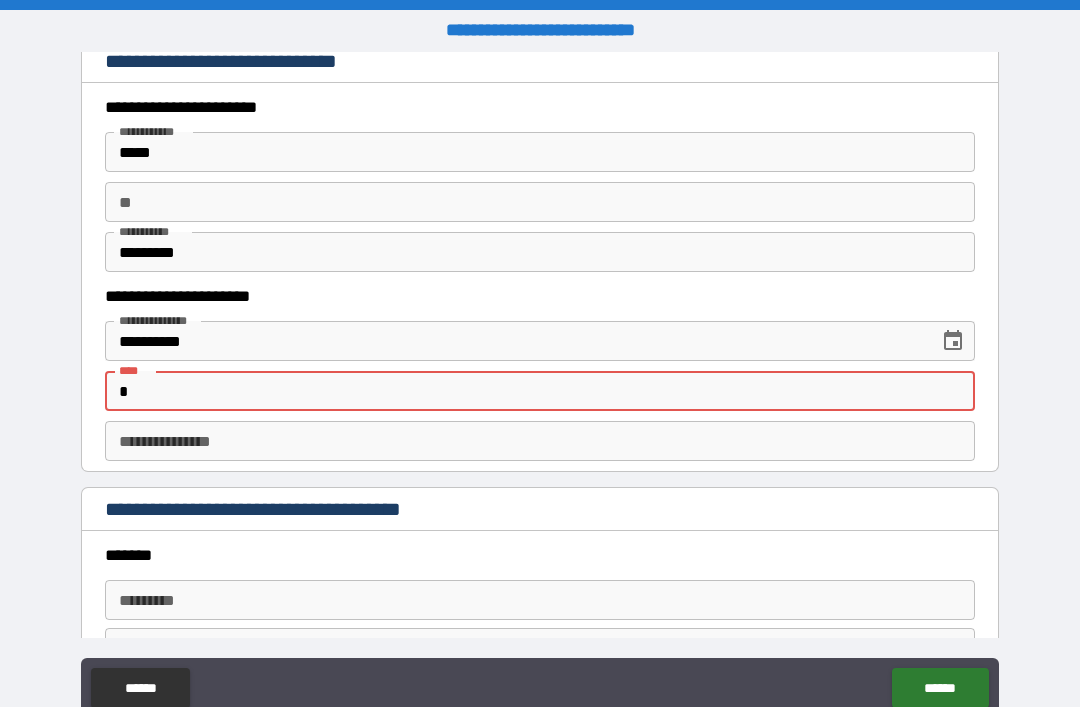 type 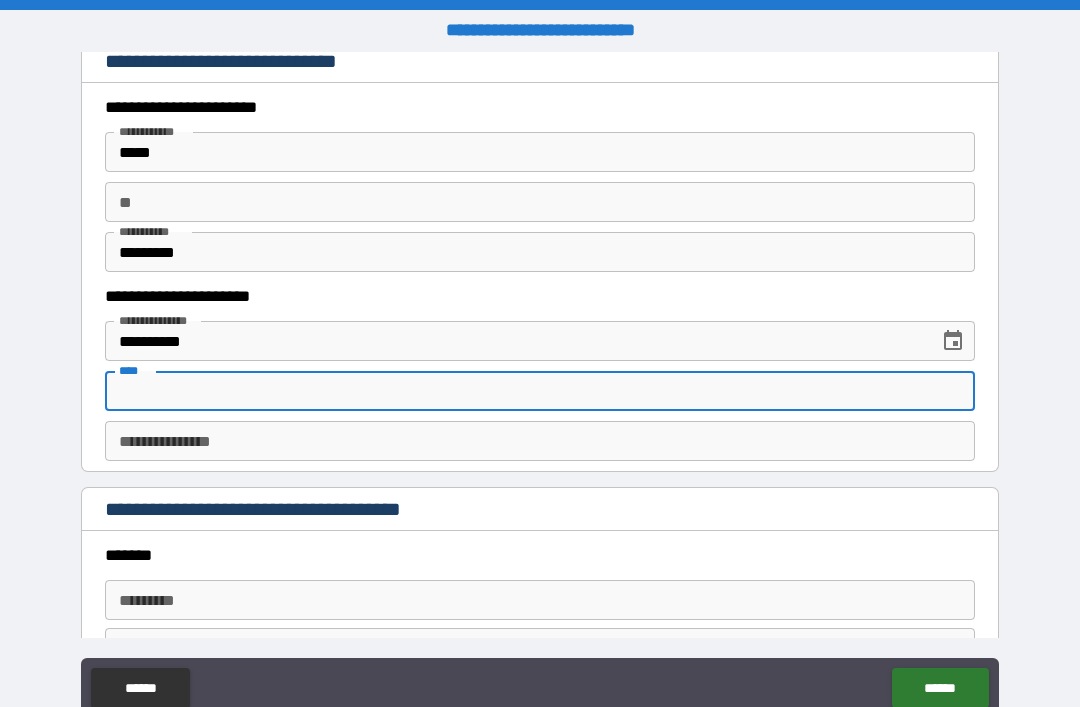 click on "**********" at bounding box center [515, 341] 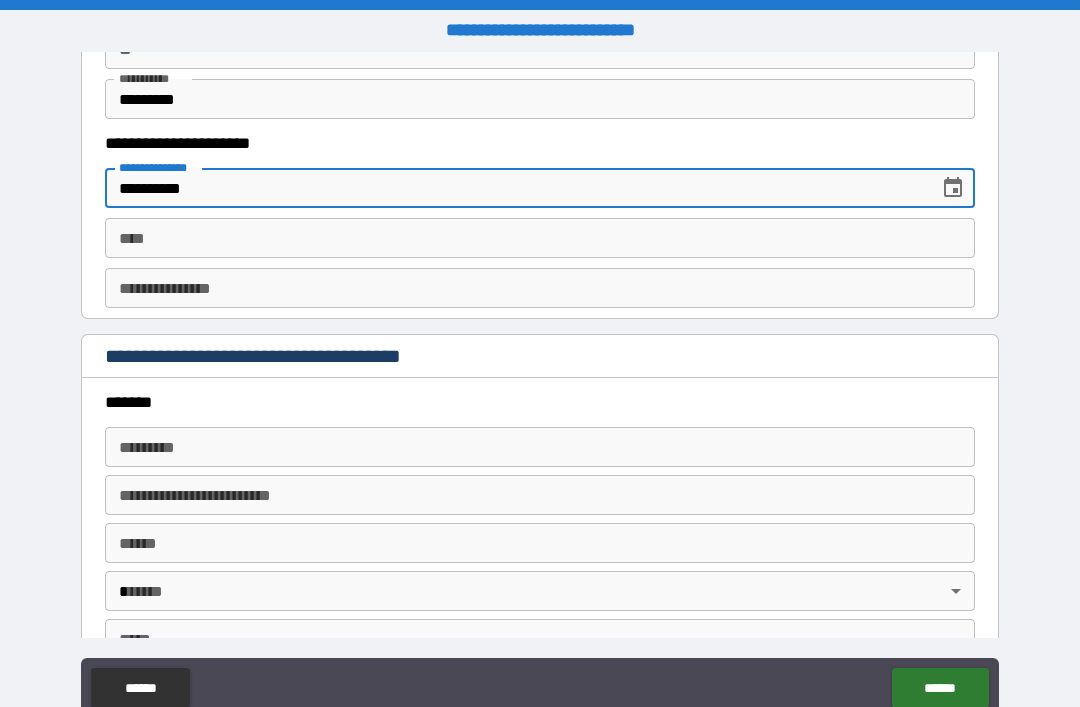 scroll, scrollTop: 1982, scrollLeft: 0, axis: vertical 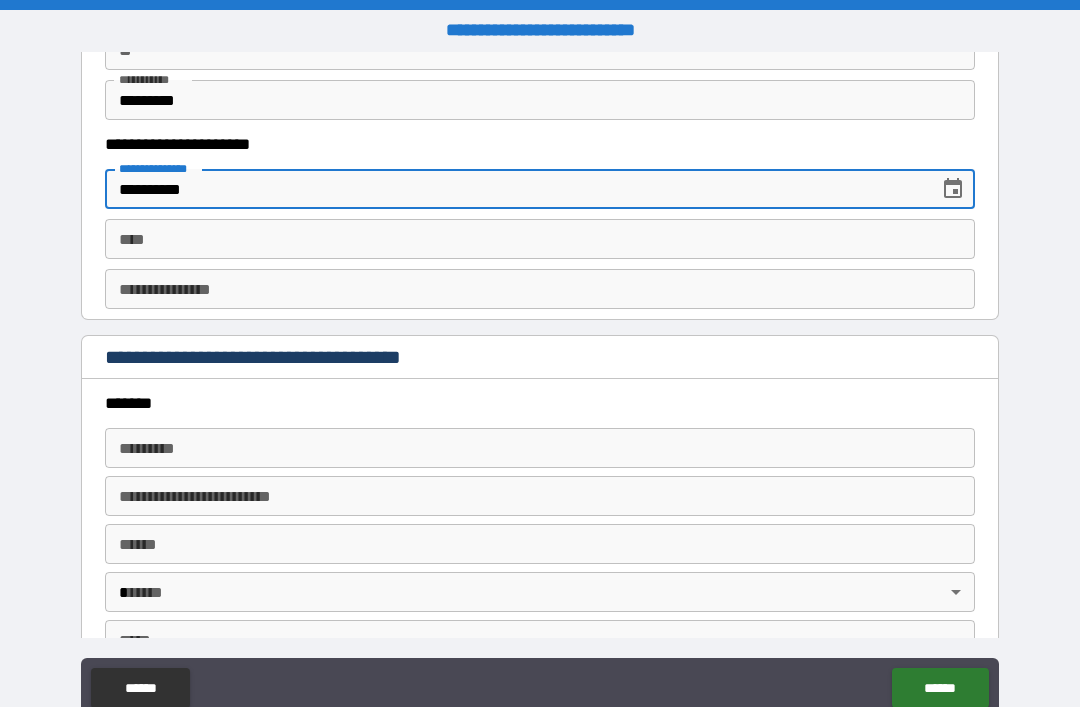 type on "**********" 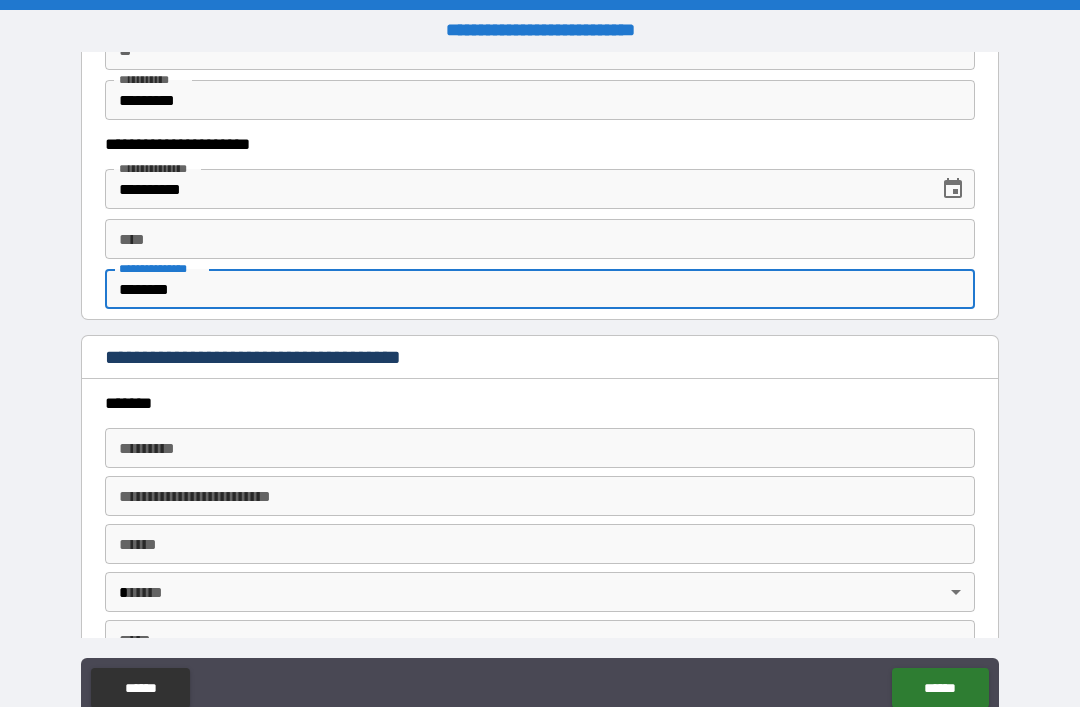 type on "********" 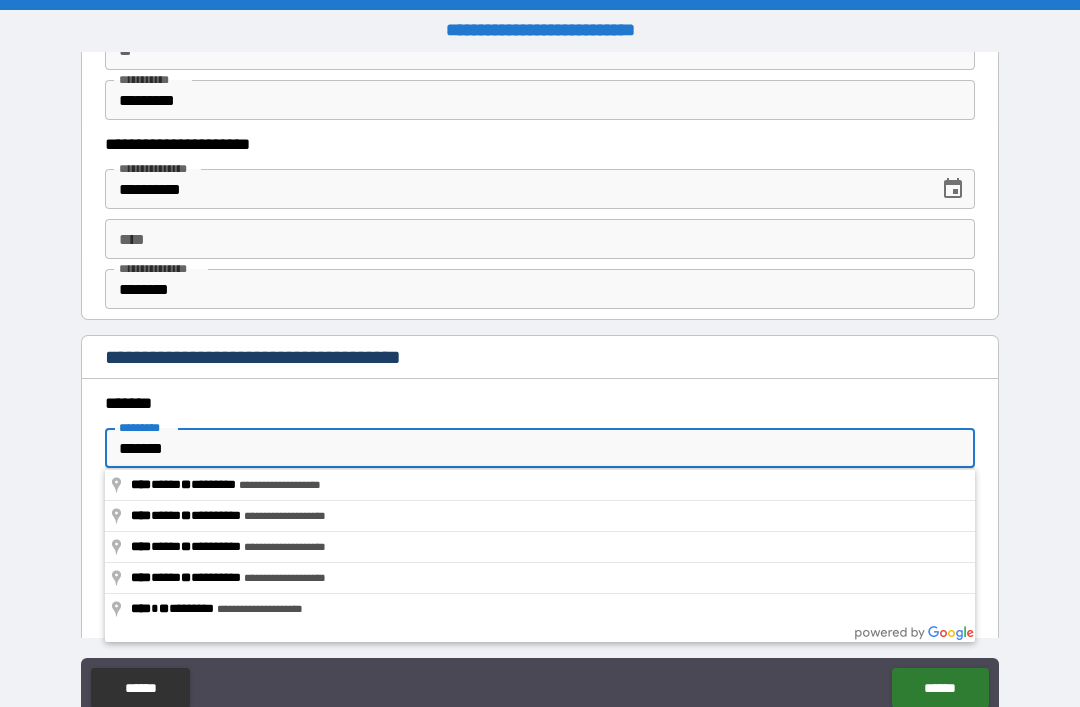 type on "**********" 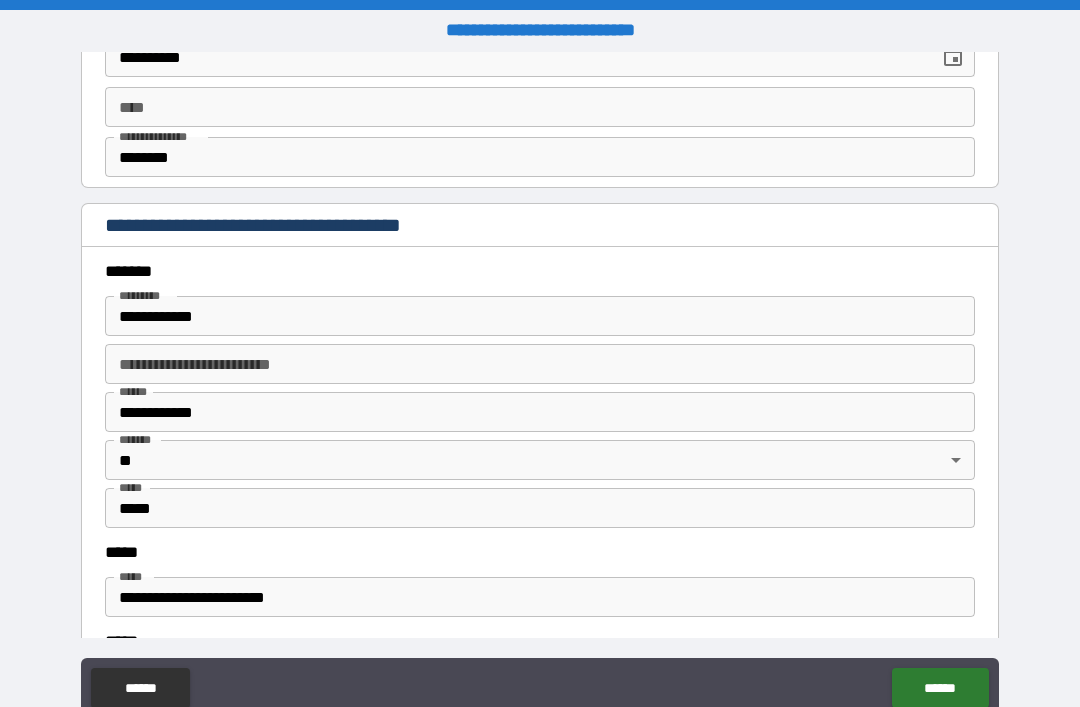 scroll, scrollTop: 2132, scrollLeft: 0, axis: vertical 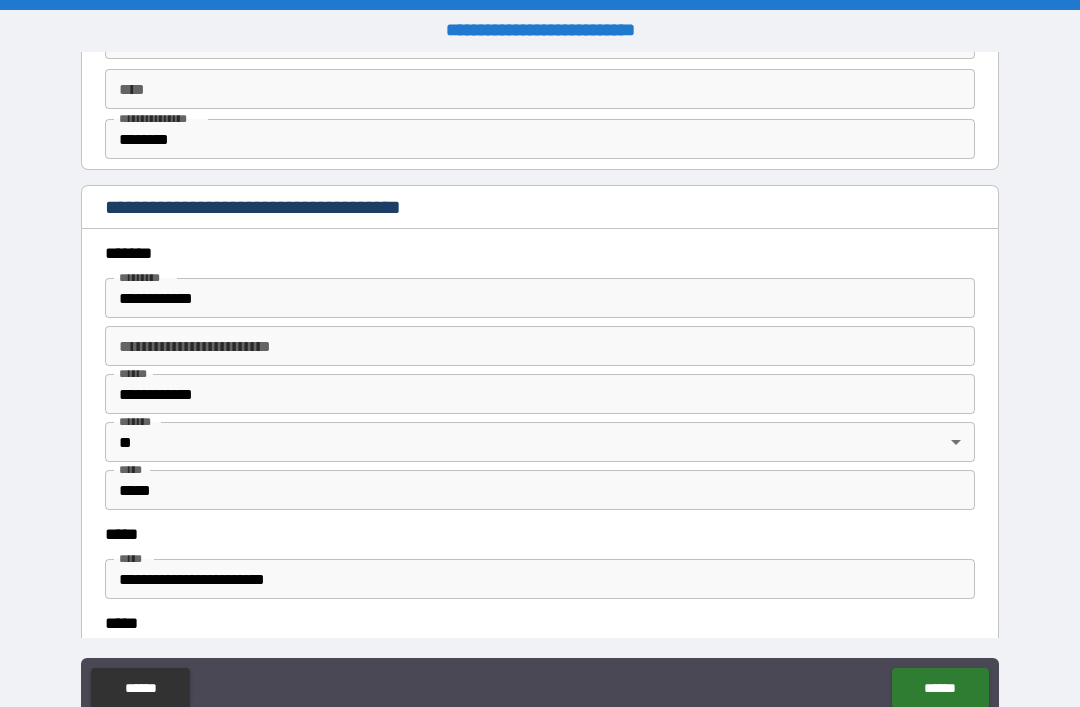click on "**********" at bounding box center [540, 346] 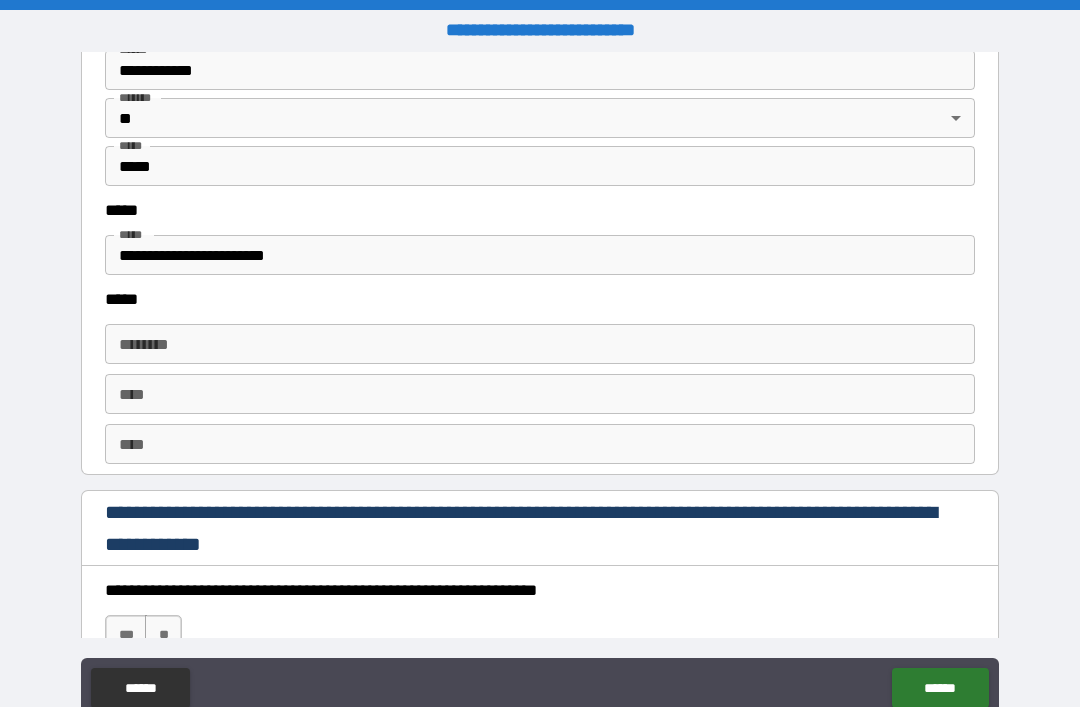 scroll, scrollTop: 2504, scrollLeft: 0, axis: vertical 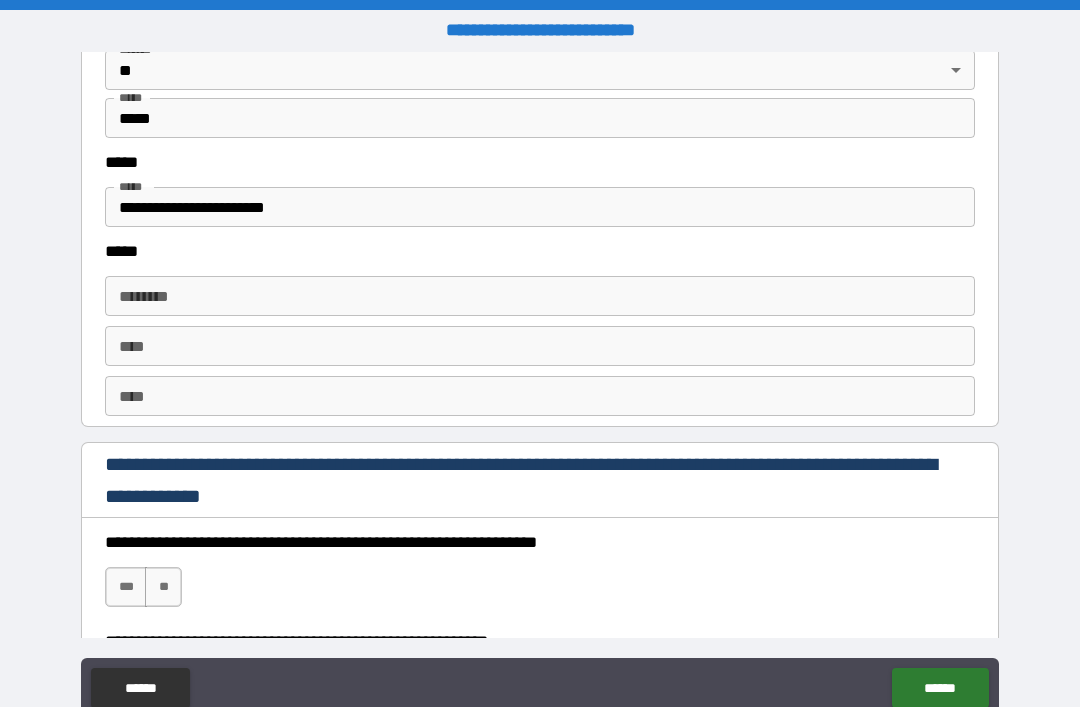type on "*" 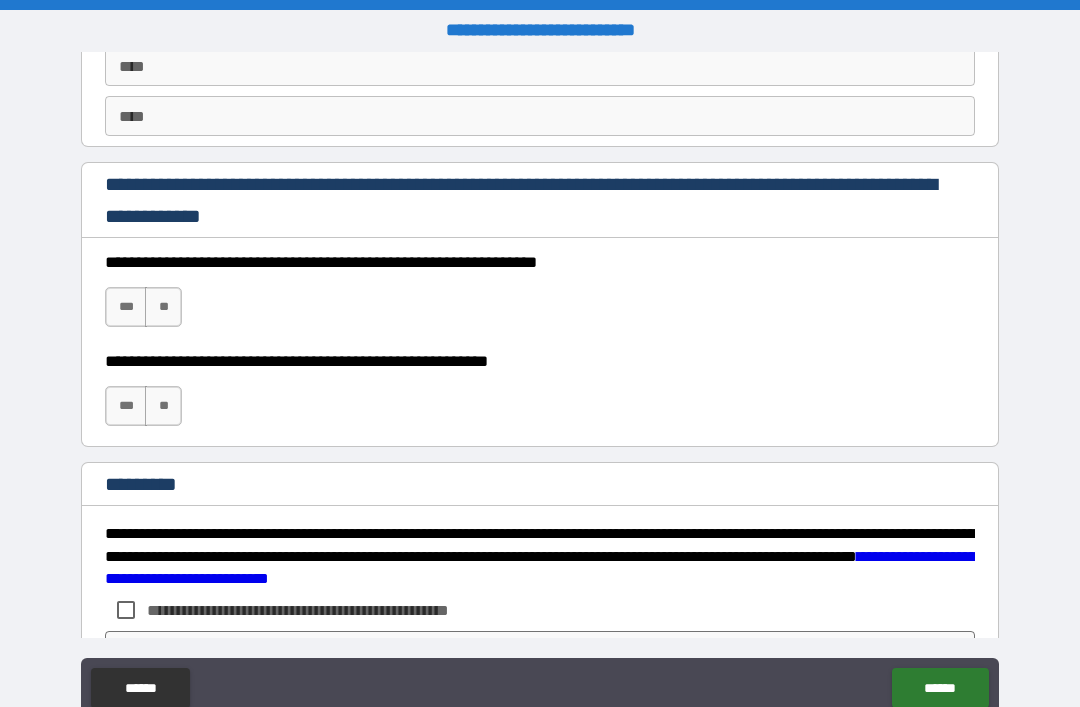 scroll, scrollTop: 2792, scrollLeft: 0, axis: vertical 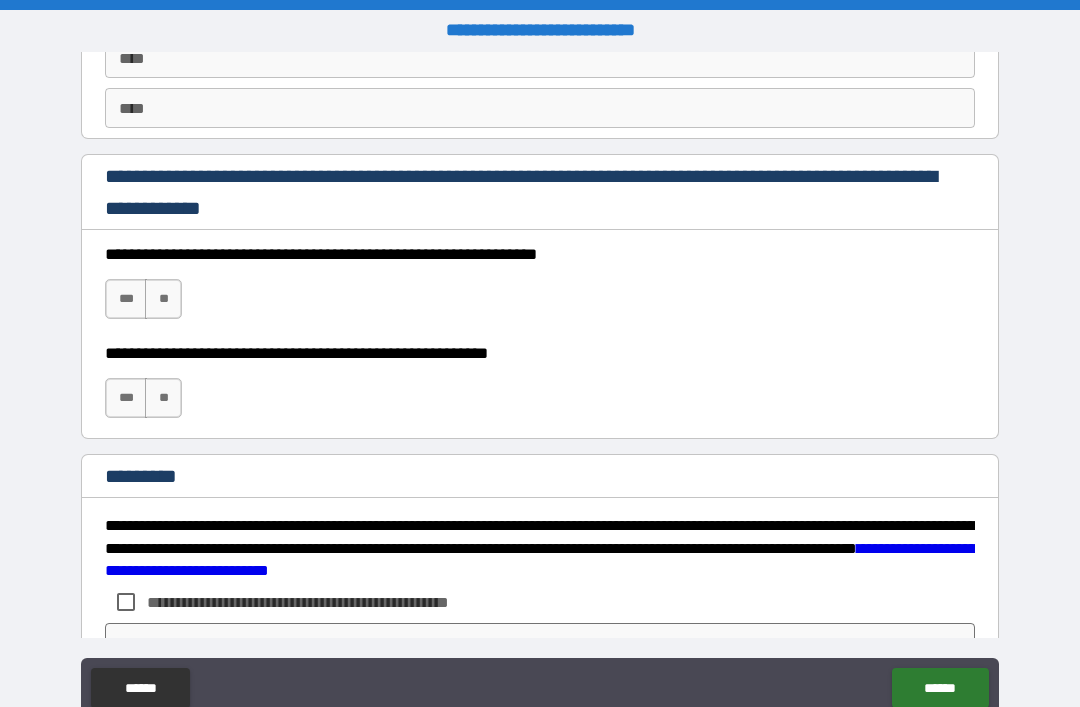 type on "**********" 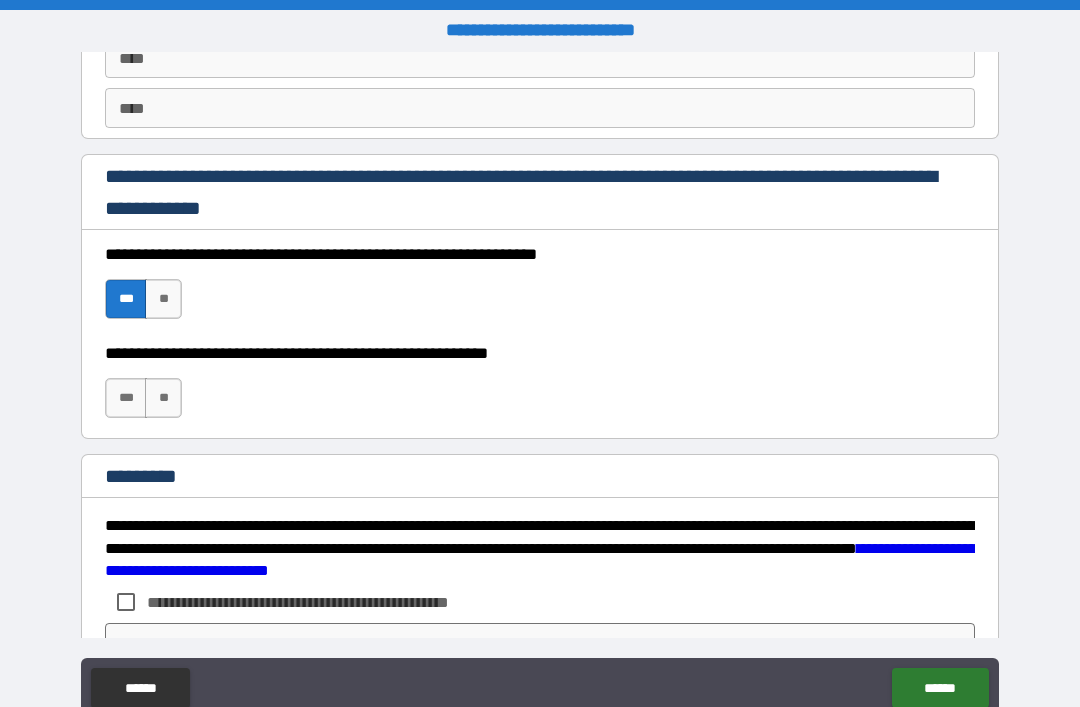 click on "***" at bounding box center (126, 398) 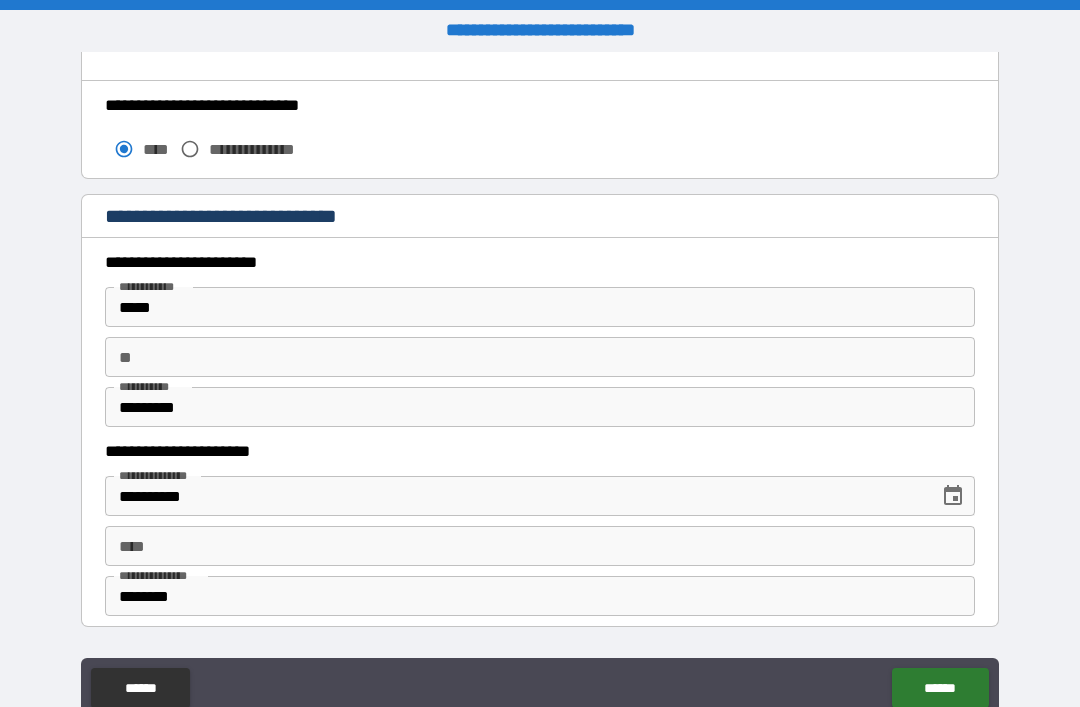 scroll, scrollTop: 1670, scrollLeft: 0, axis: vertical 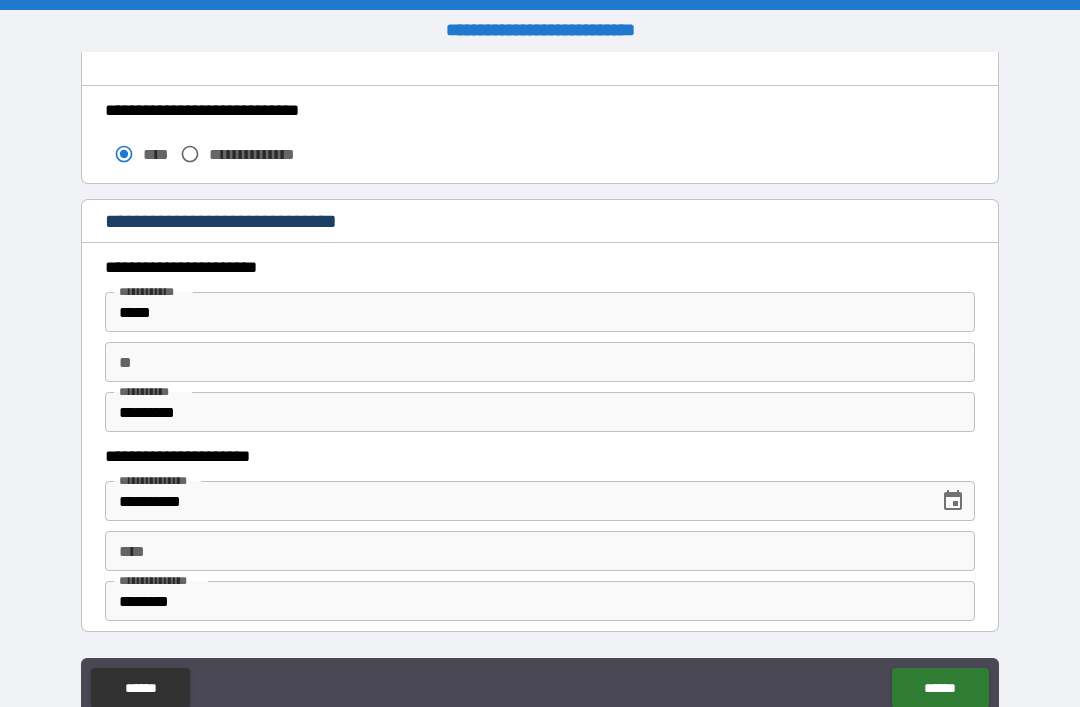click on "*****" at bounding box center [540, 312] 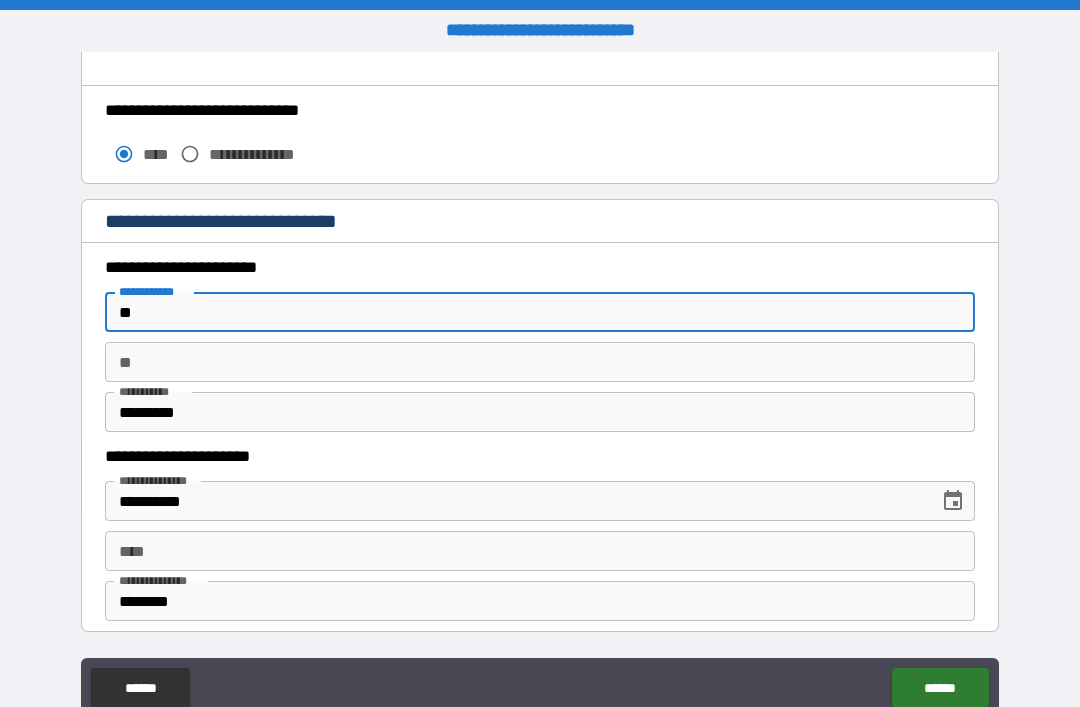 type on "*" 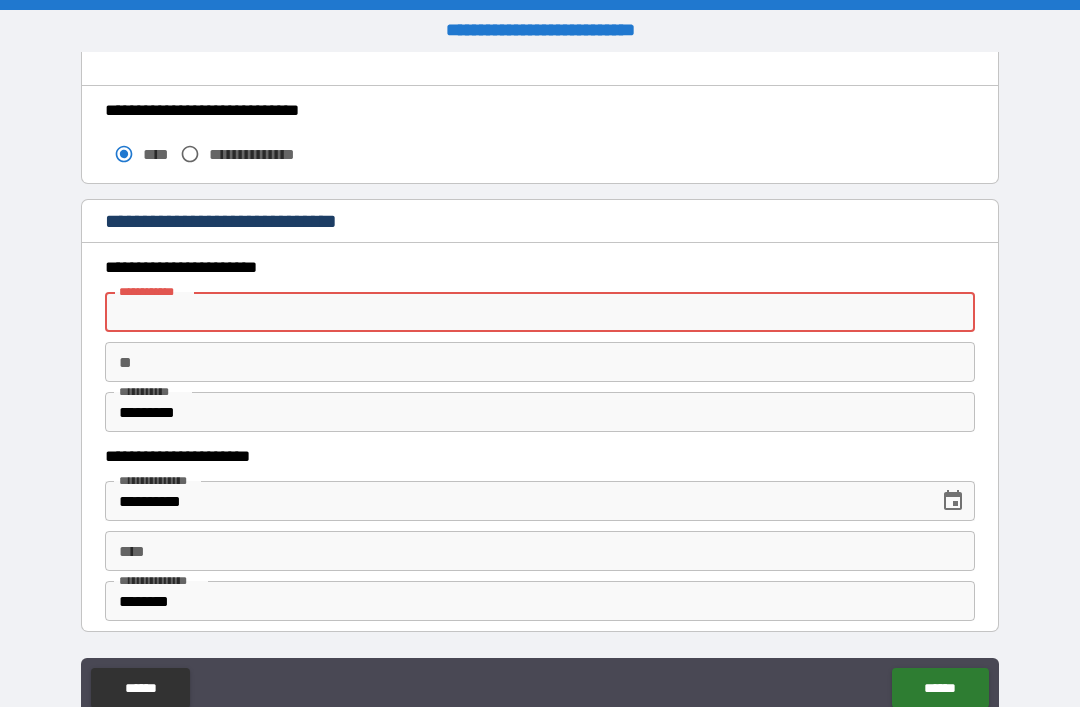 type 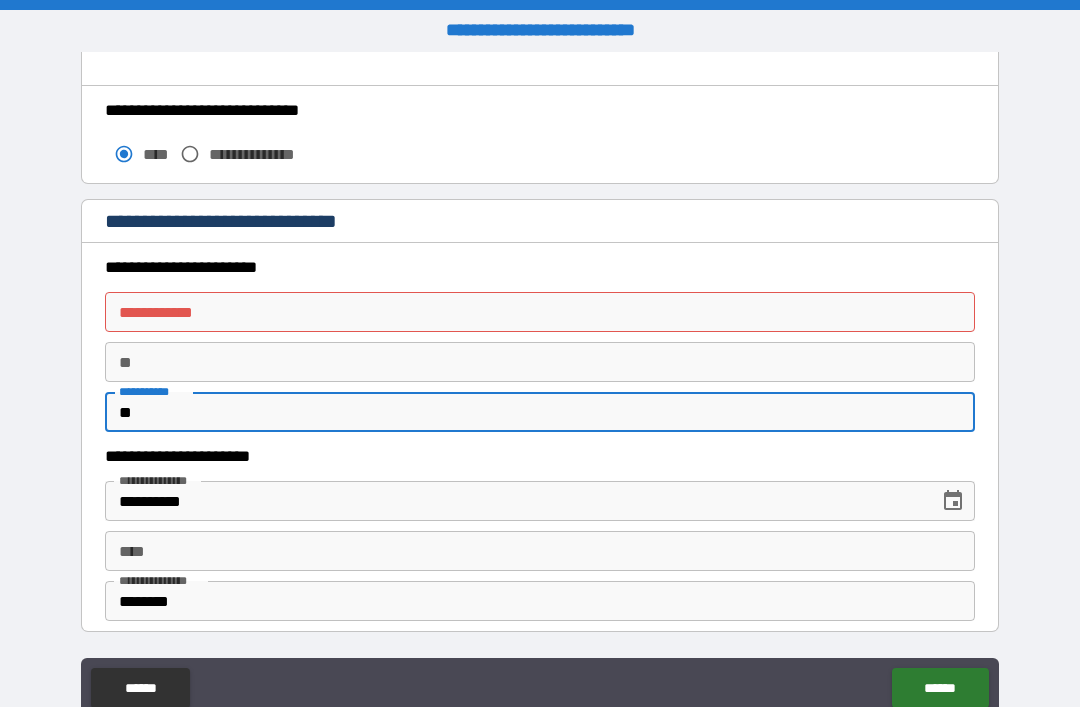 type on "*" 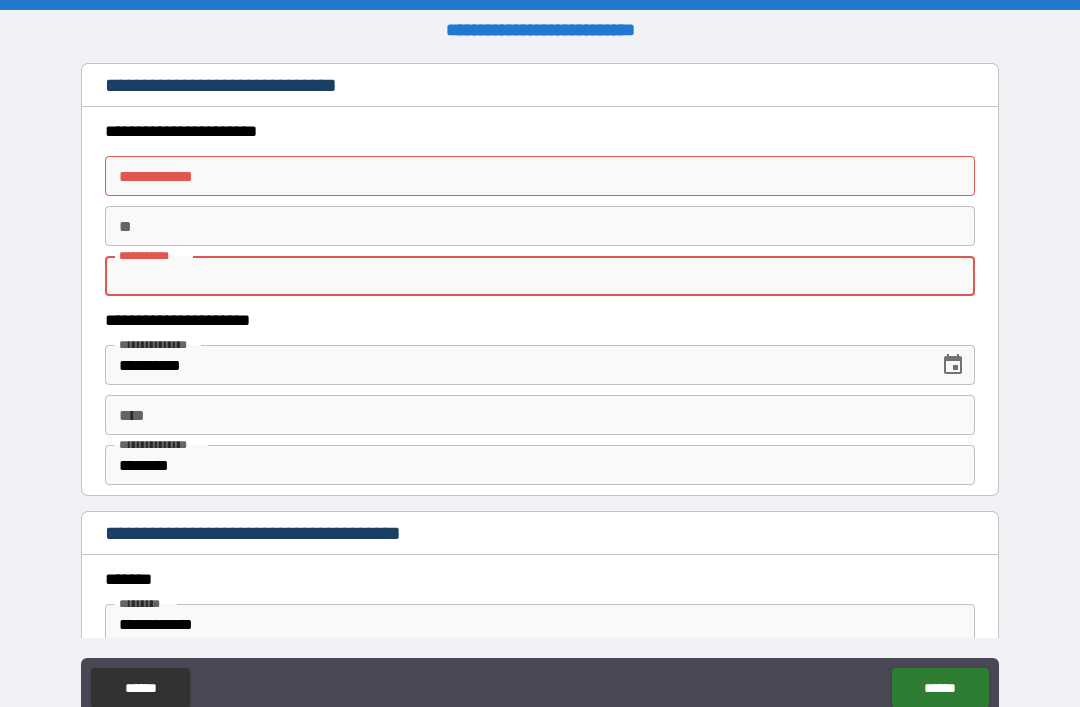 scroll, scrollTop: 1806, scrollLeft: 0, axis: vertical 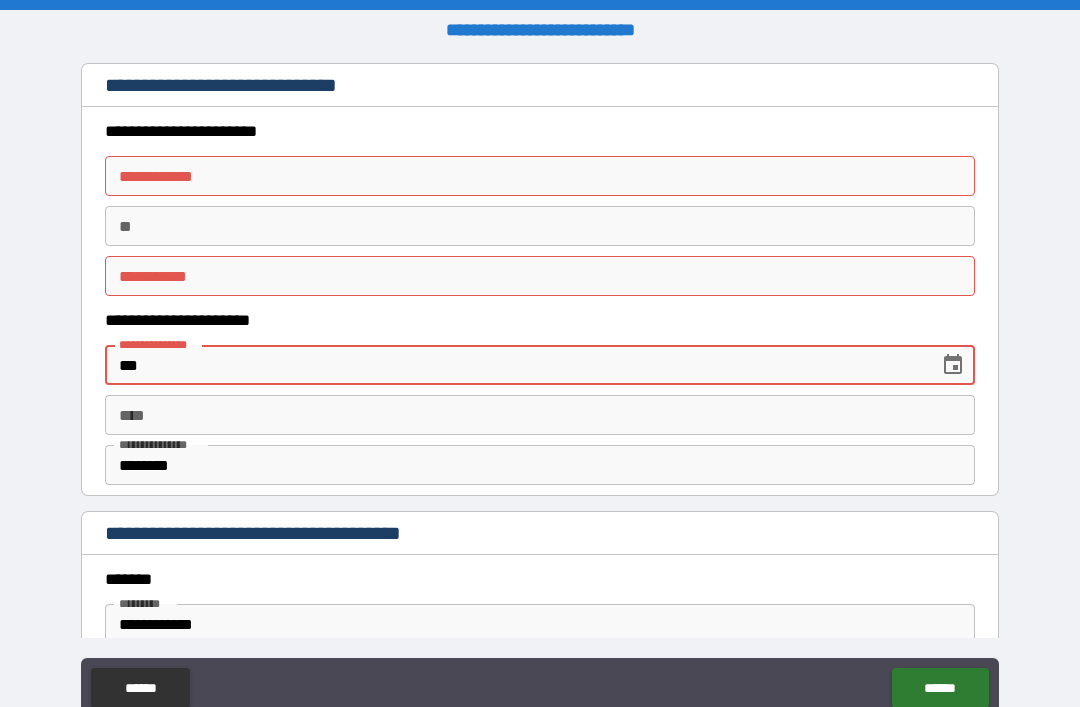 type on "*" 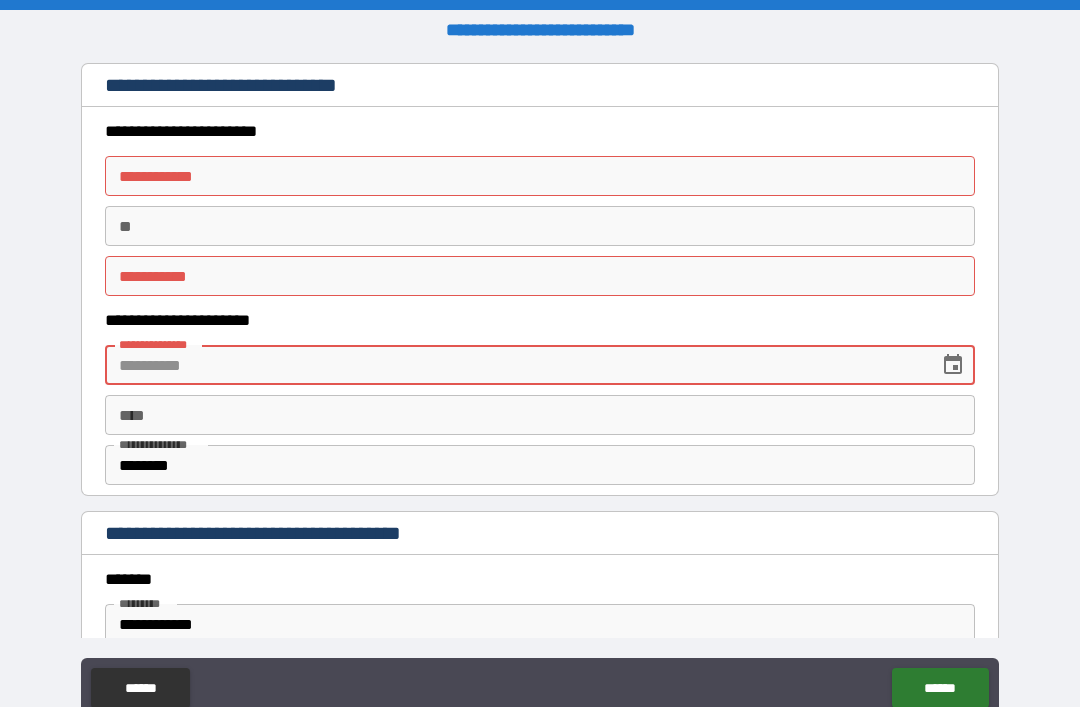 type 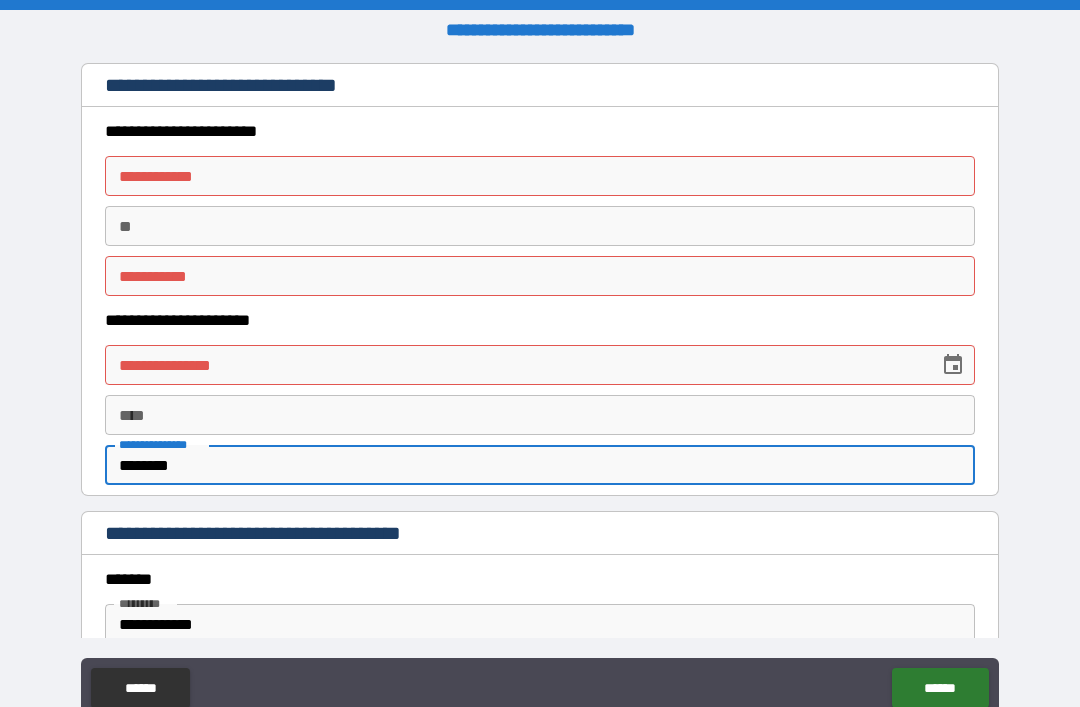 click on "********" at bounding box center [540, 465] 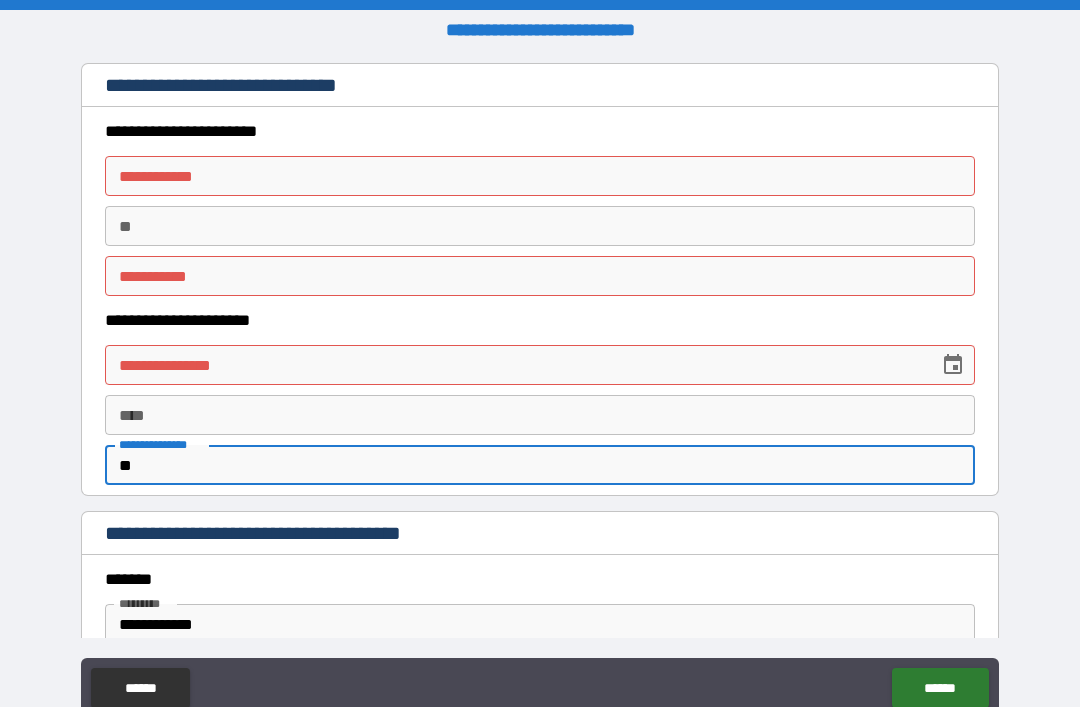 type on "*" 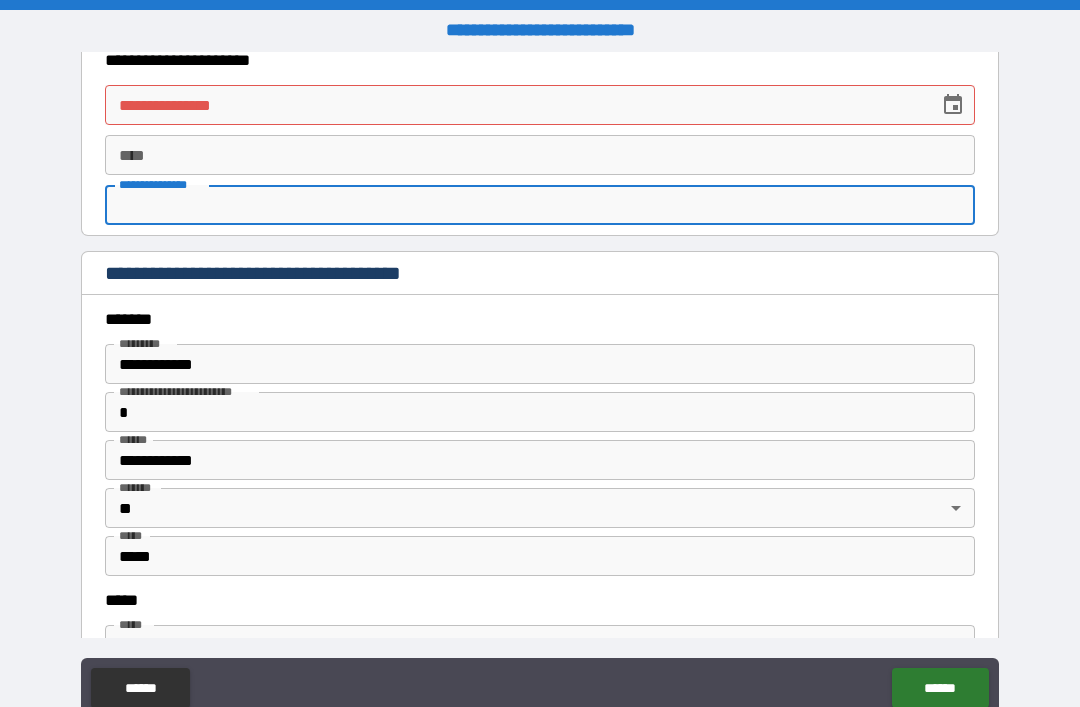 scroll, scrollTop: 2074, scrollLeft: 0, axis: vertical 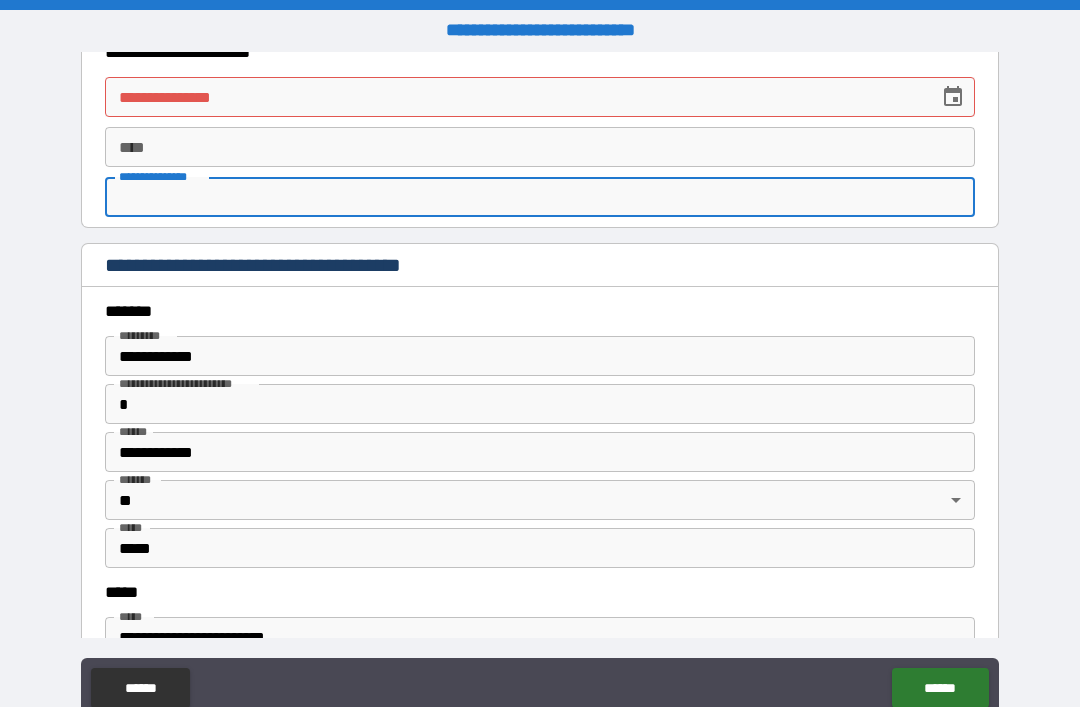type 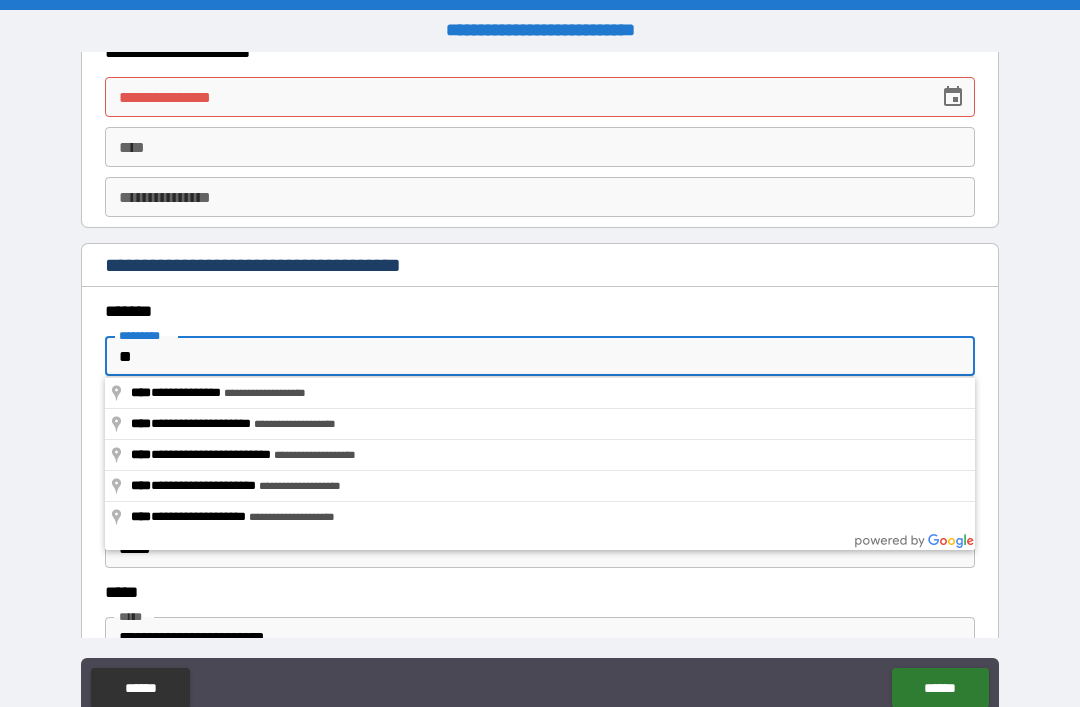 type on "*" 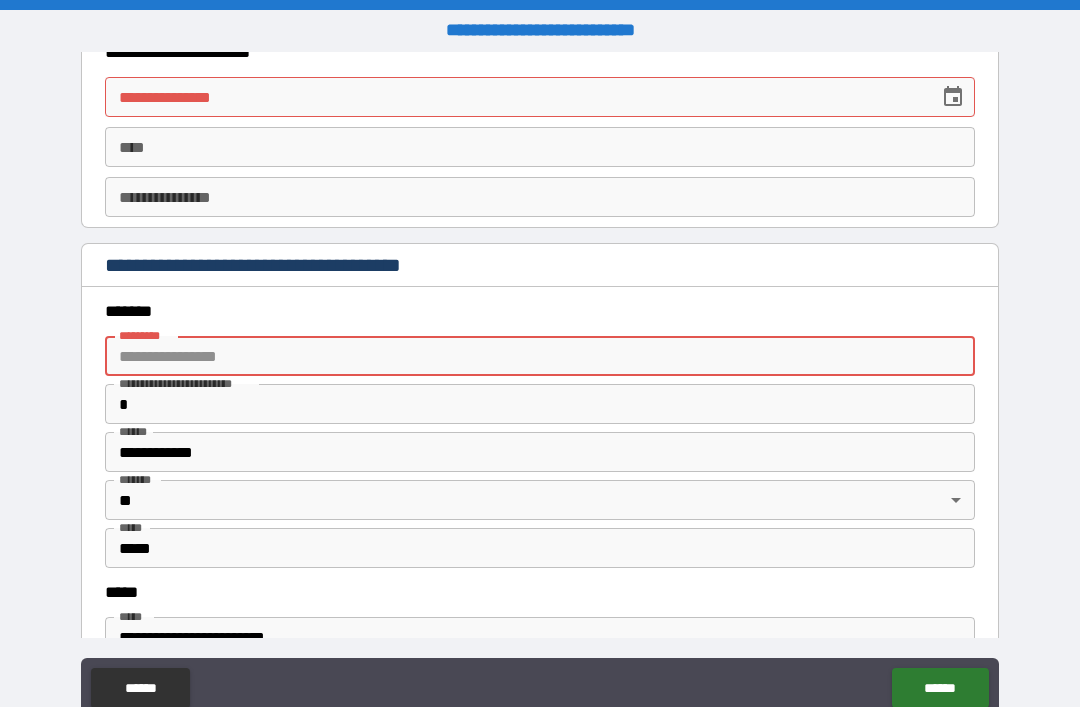 type 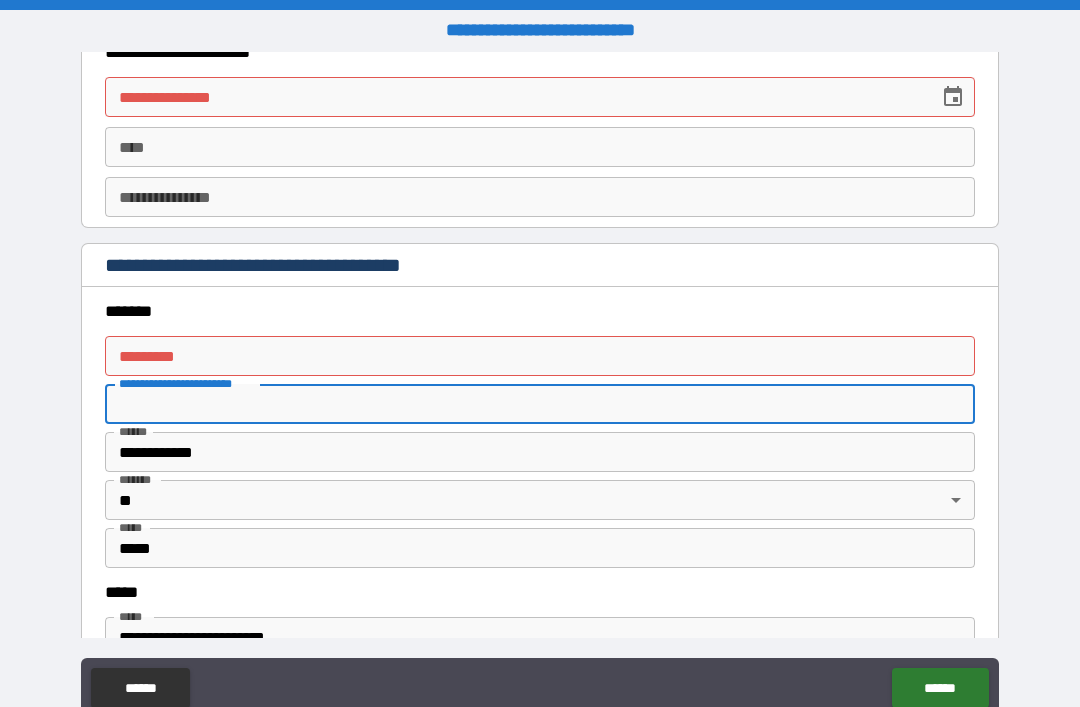 type 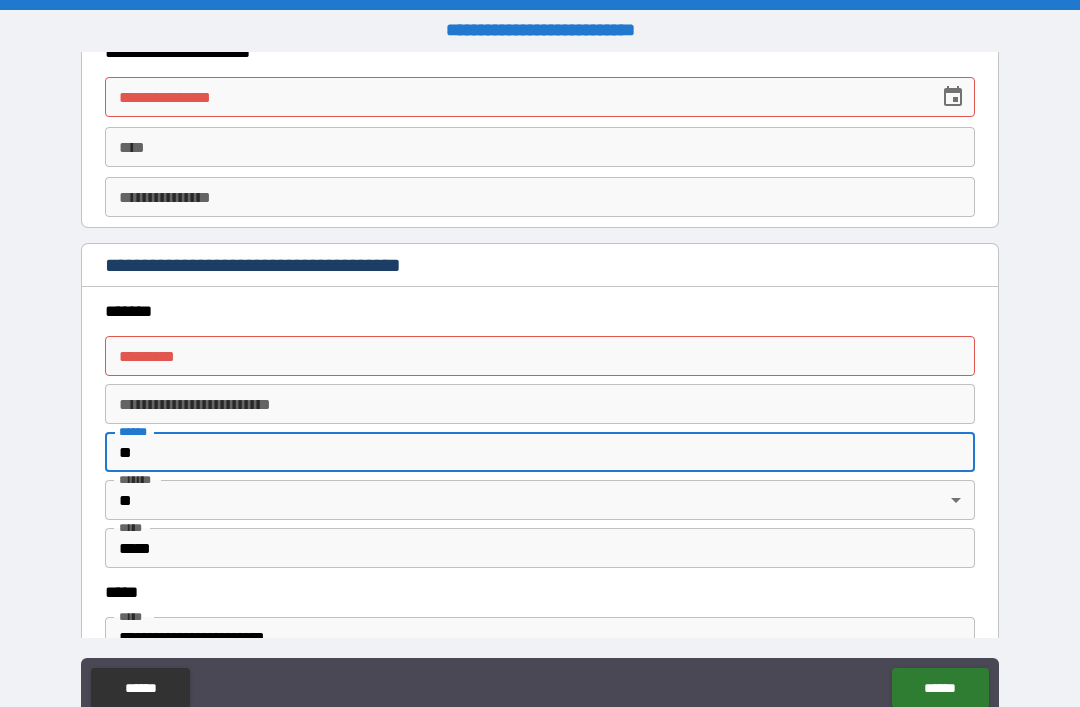 type on "*" 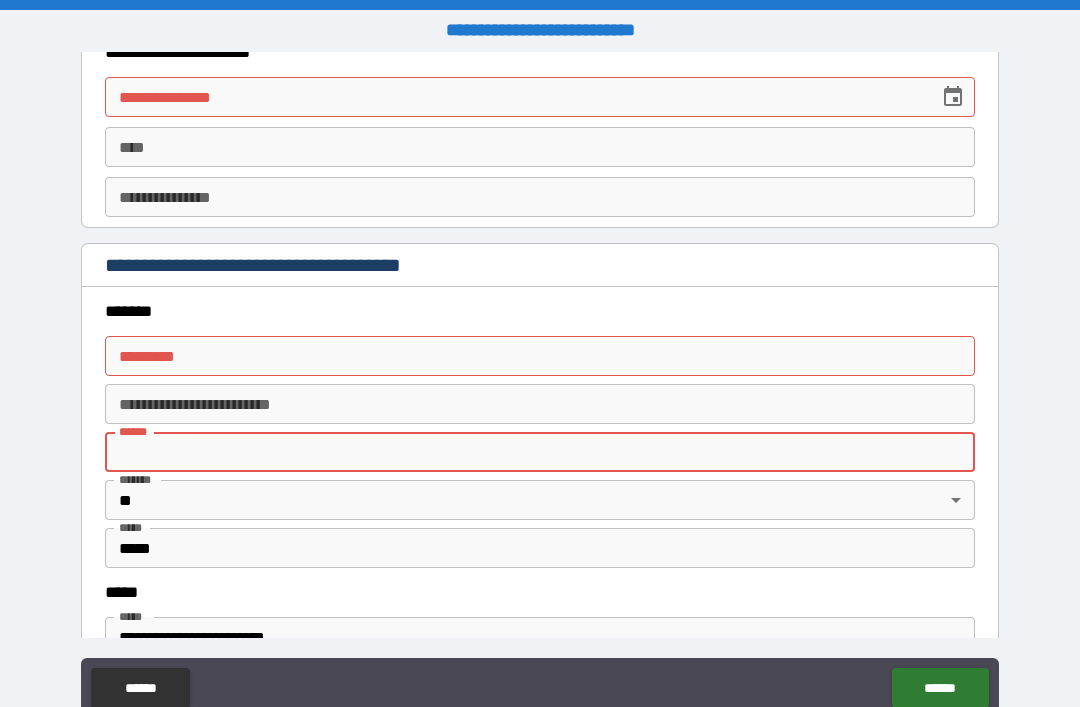 type 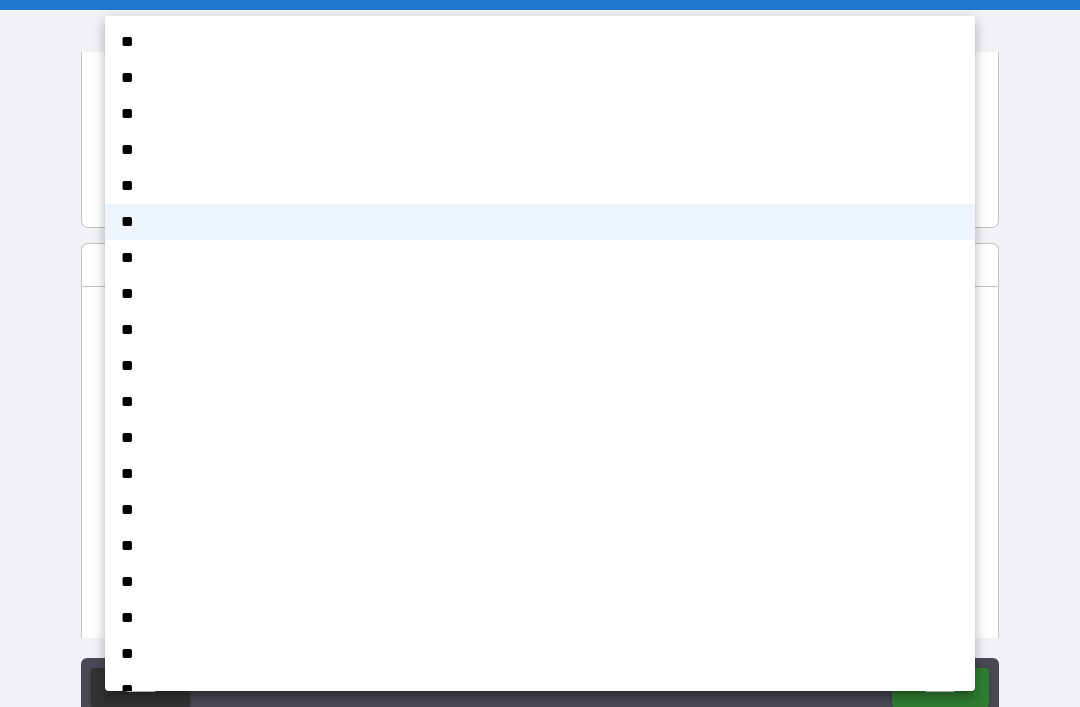 click at bounding box center (540, 353) 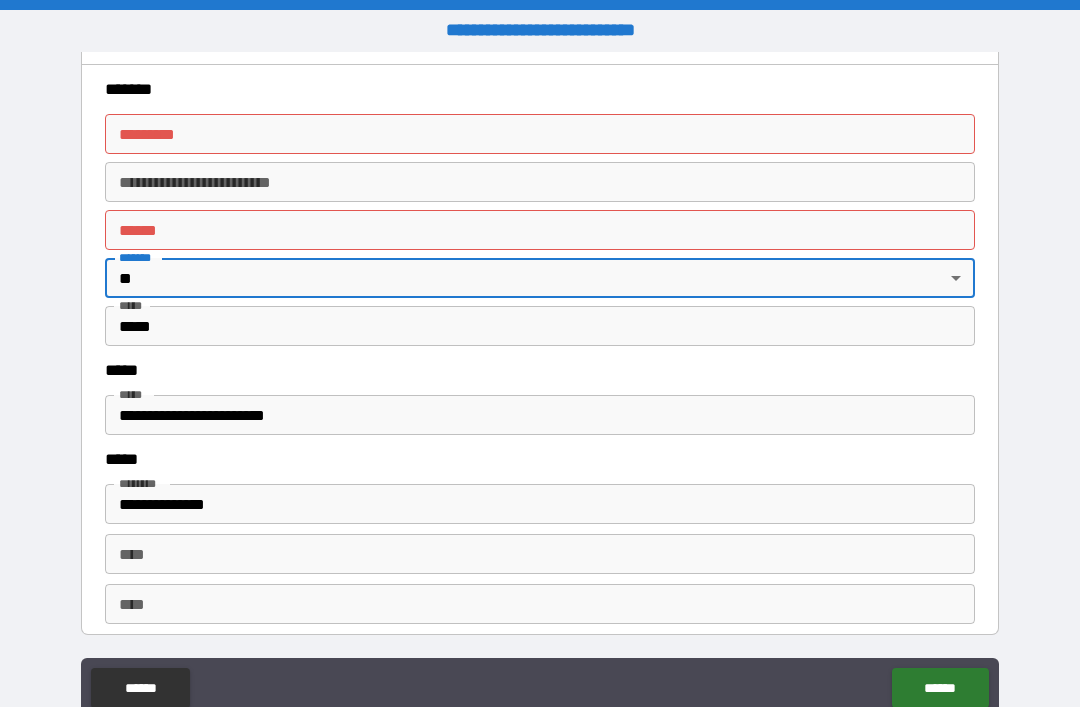 scroll, scrollTop: 2323, scrollLeft: 0, axis: vertical 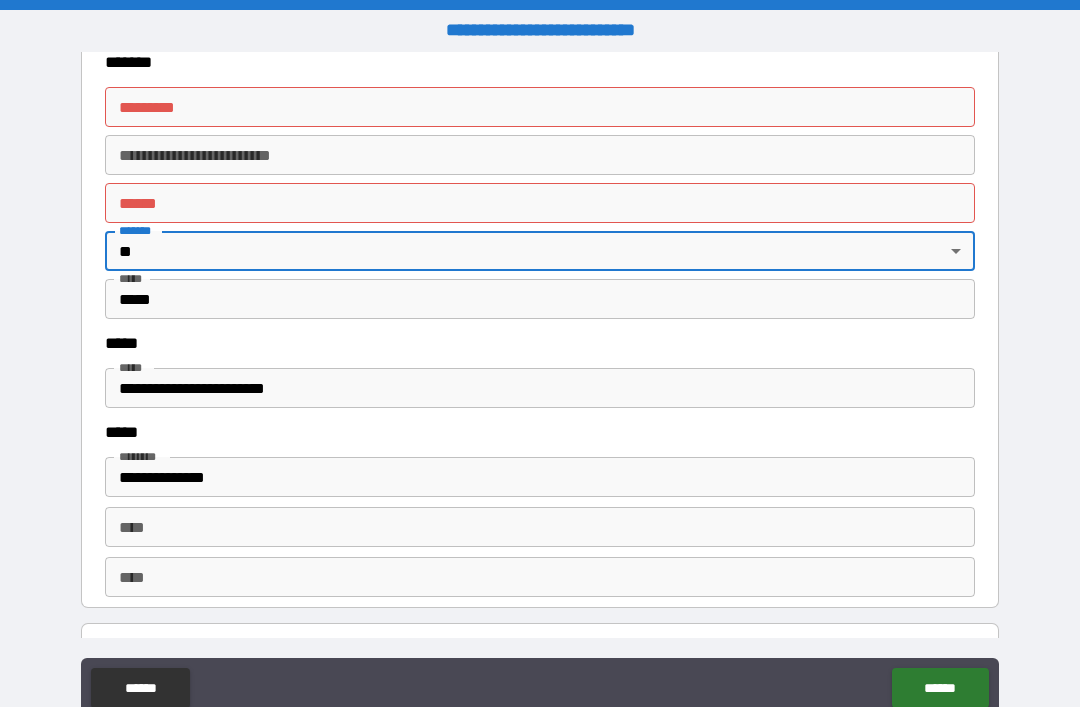 click on "*****" at bounding box center (540, 299) 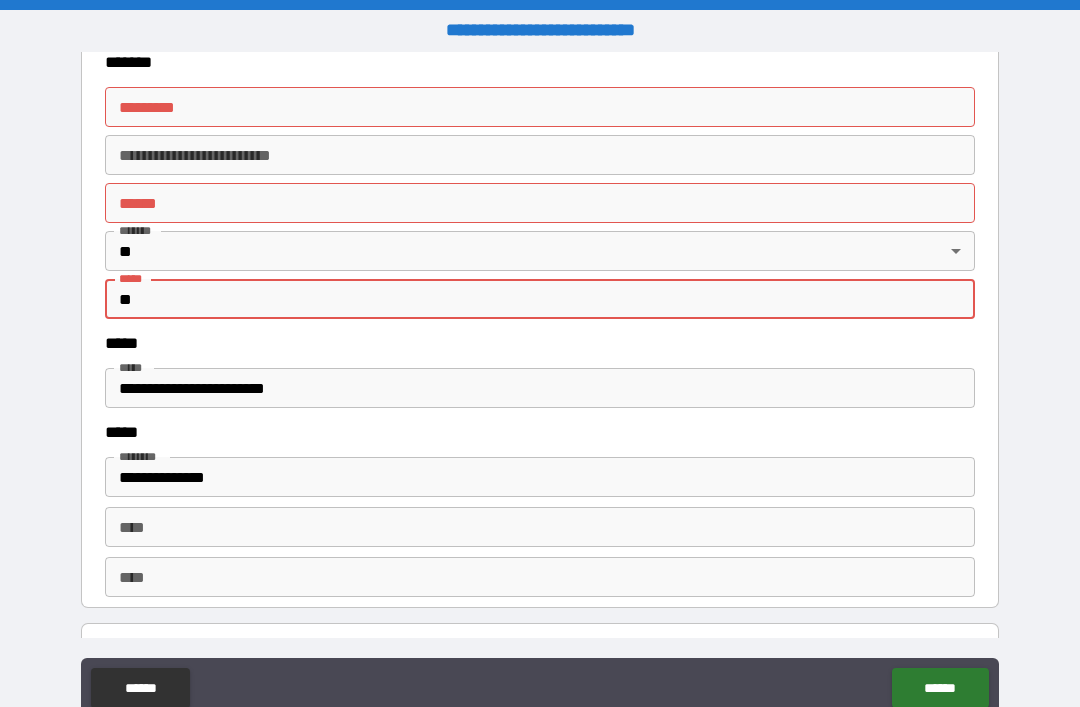 type on "*" 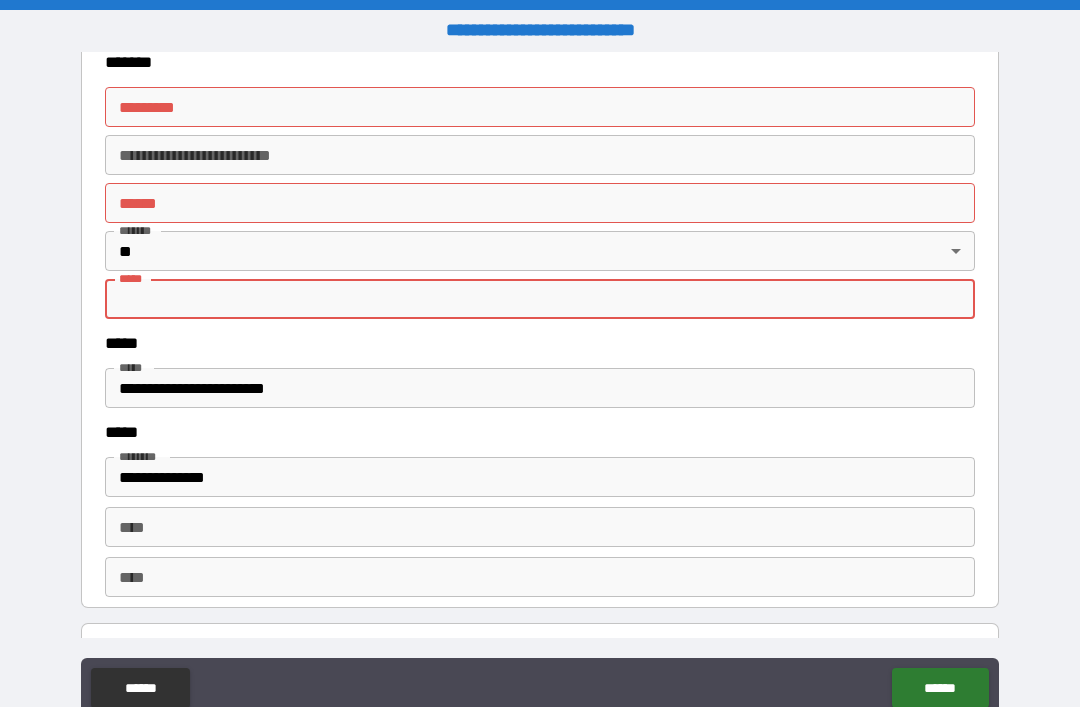type 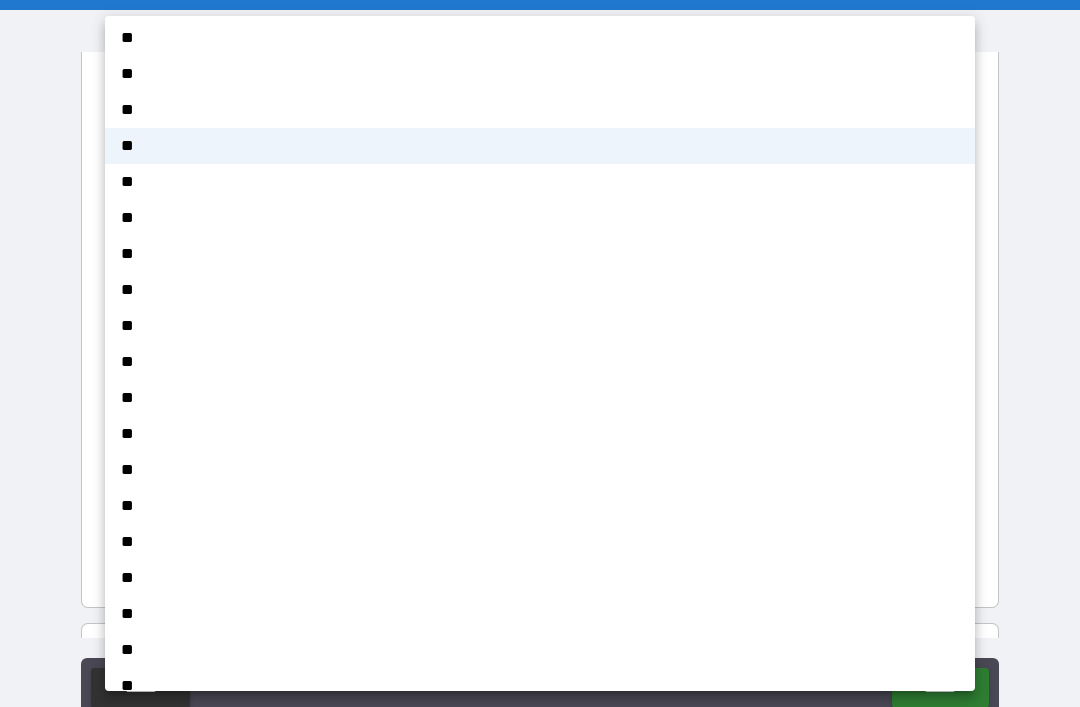 scroll, scrollTop: 102, scrollLeft: 0, axis: vertical 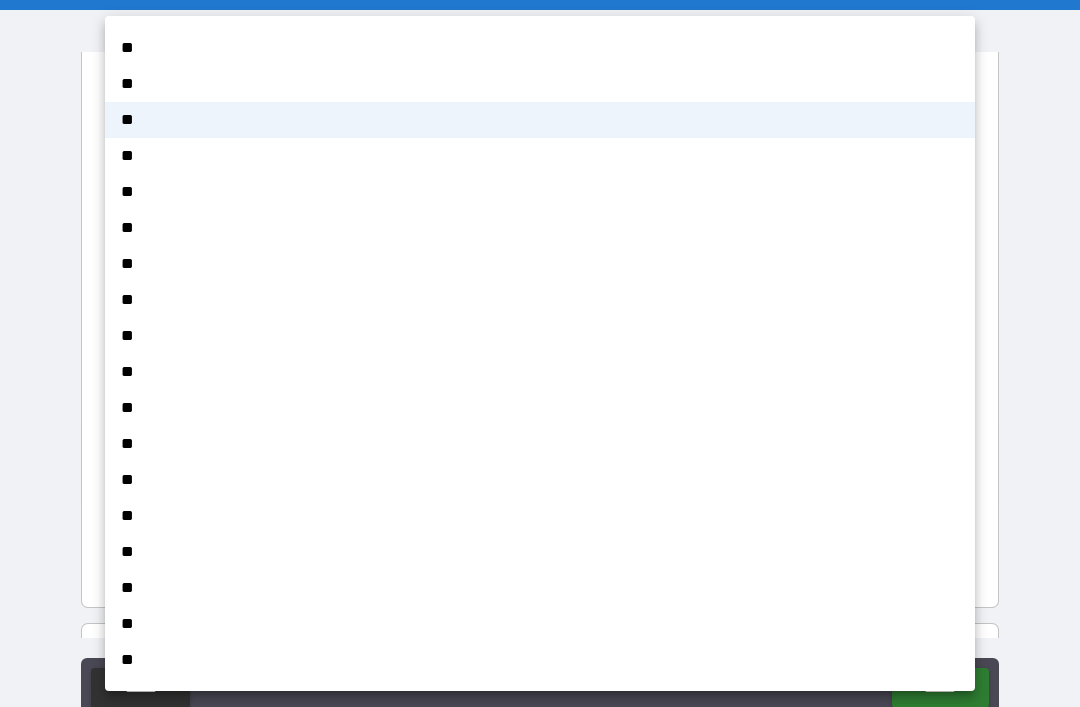 click at bounding box center [540, 353] 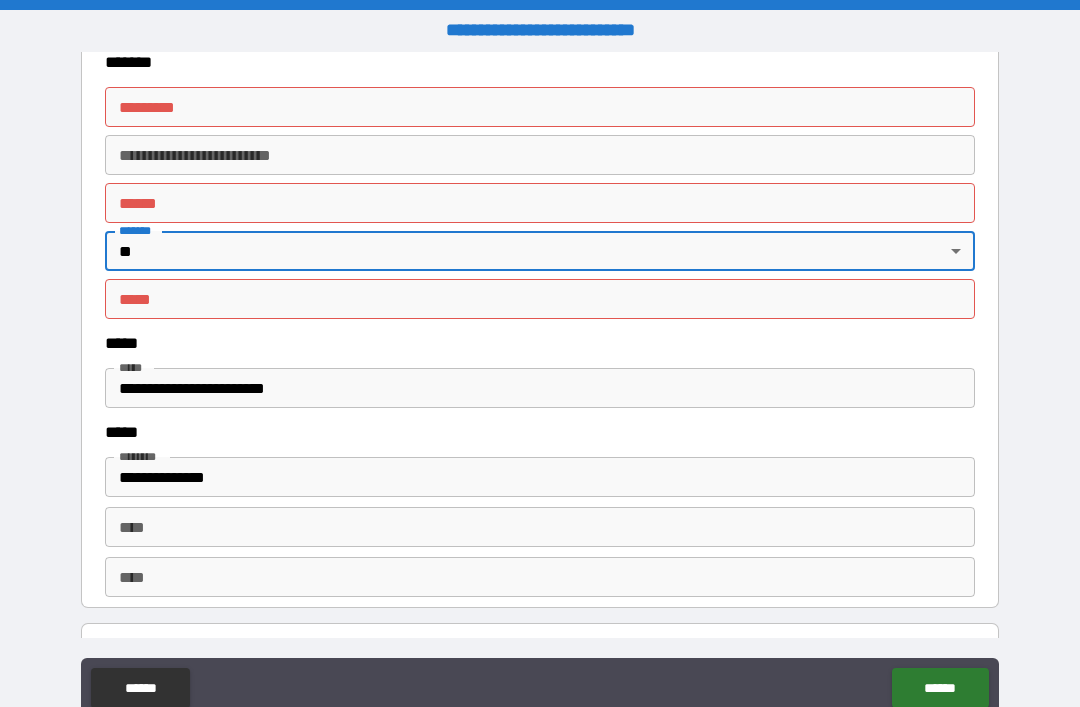 click on "**********" at bounding box center [540, 477] 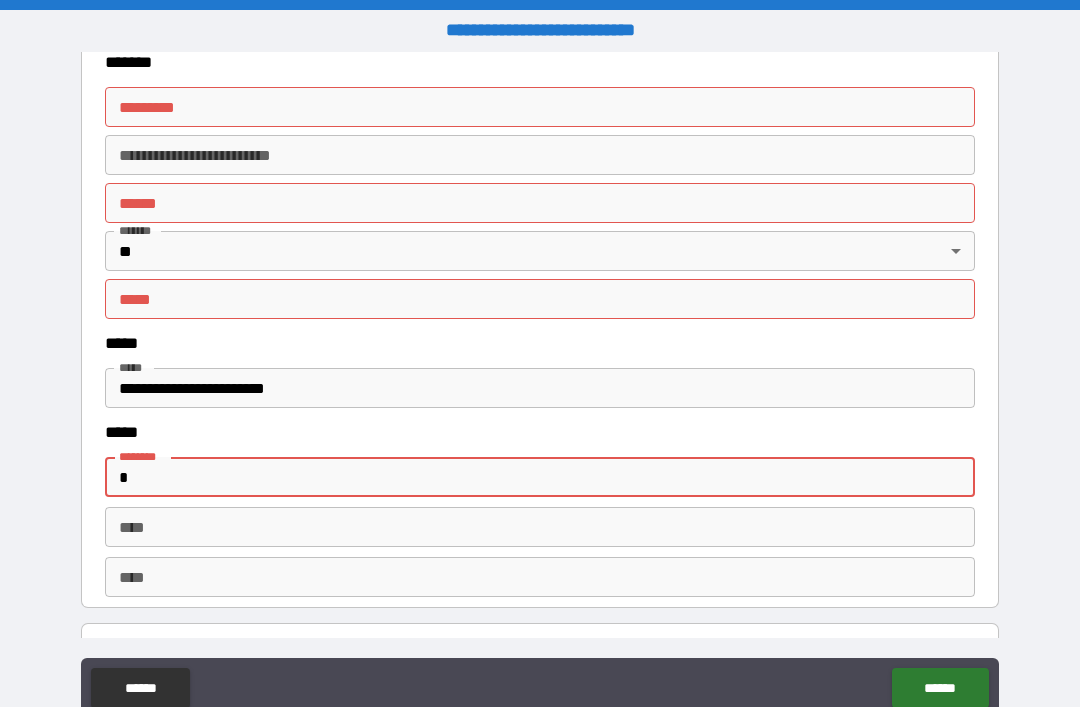 type on "*" 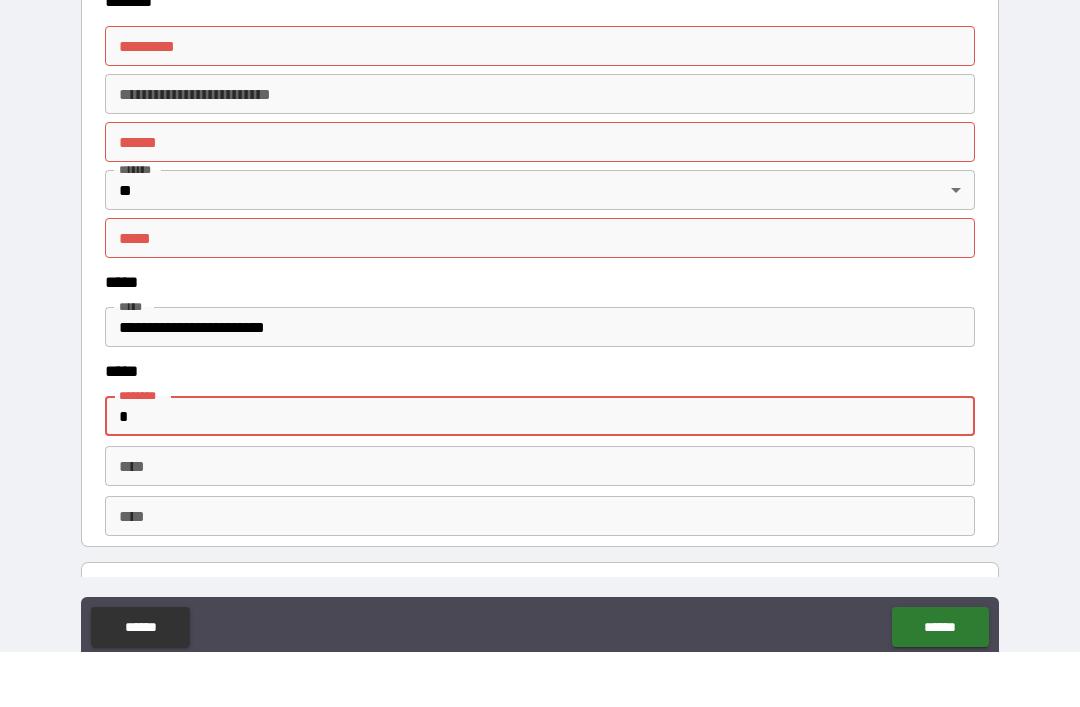 scroll, scrollTop: 50, scrollLeft: 0, axis: vertical 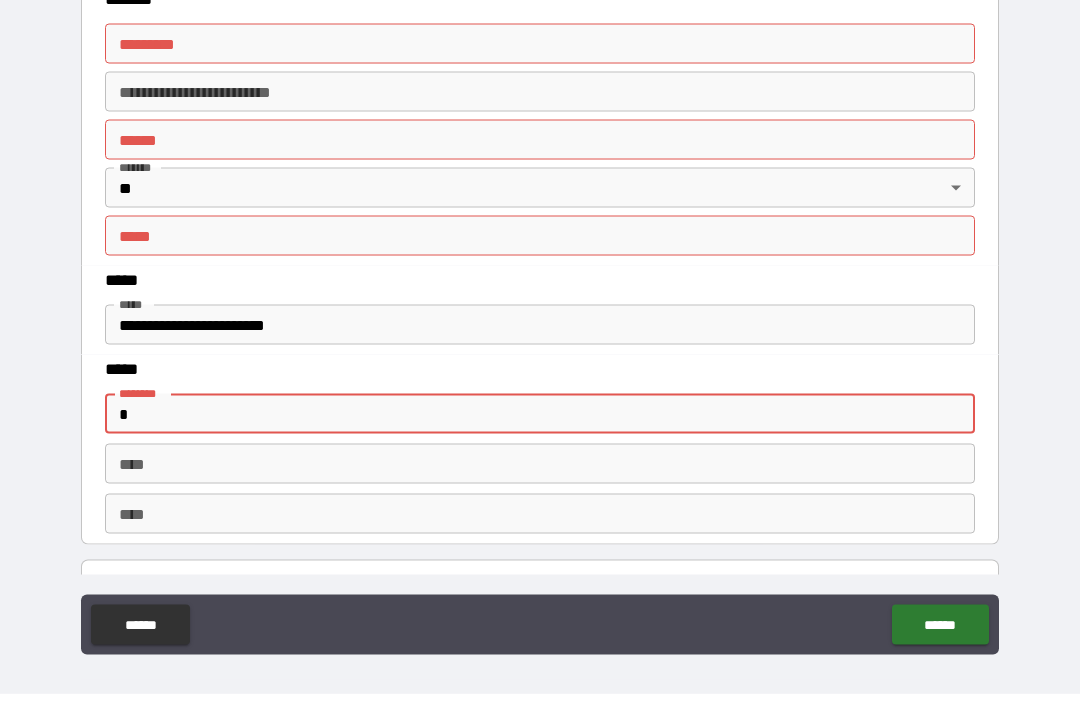 click on "******" at bounding box center [940, 638] 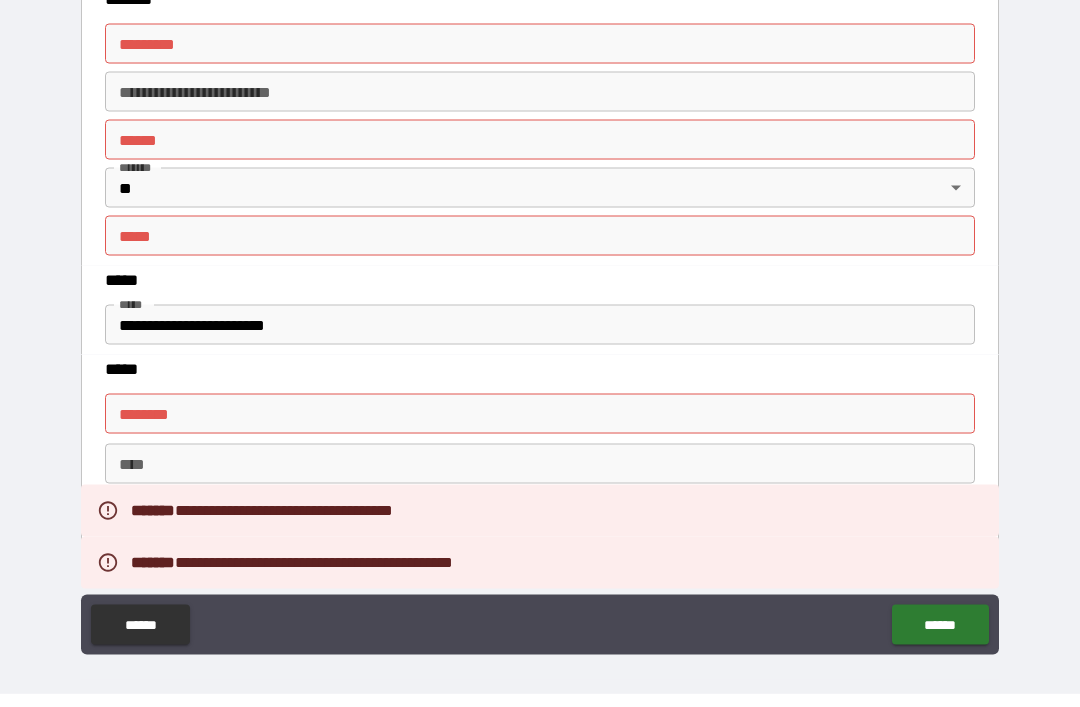 scroll, scrollTop: 64, scrollLeft: 0, axis: vertical 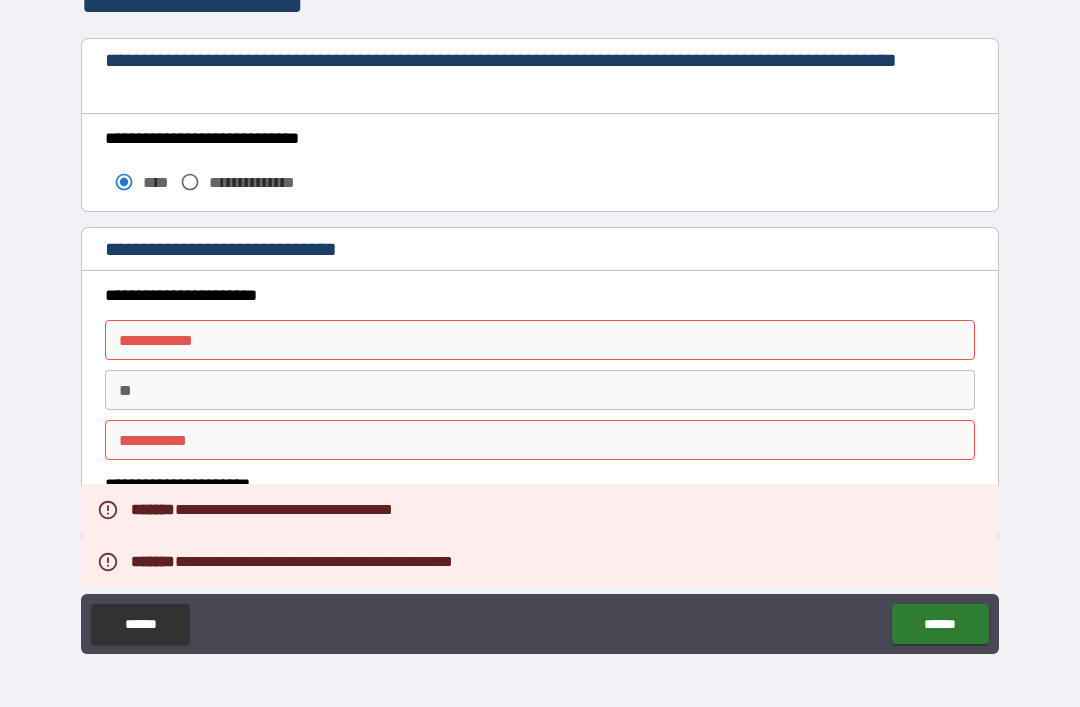 click on "**********" at bounding box center (540, 324) 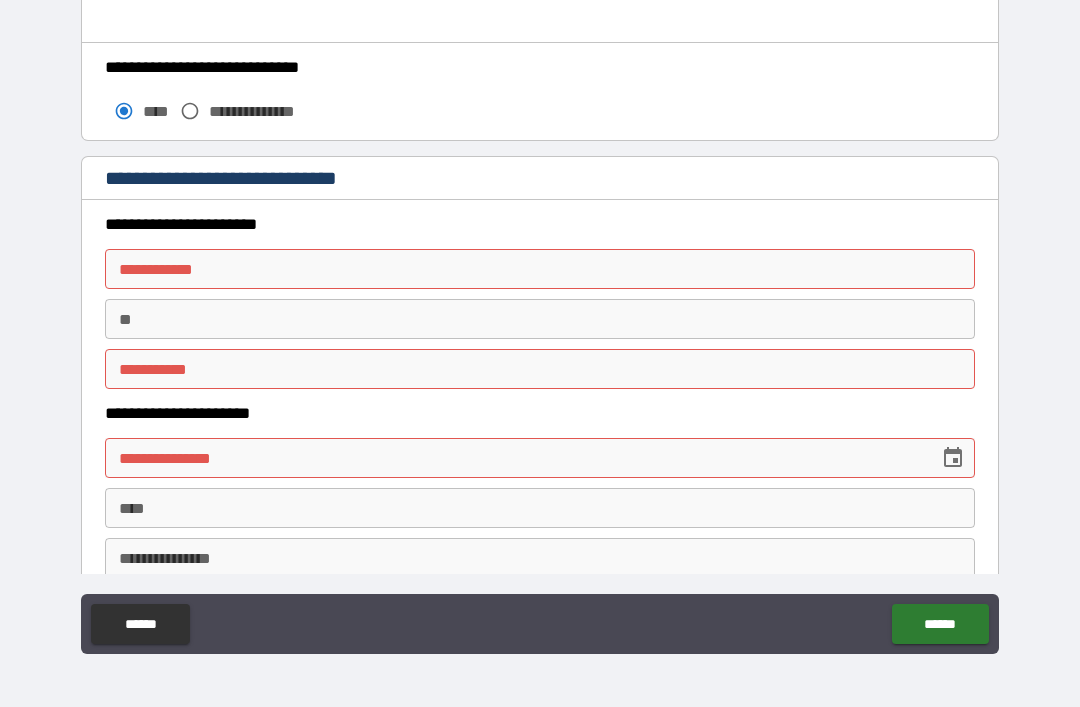 scroll, scrollTop: 1651, scrollLeft: 0, axis: vertical 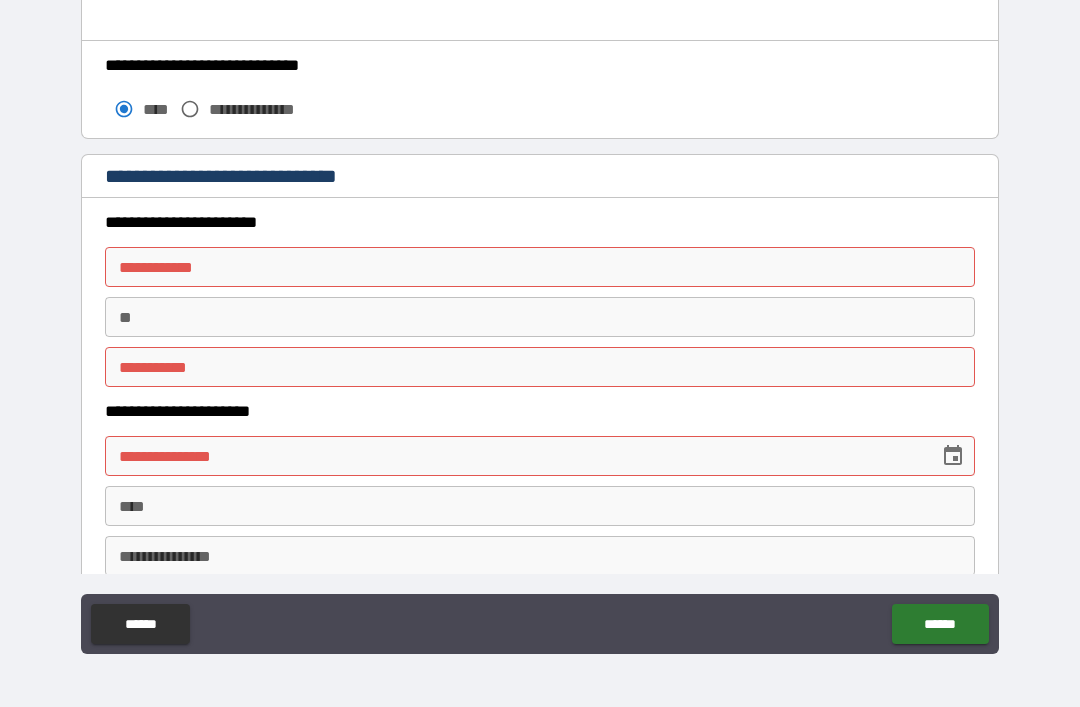 click on "**********" at bounding box center [540, 267] 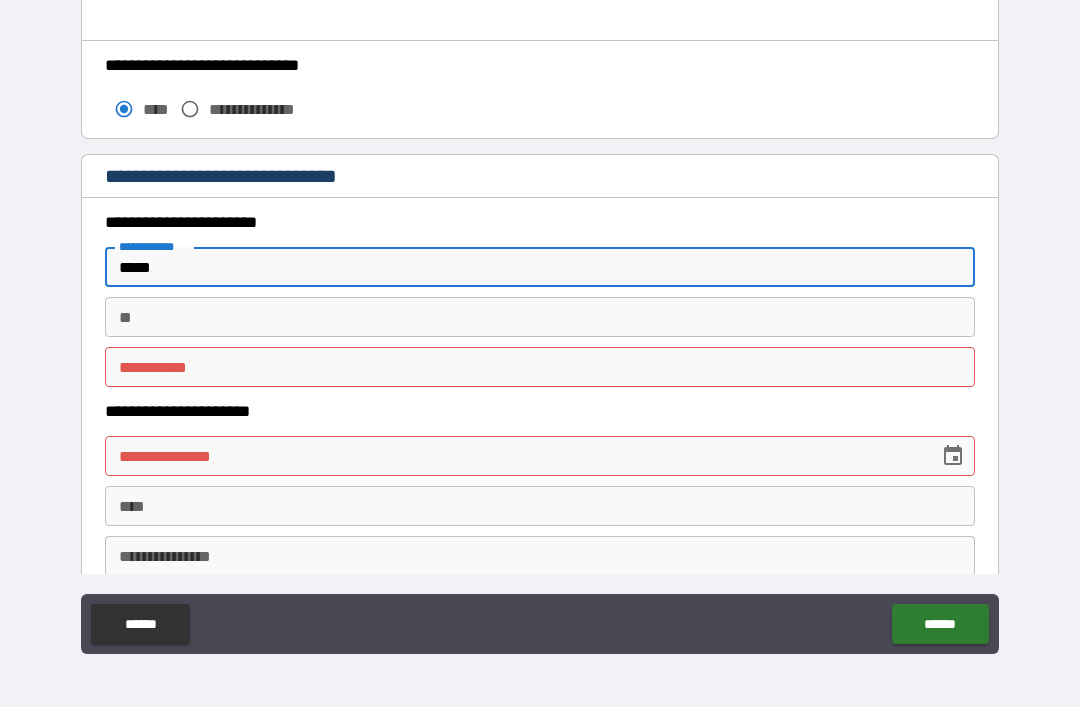 type on "*****" 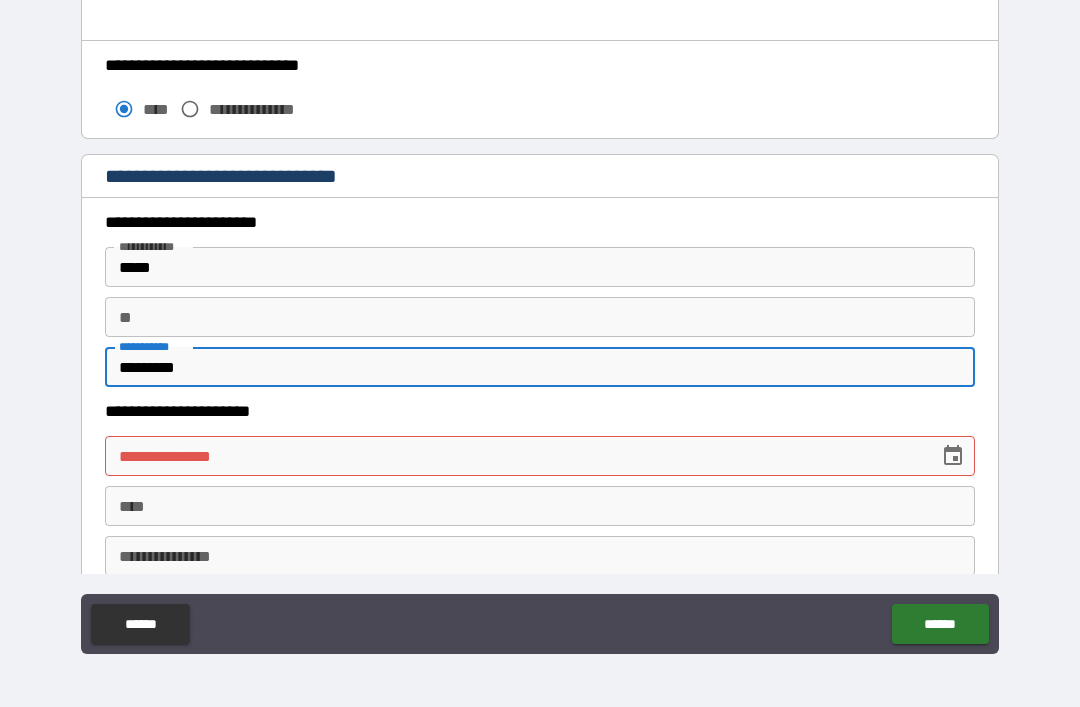 type on "*********" 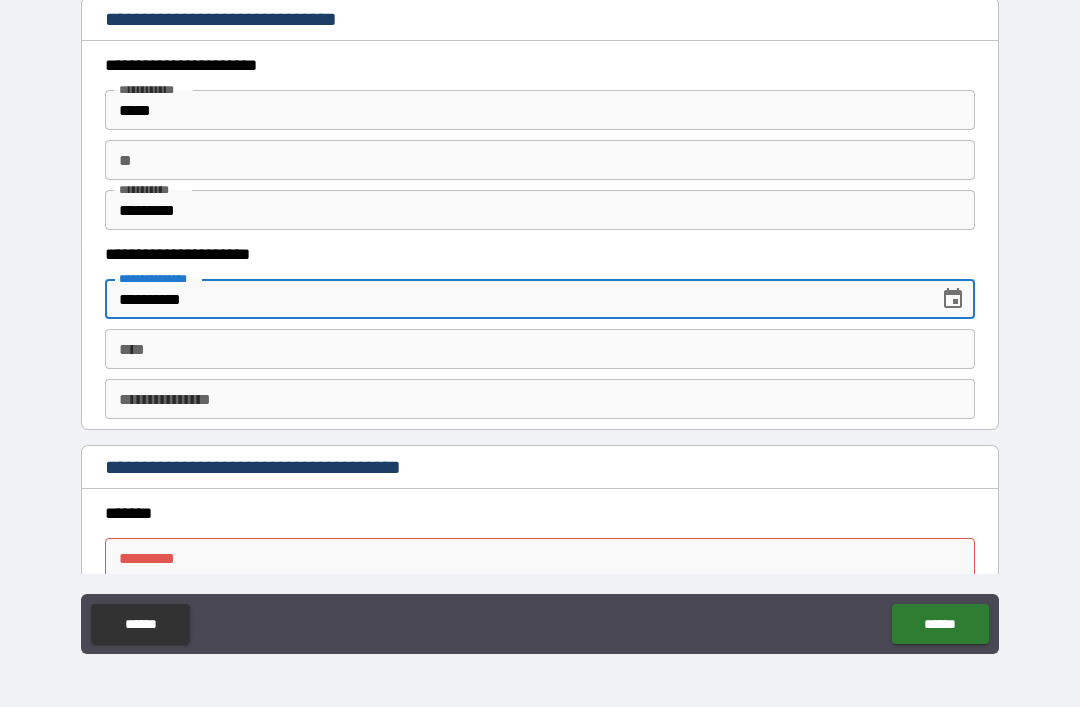 scroll, scrollTop: 1811, scrollLeft: 0, axis: vertical 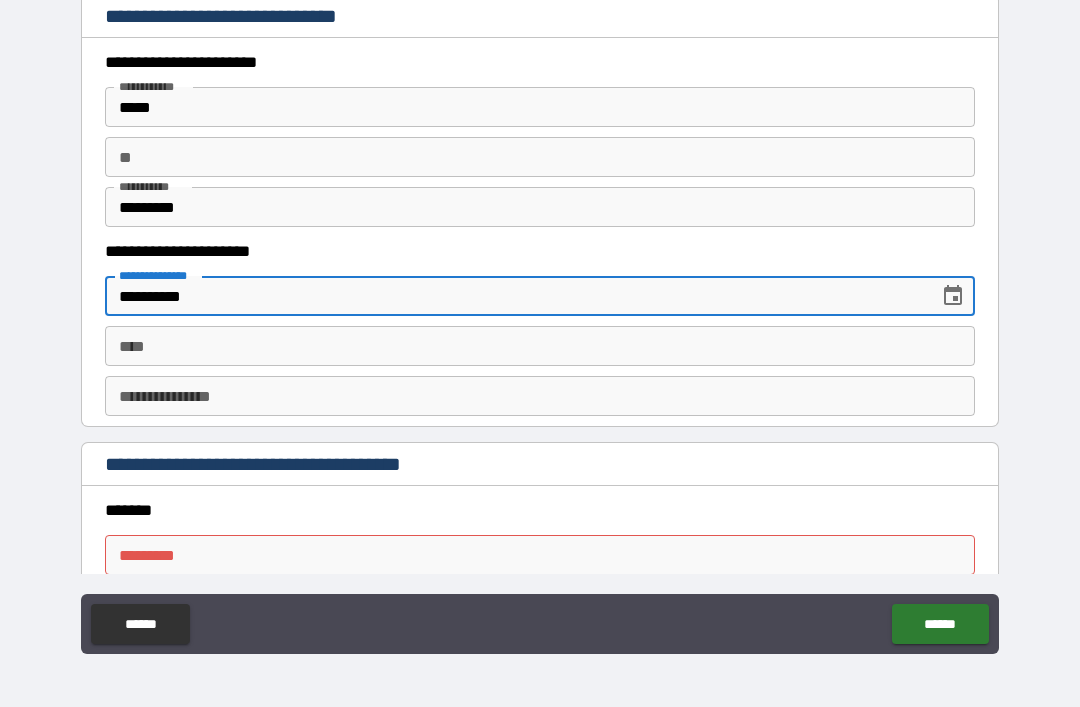 type on "**********" 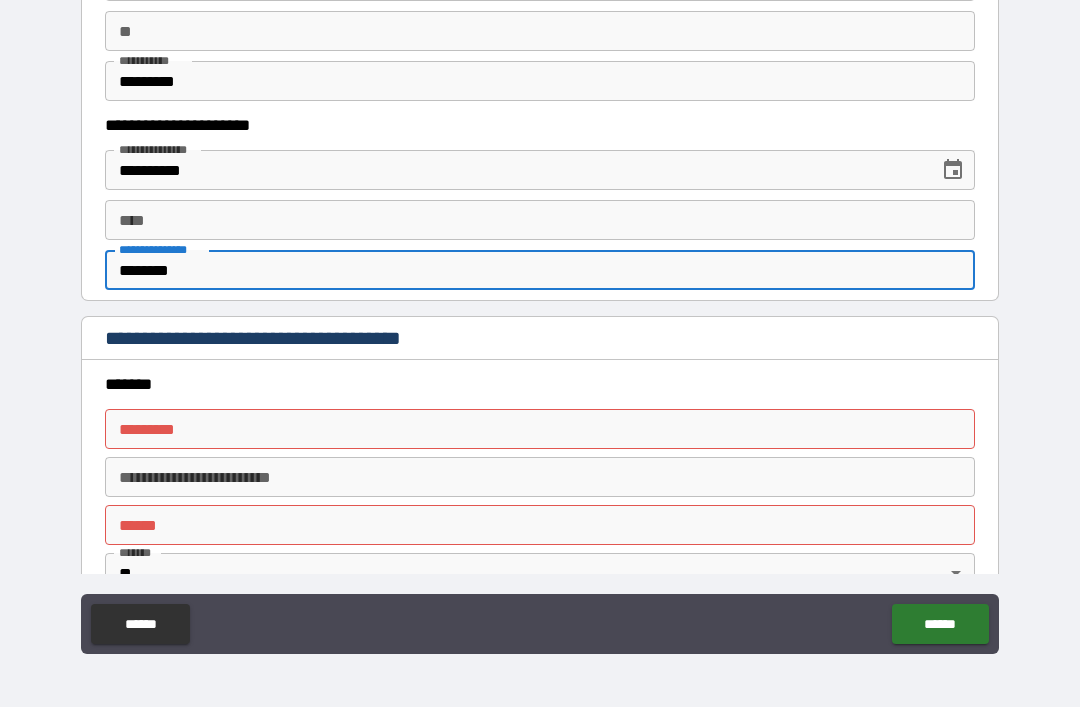 scroll, scrollTop: 1969, scrollLeft: 0, axis: vertical 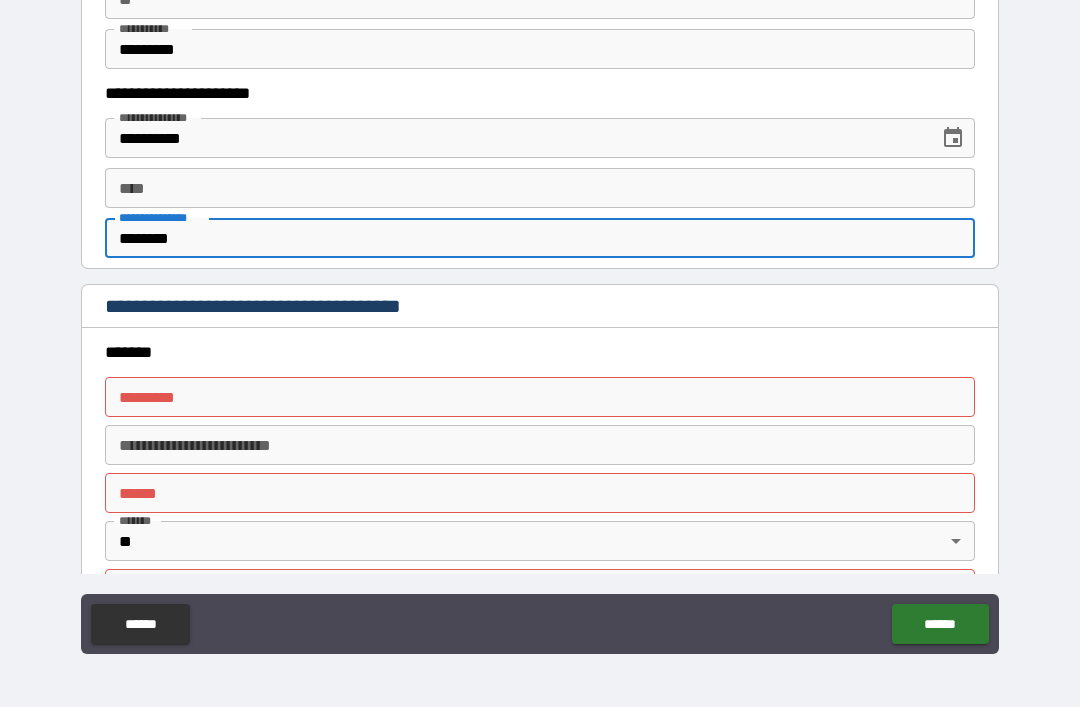type on "********" 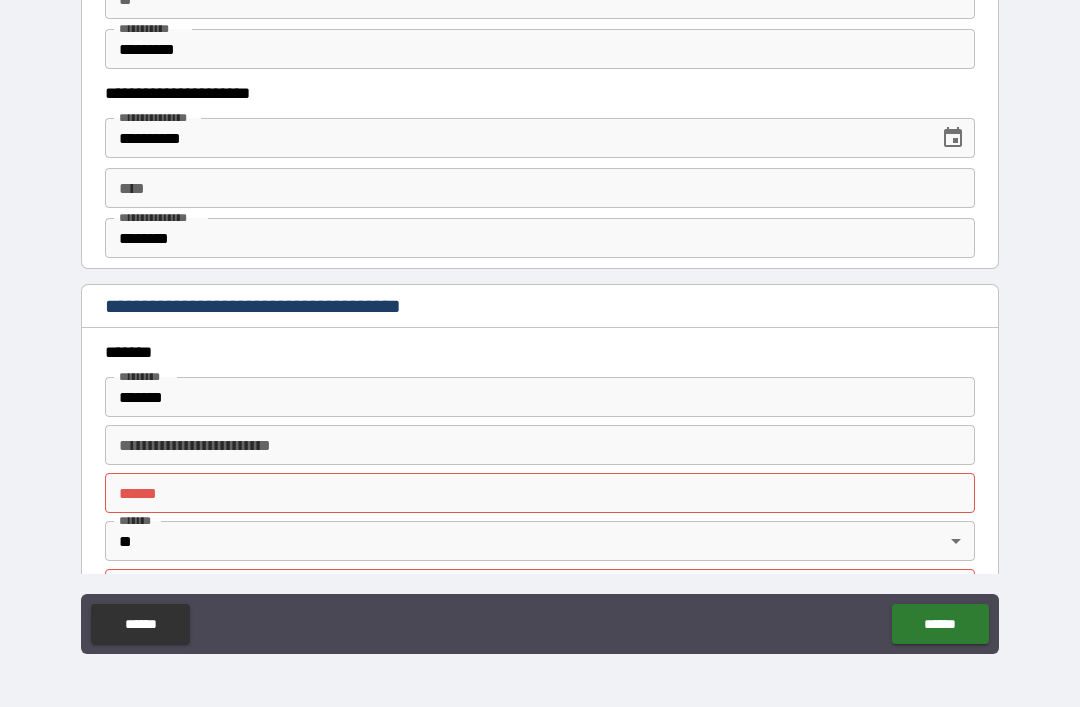 type on "**********" 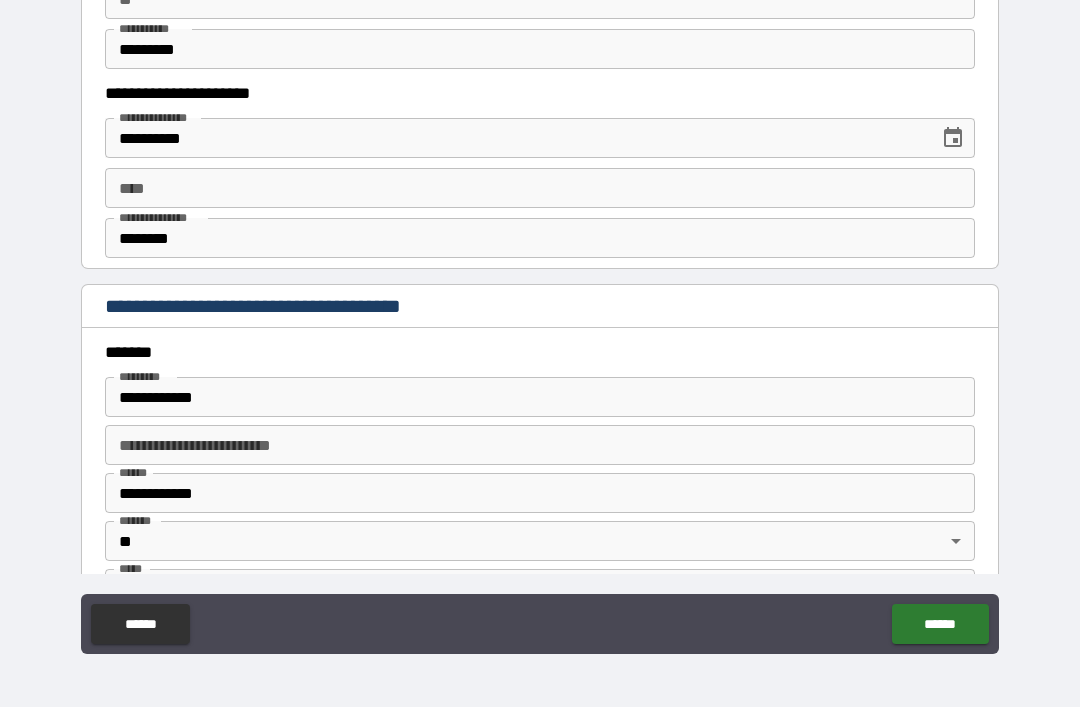 click on "**********" at bounding box center (540, 445) 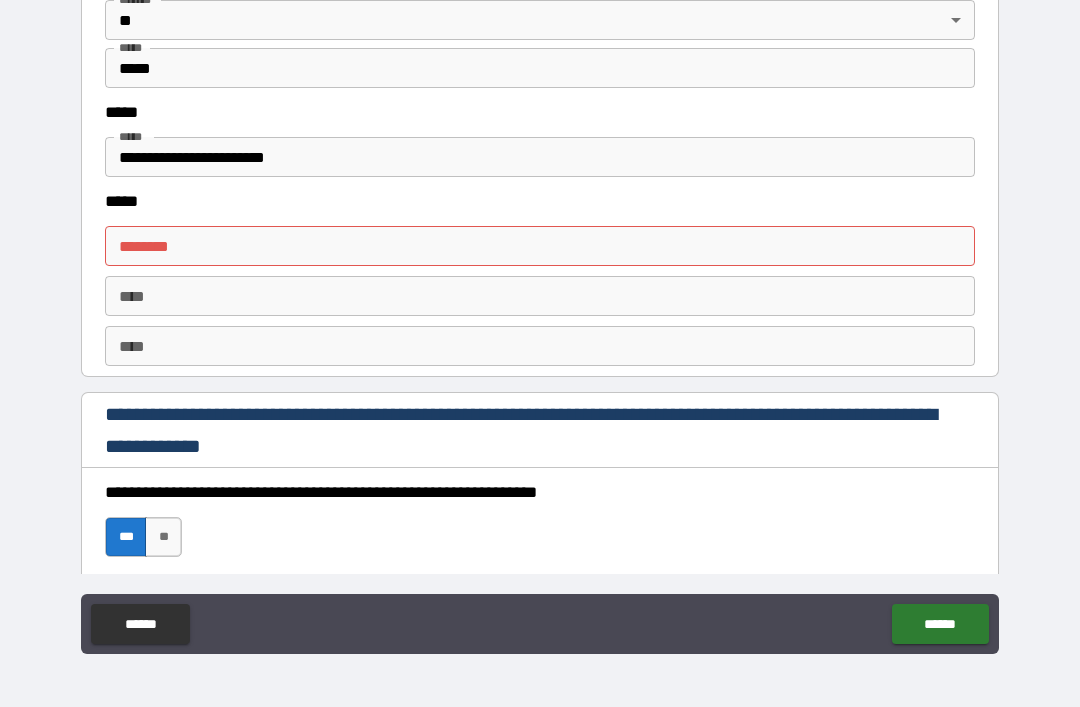 scroll, scrollTop: 2500, scrollLeft: 0, axis: vertical 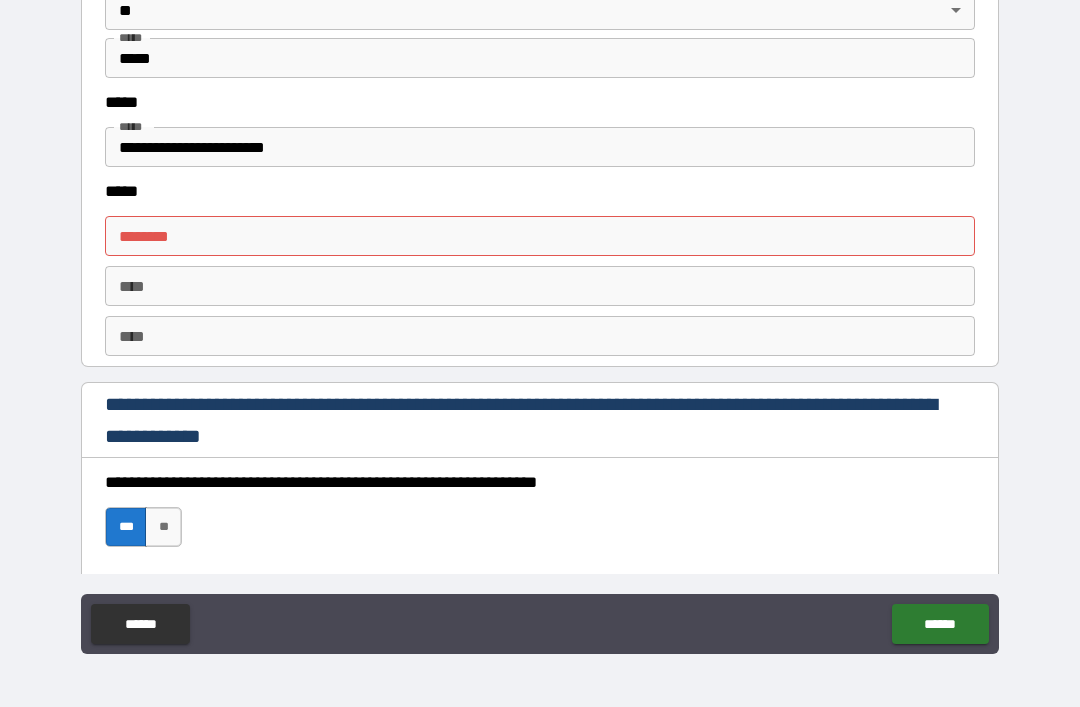 type on "*" 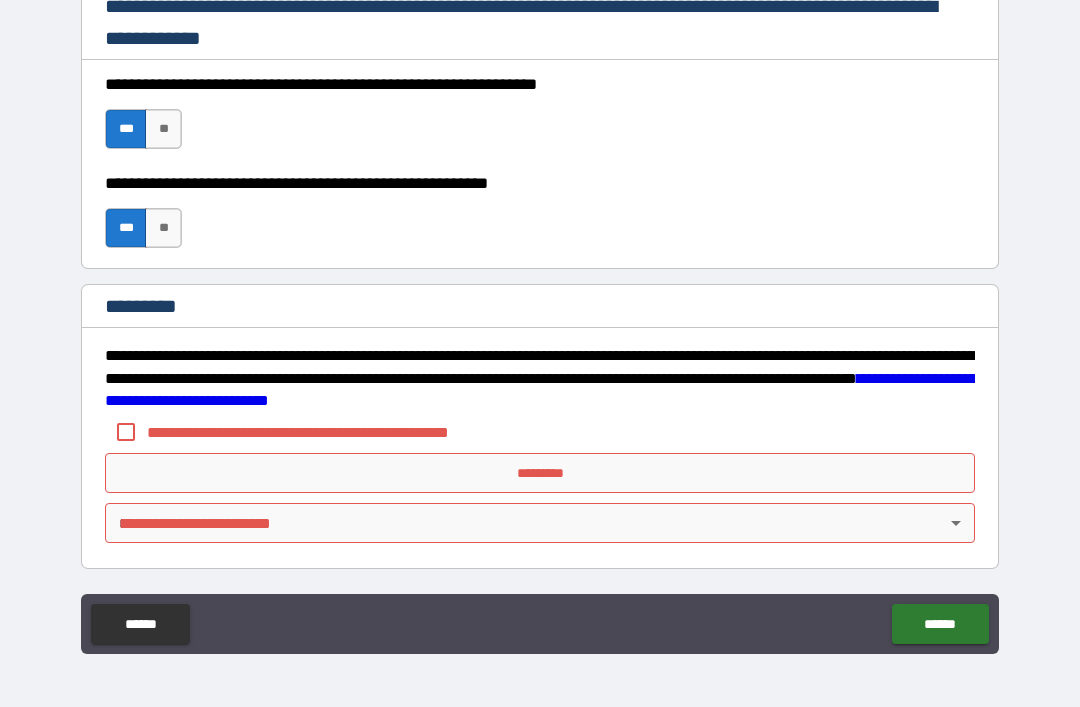 scroll, scrollTop: 2898, scrollLeft: 0, axis: vertical 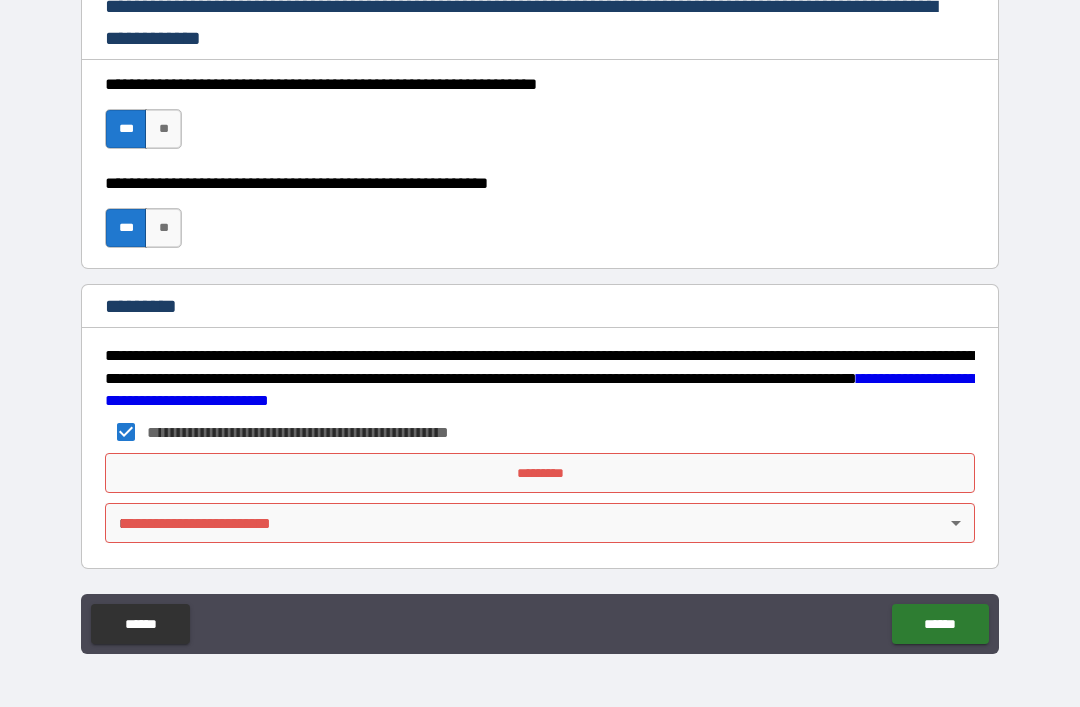 click on "**********" at bounding box center [540, 321] 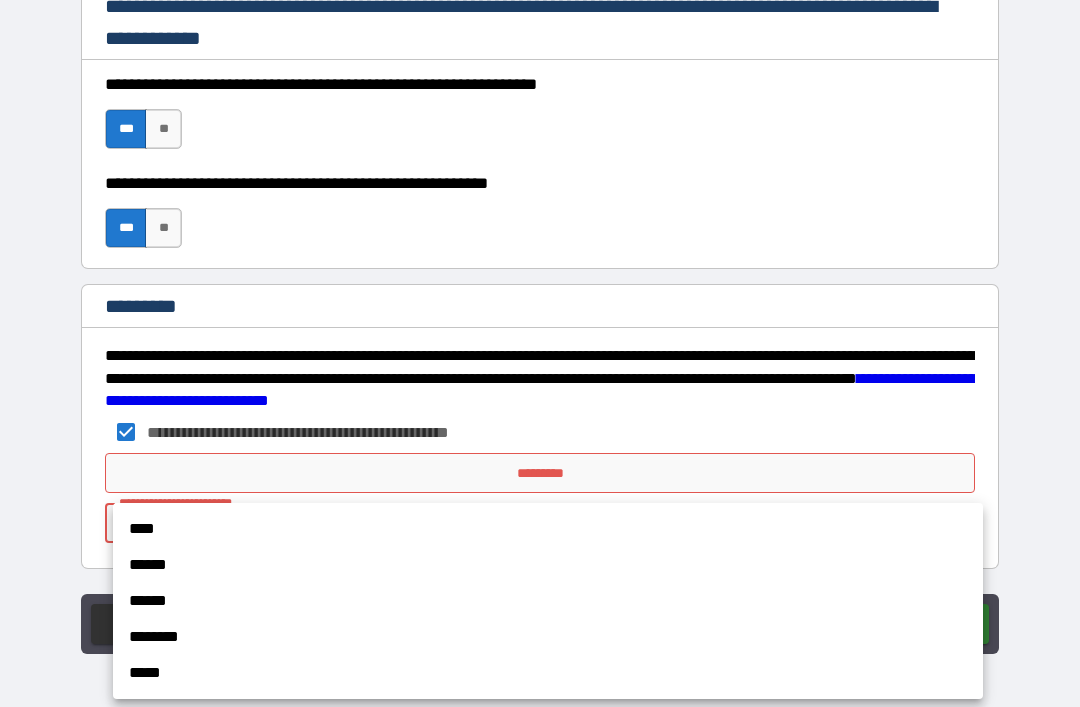 click on "****" at bounding box center [548, 529] 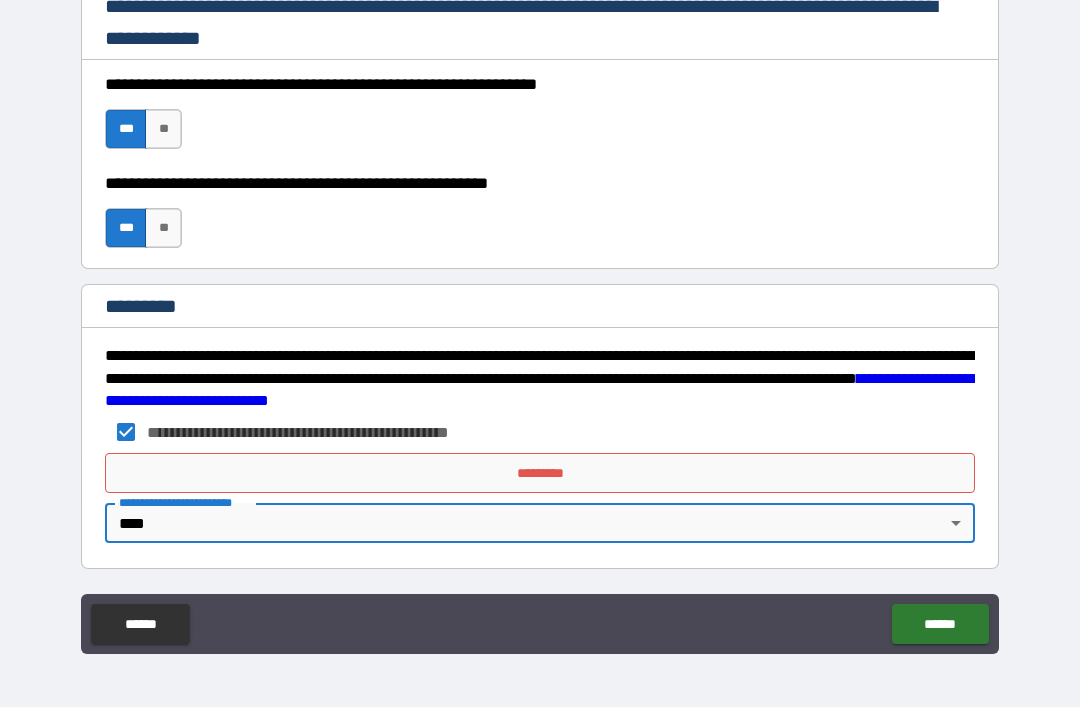 click on "*********" at bounding box center (540, 473) 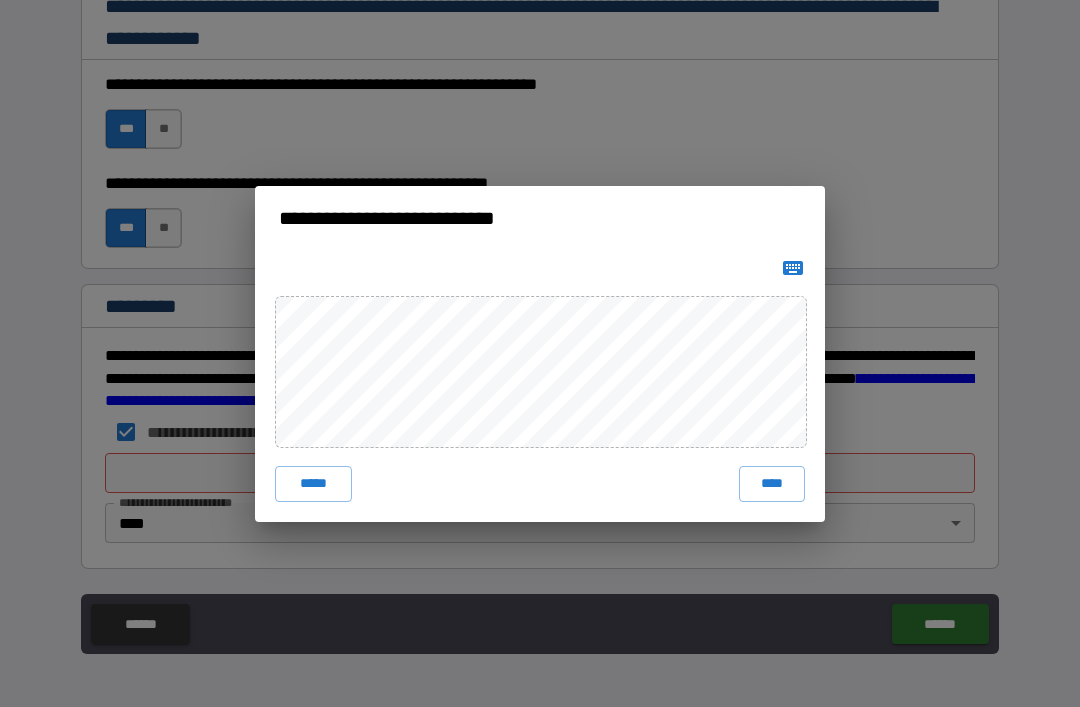 click on "****" at bounding box center [772, 484] 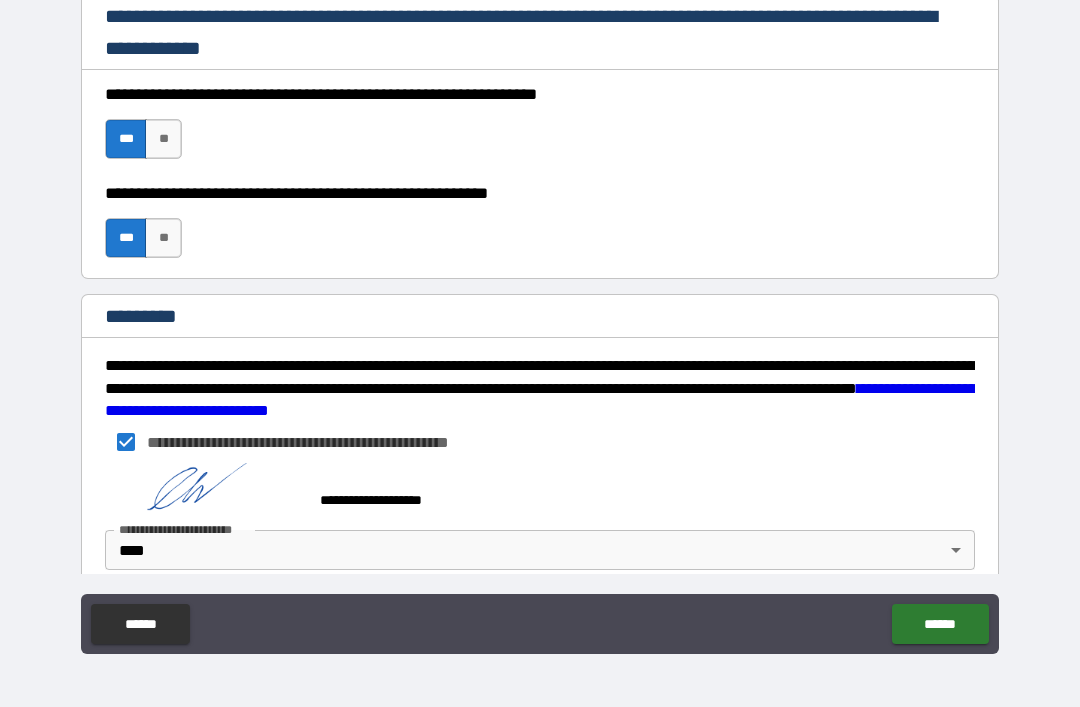 click on "******" at bounding box center [940, 624] 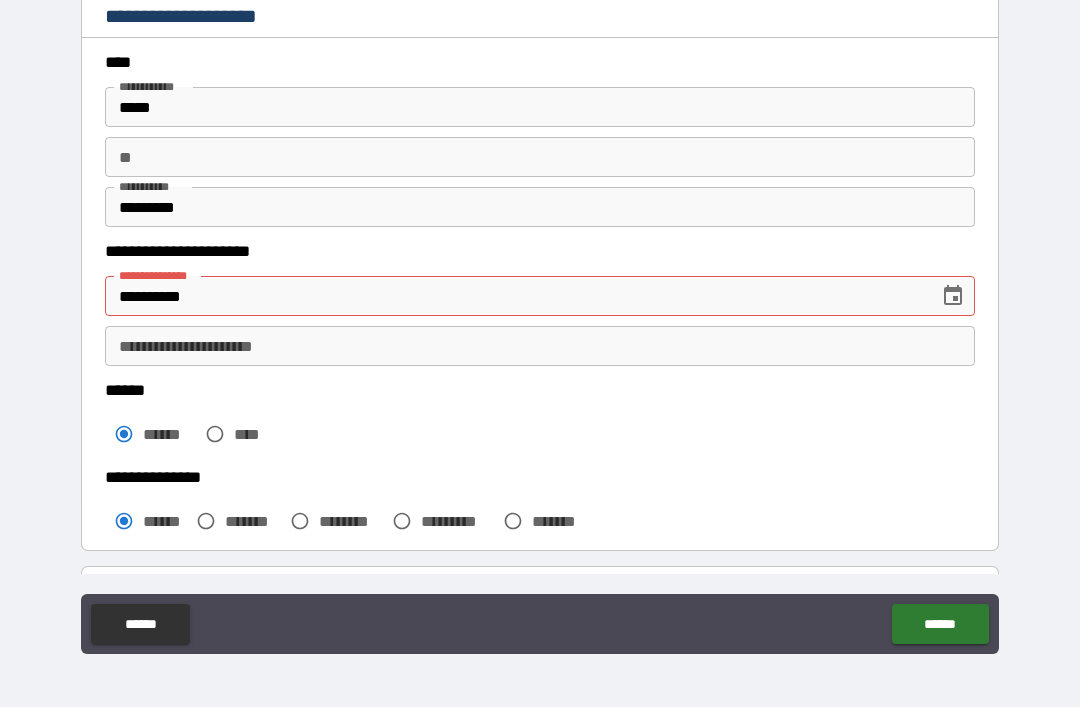 scroll, scrollTop: 49, scrollLeft: 0, axis: vertical 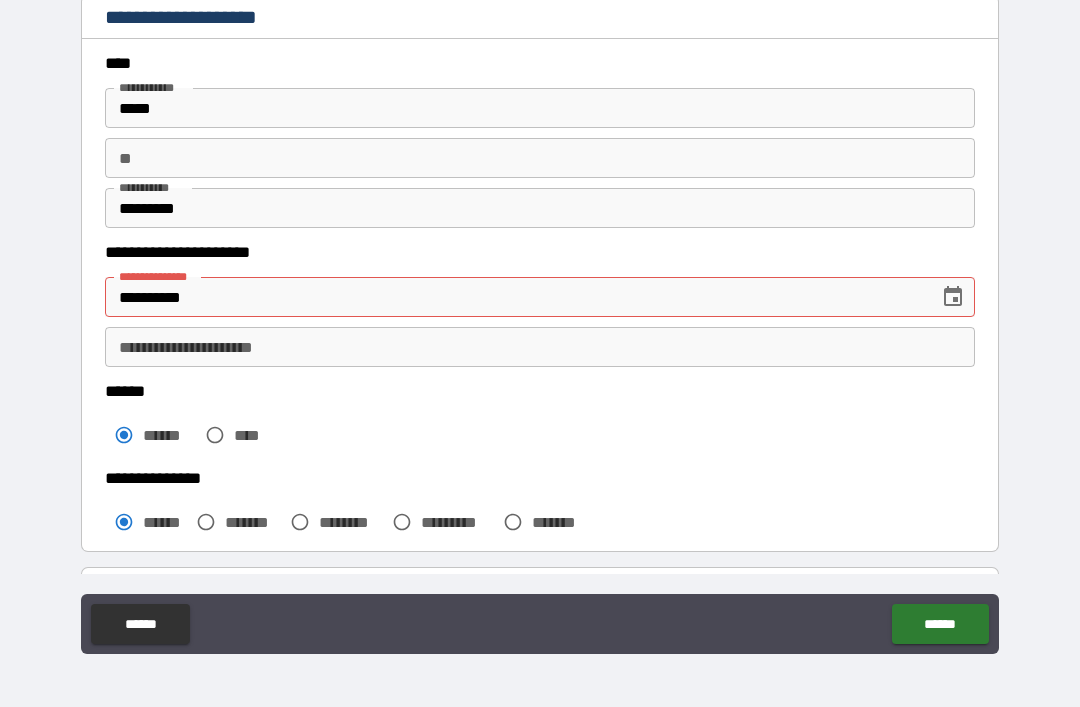 click on "**********" at bounding box center (515, 297) 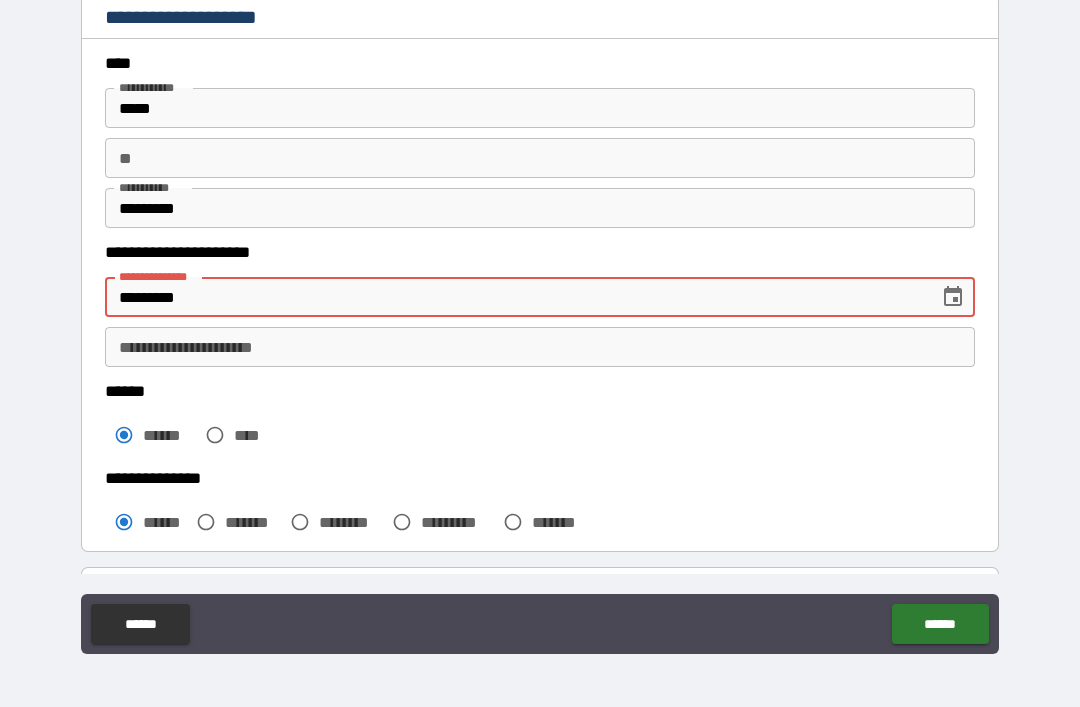 type on "**********" 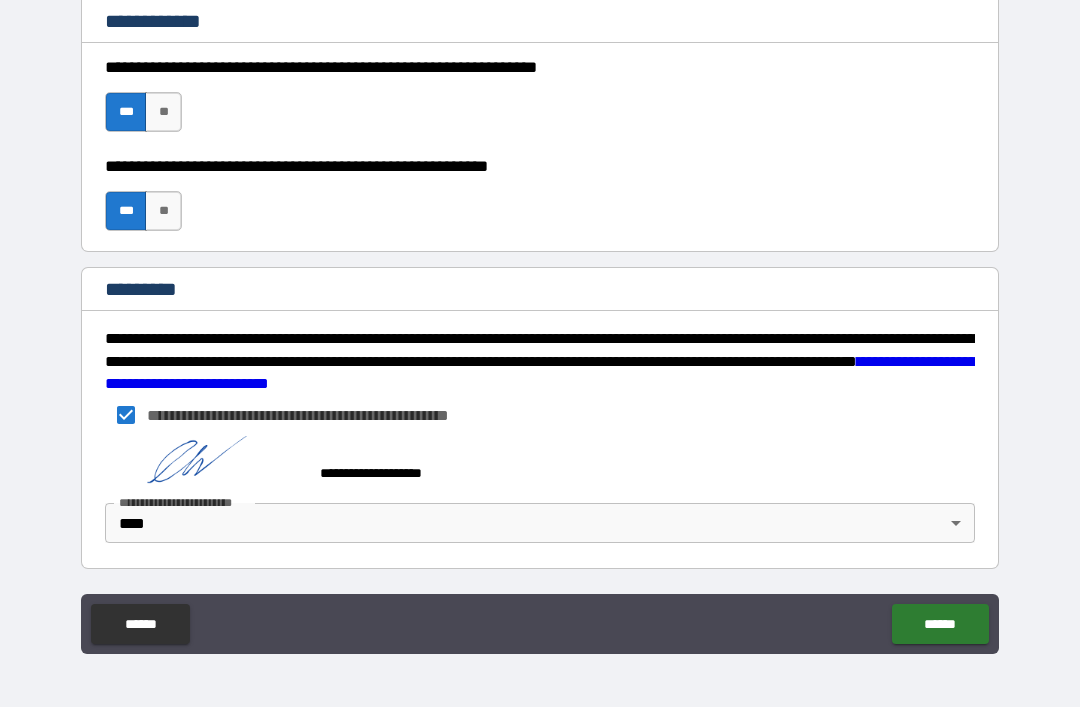 scroll, scrollTop: 2915, scrollLeft: 0, axis: vertical 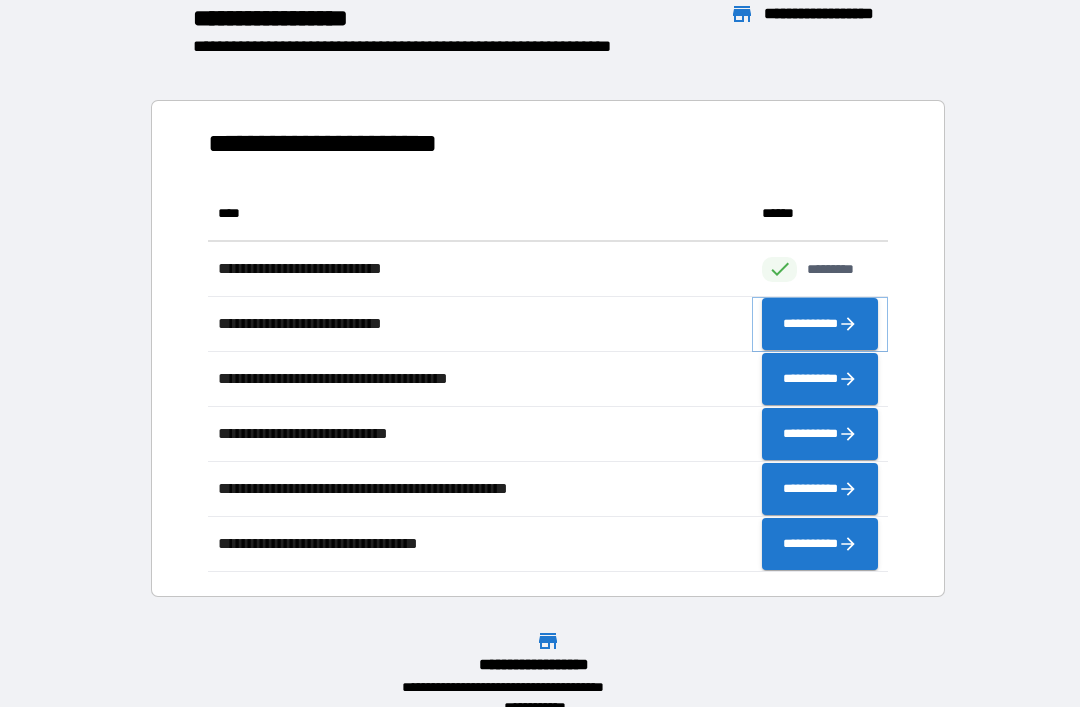 click on "**********" at bounding box center (820, 324) 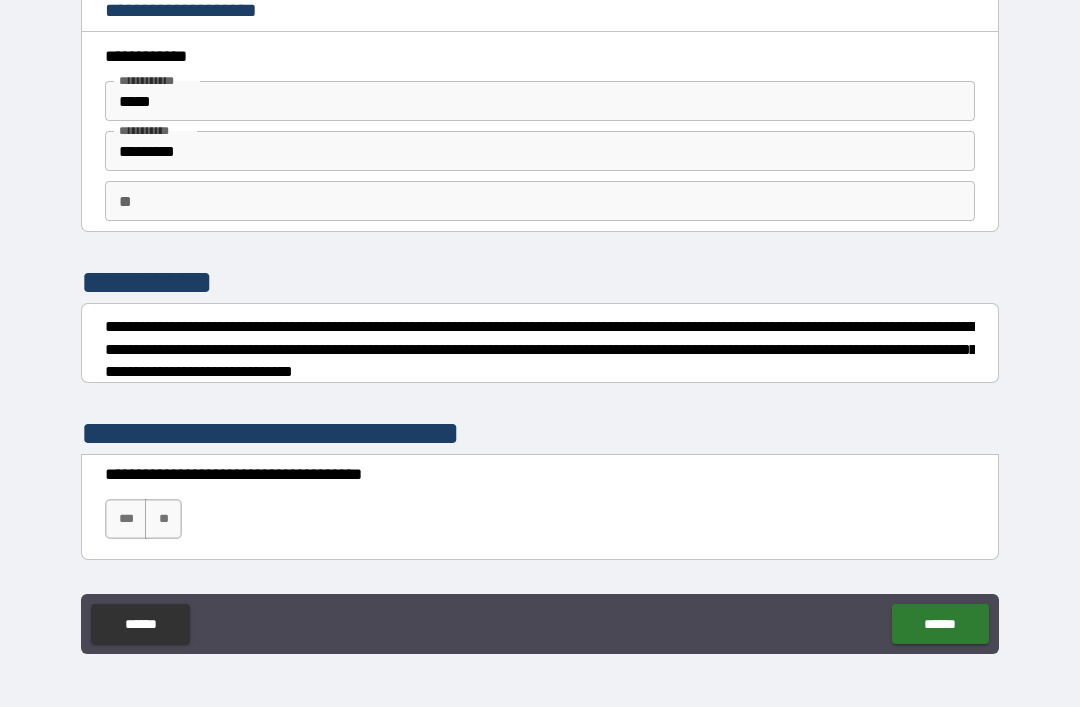 scroll, scrollTop: 0, scrollLeft: 0, axis: both 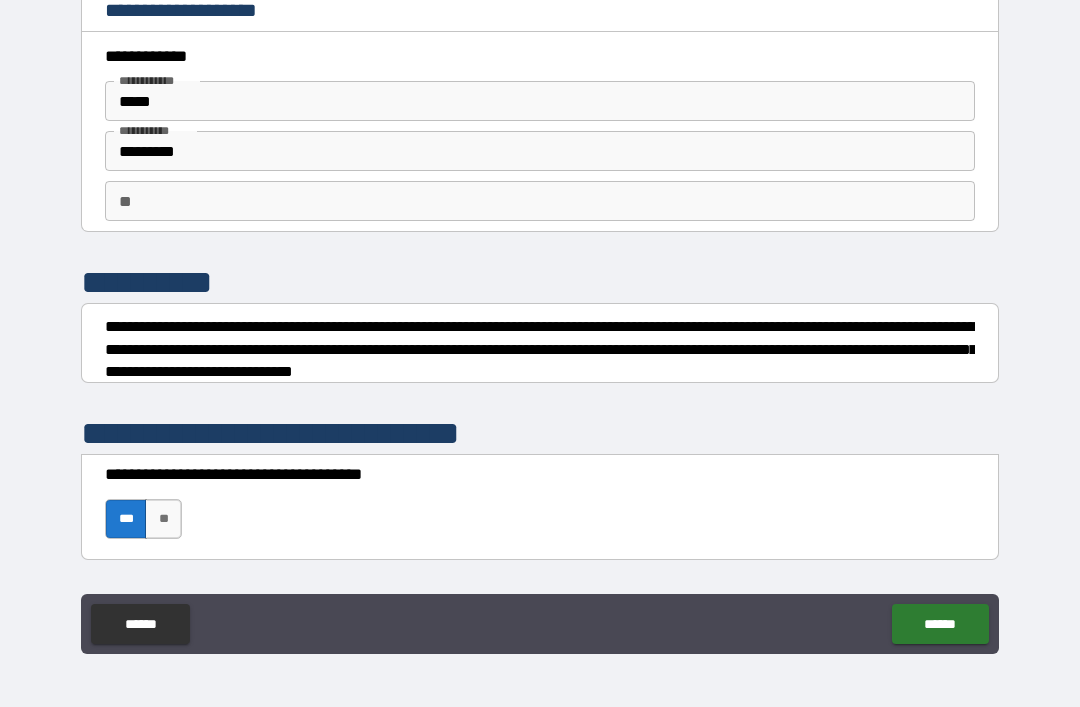 click on "******" at bounding box center [940, 624] 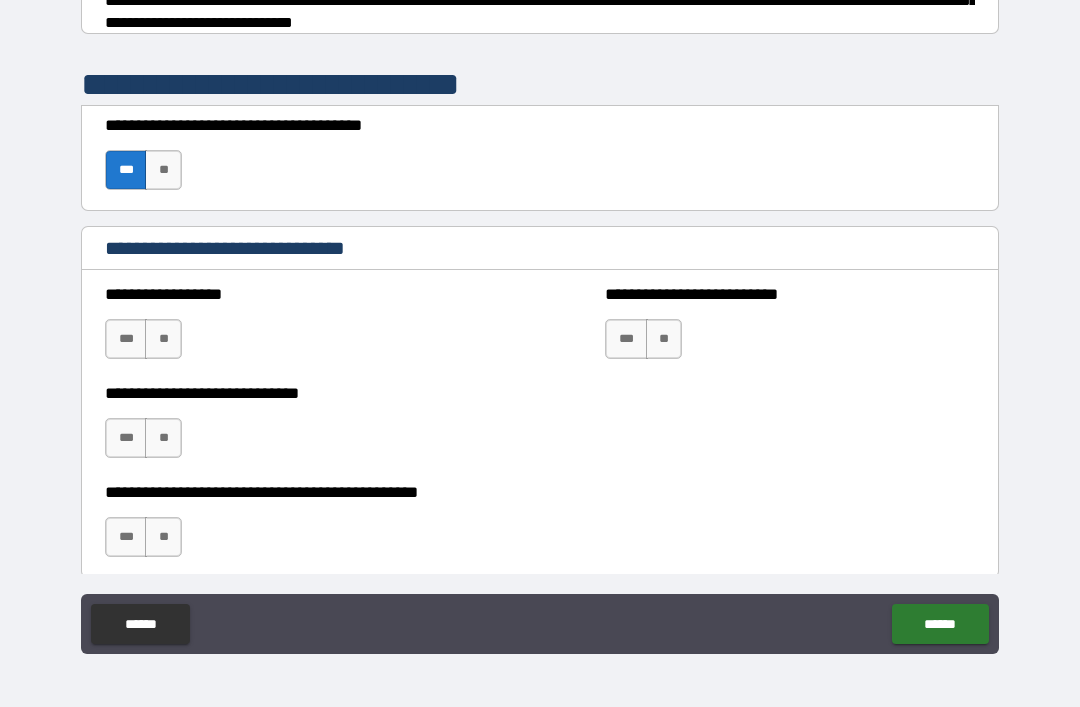 scroll, scrollTop: 193, scrollLeft: 0, axis: vertical 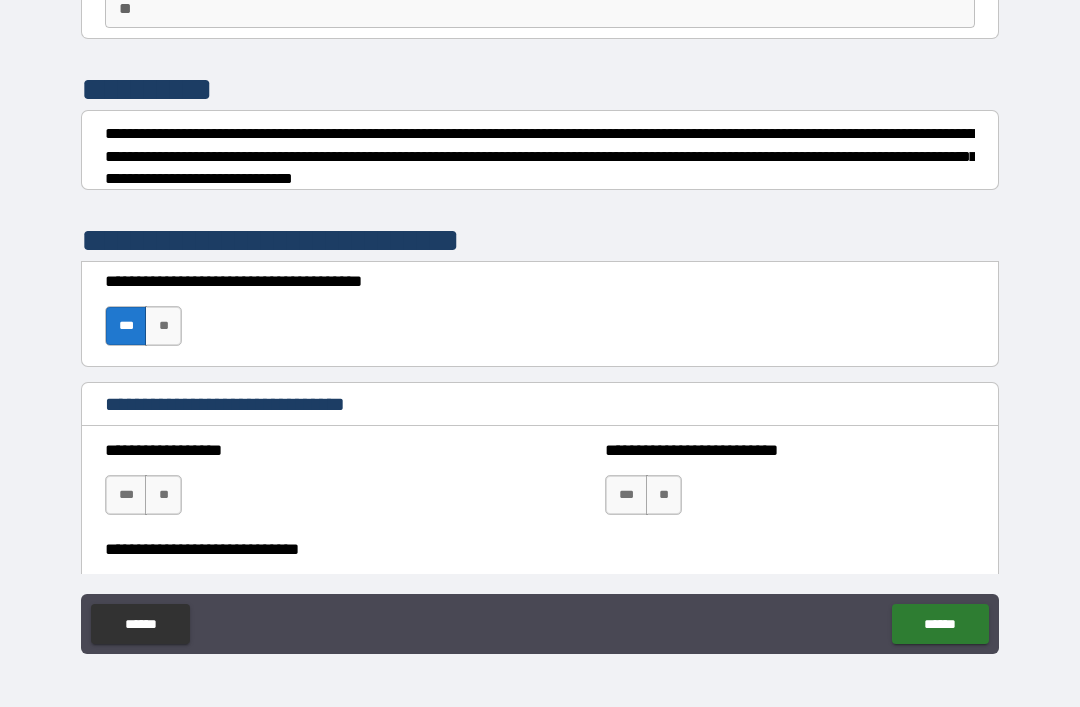 click on "**" at bounding box center (163, 326) 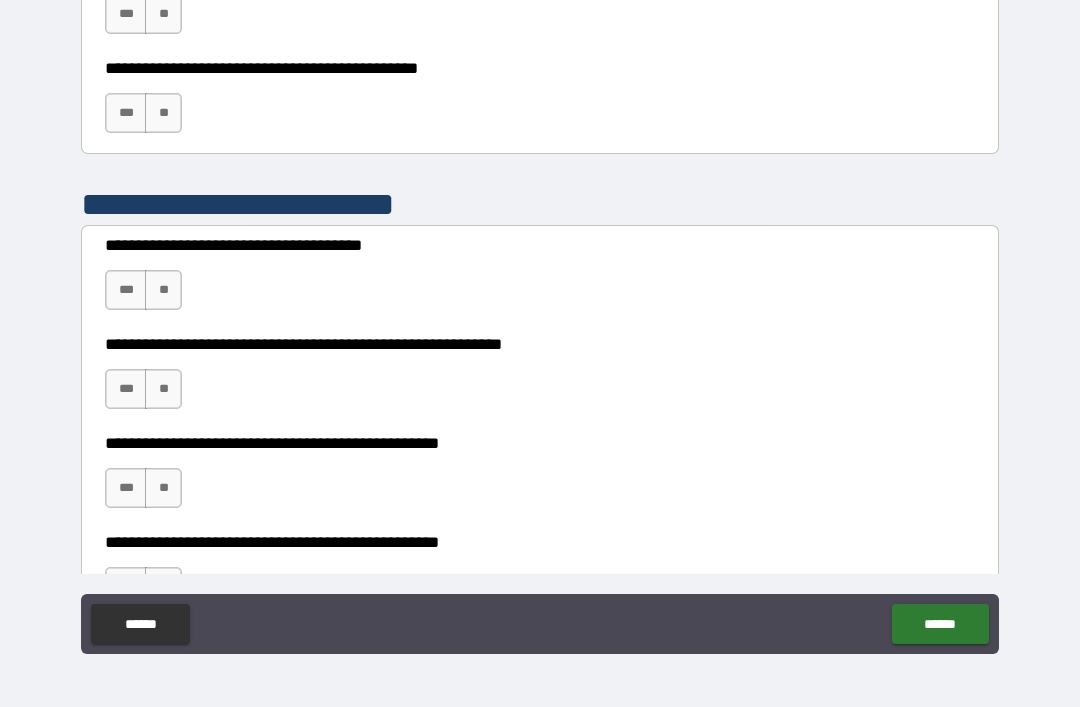 scroll, scrollTop: 779, scrollLeft: 0, axis: vertical 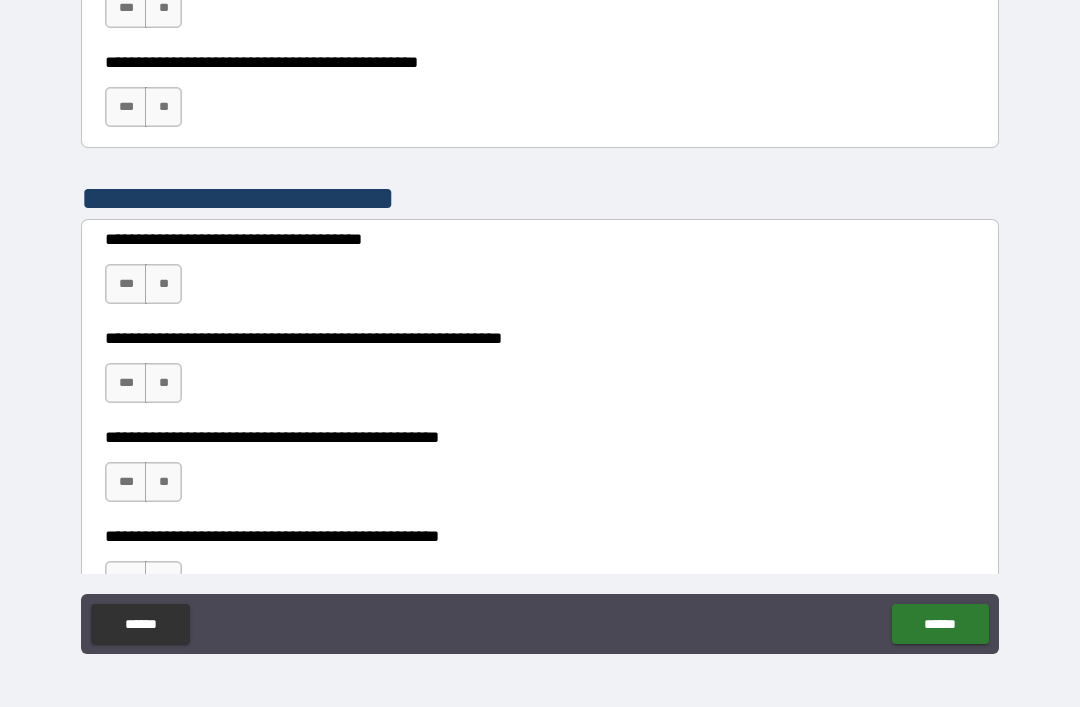 click on "**" at bounding box center (163, 284) 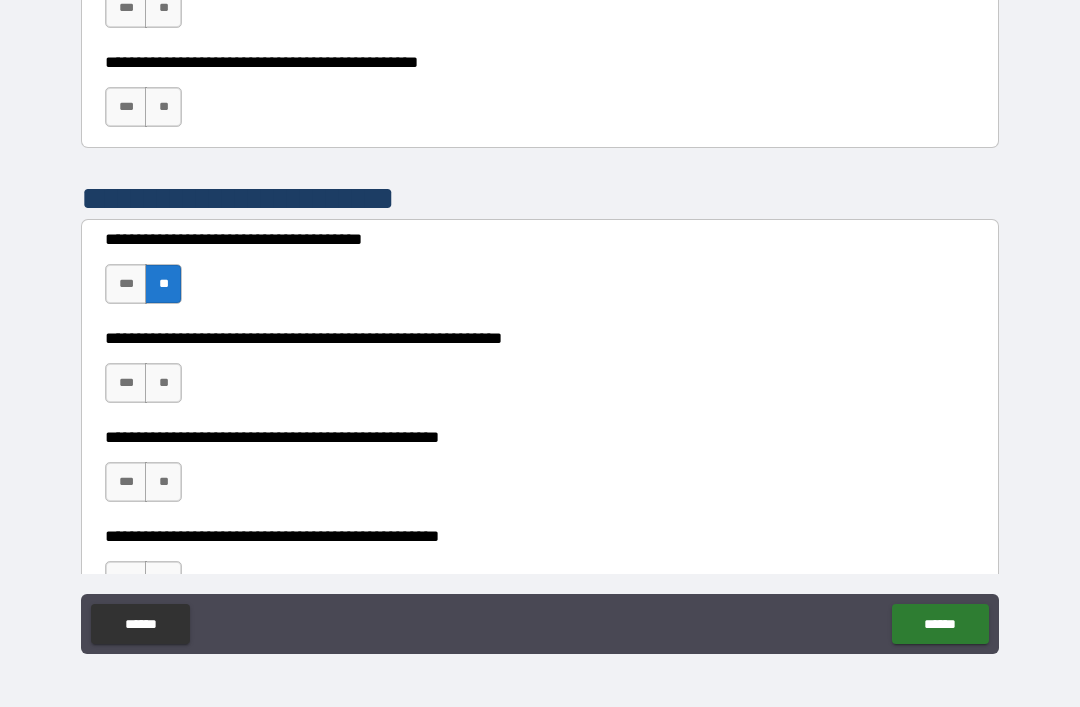 click on "**" at bounding box center (163, 383) 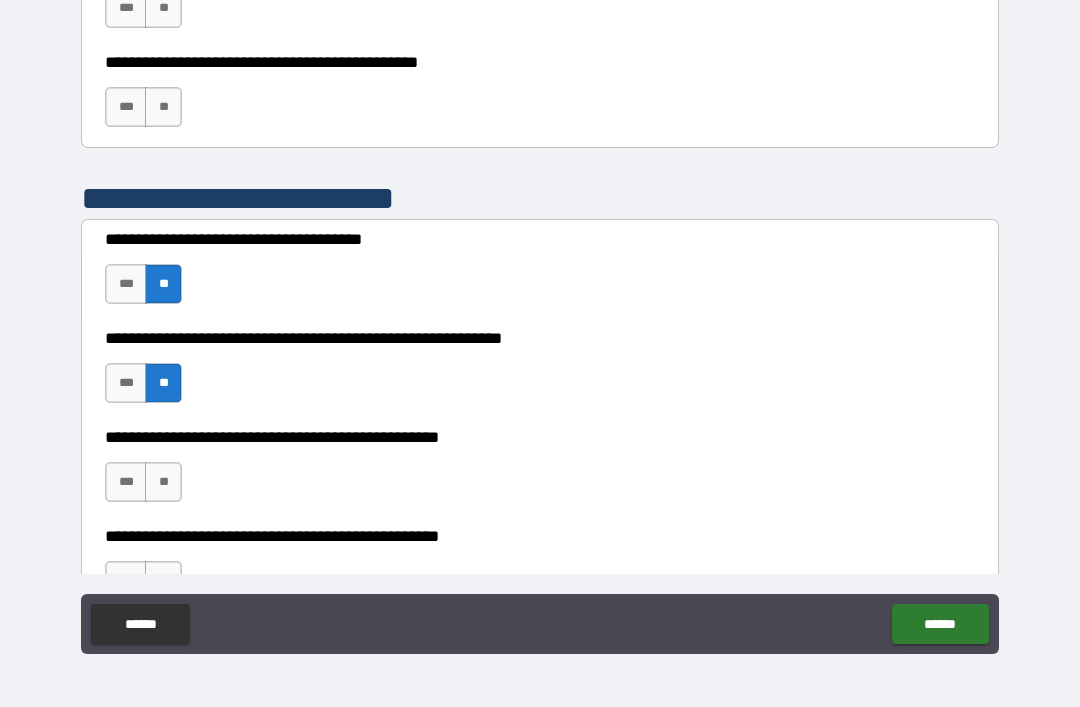 click on "**" at bounding box center [163, 482] 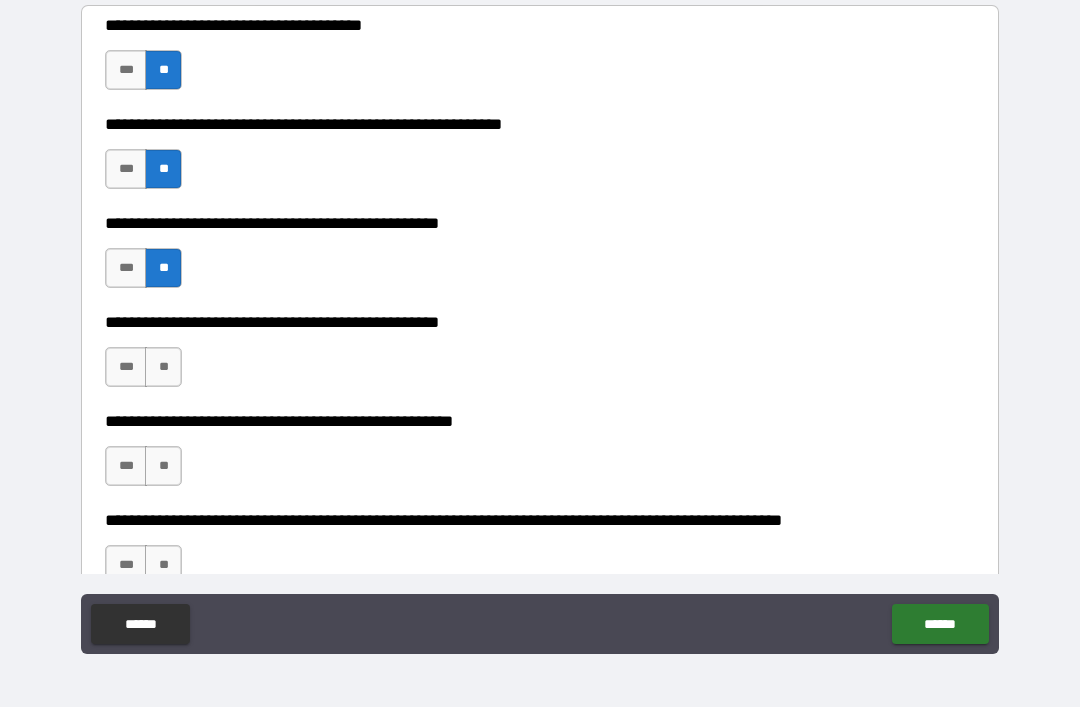 scroll, scrollTop: 1005, scrollLeft: 0, axis: vertical 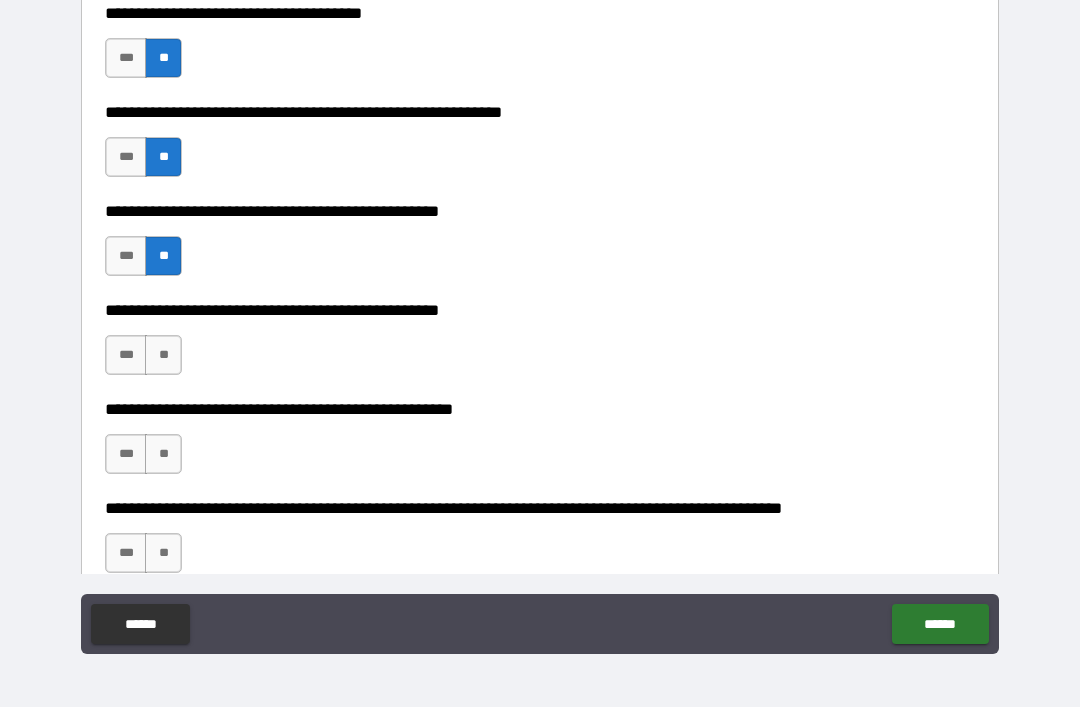 click on "**" at bounding box center [163, 355] 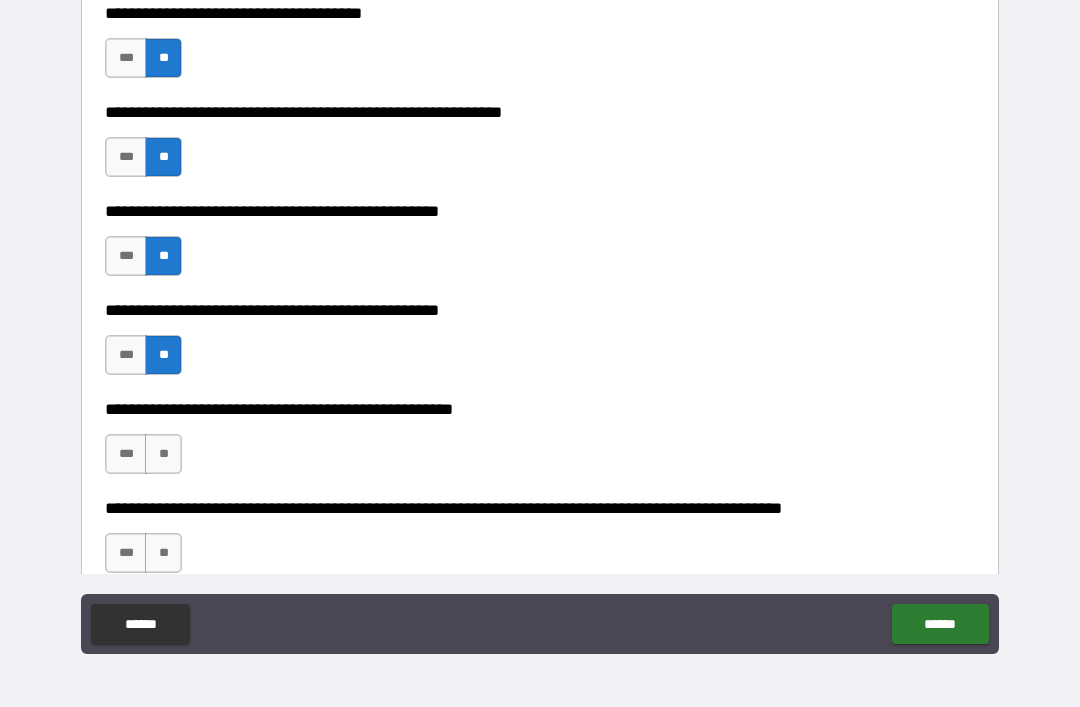 click on "**" at bounding box center [163, 454] 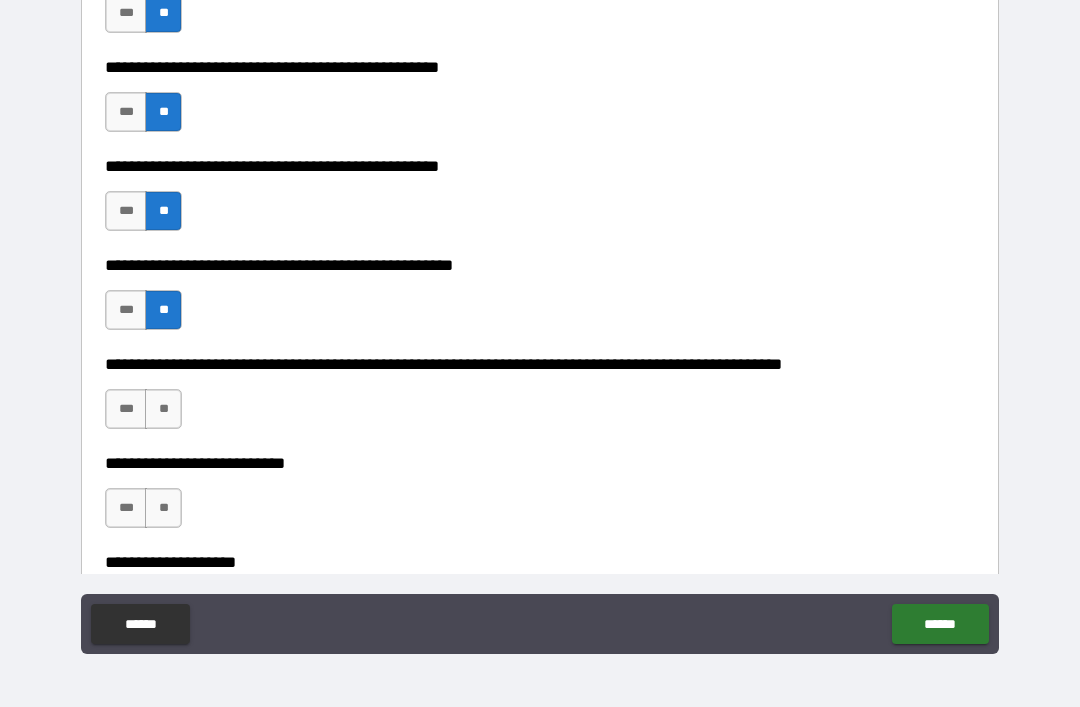 scroll, scrollTop: 1150, scrollLeft: 0, axis: vertical 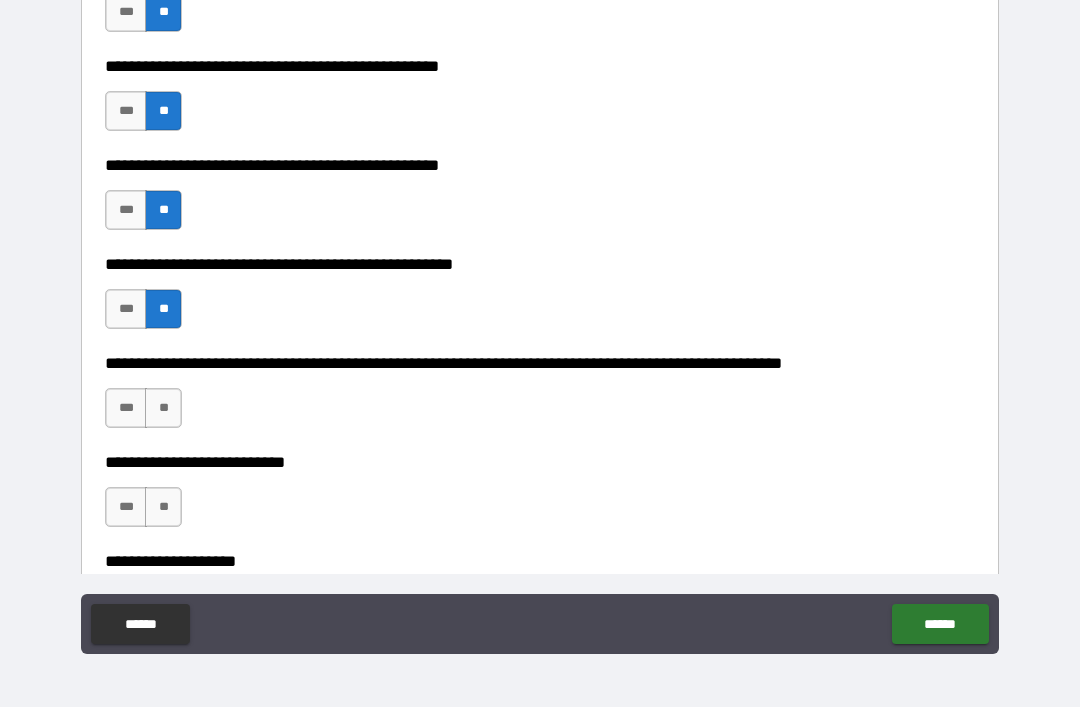click on "**" at bounding box center (163, 408) 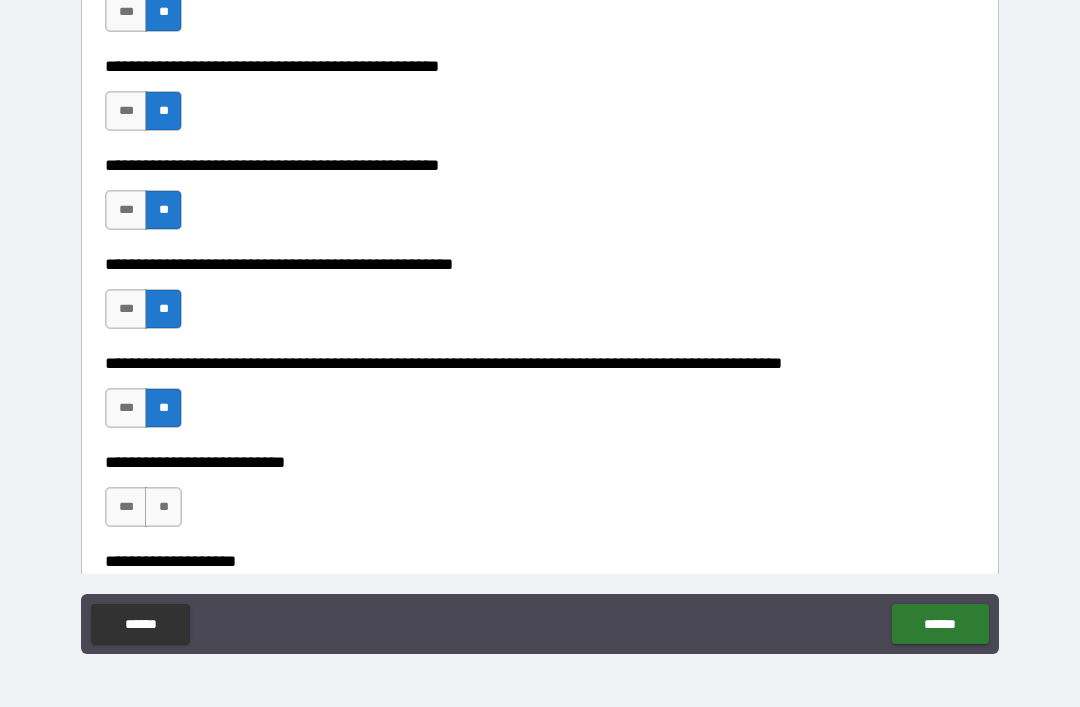 click on "**" at bounding box center (163, 507) 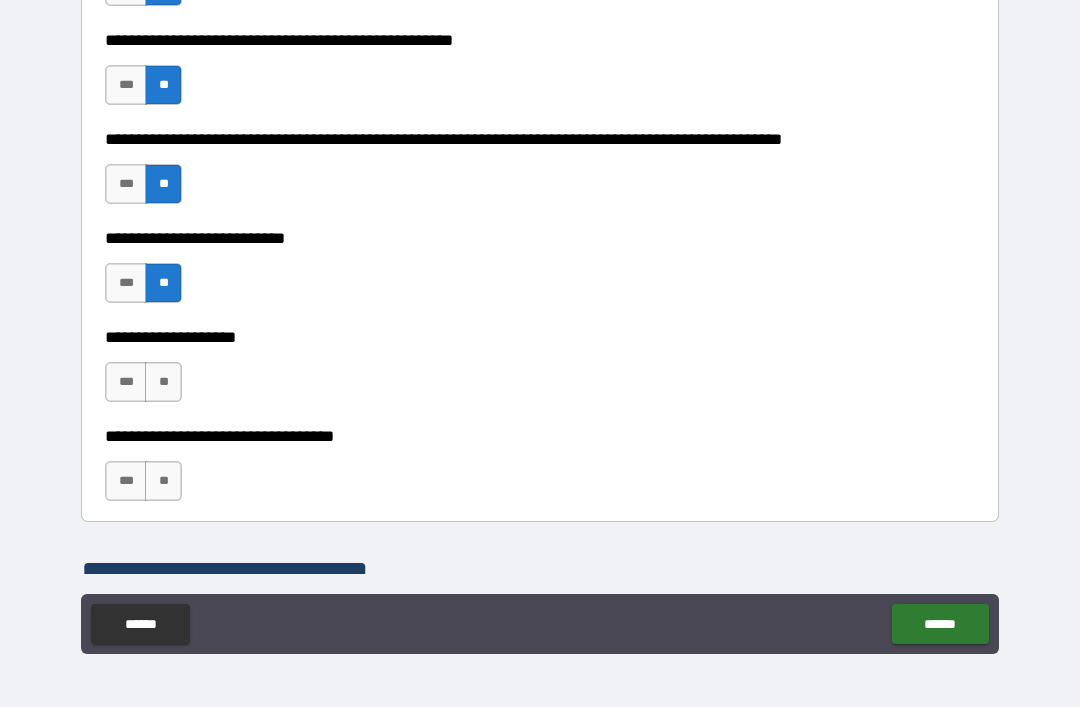 scroll, scrollTop: 1386, scrollLeft: 0, axis: vertical 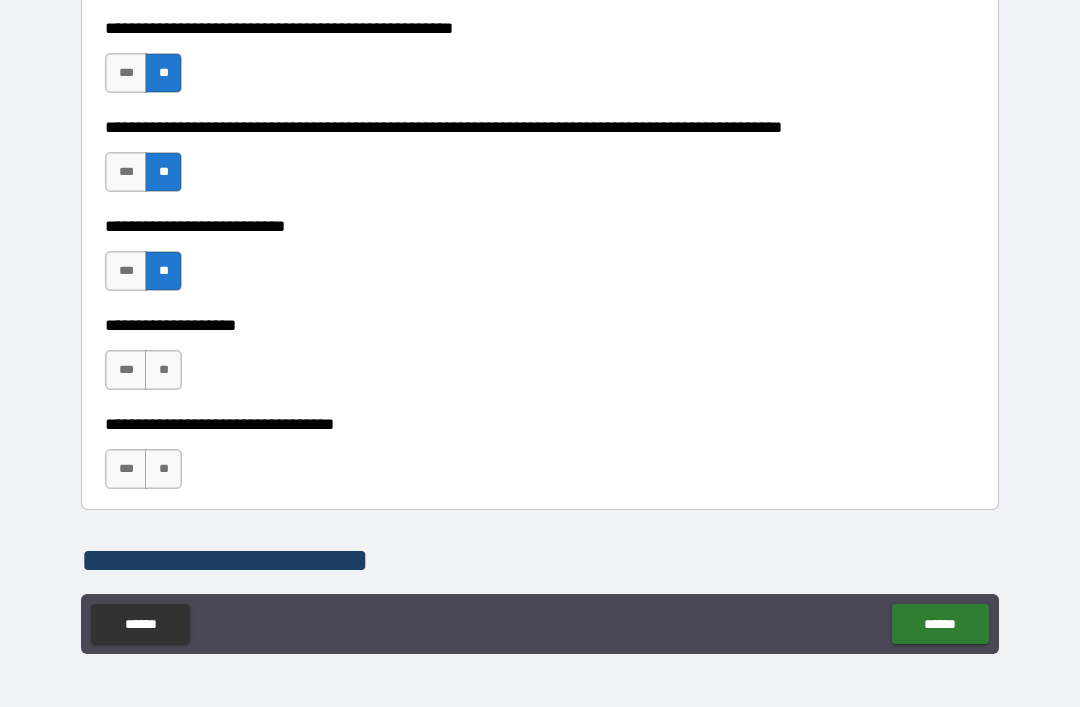 click on "**" at bounding box center (163, 370) 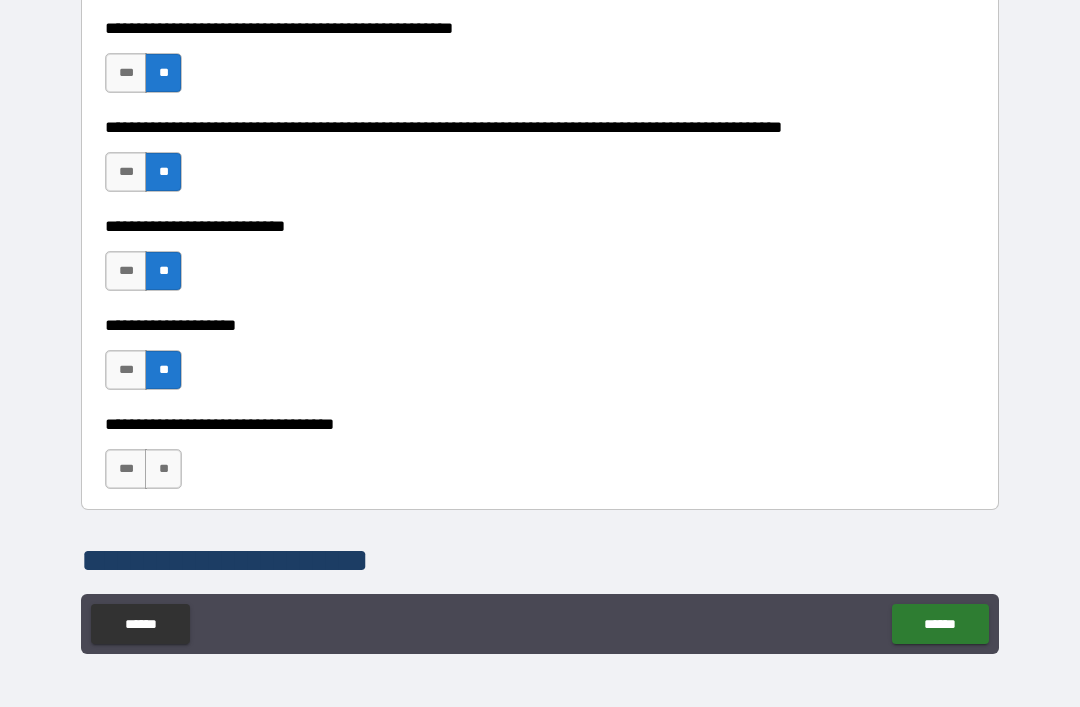 click on "**" at bounding box center [163, 469] 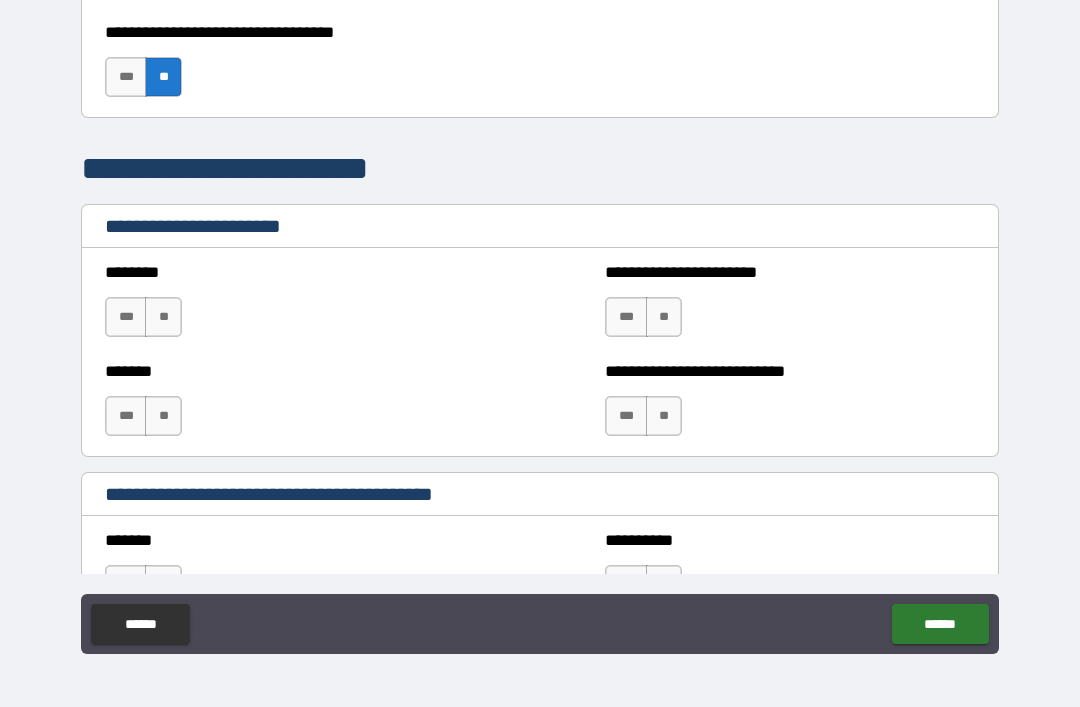 scroll, scrollTop: 1781, scrollLeft: 0, axis: vertical 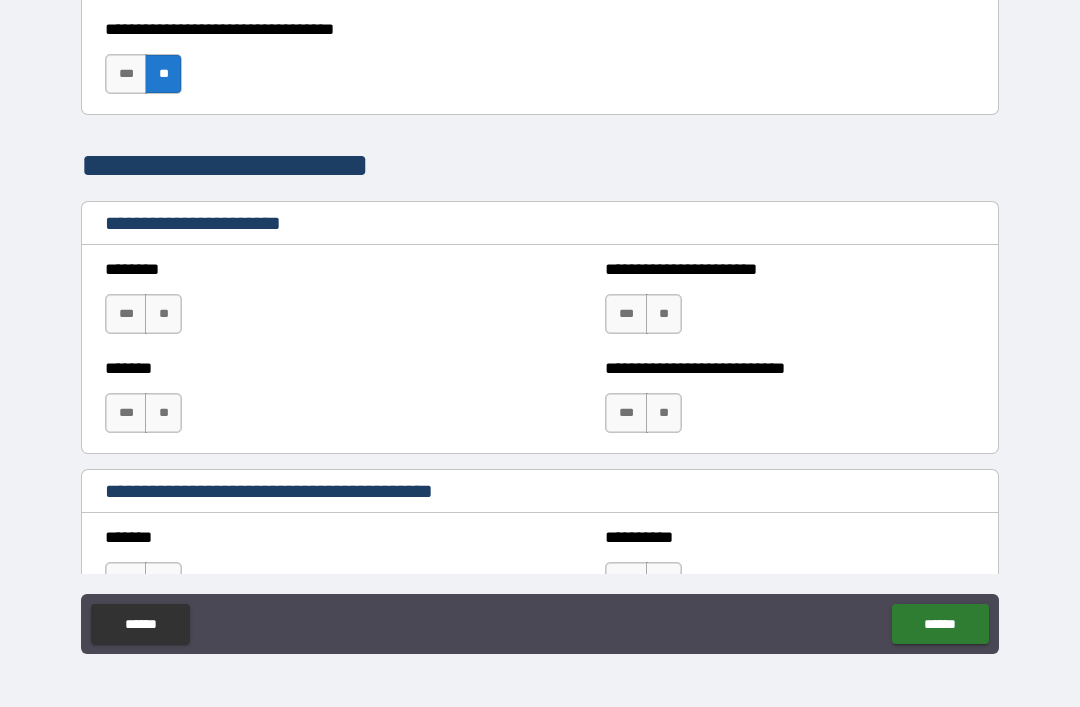 click on "**" at bounding box center [664, 413] 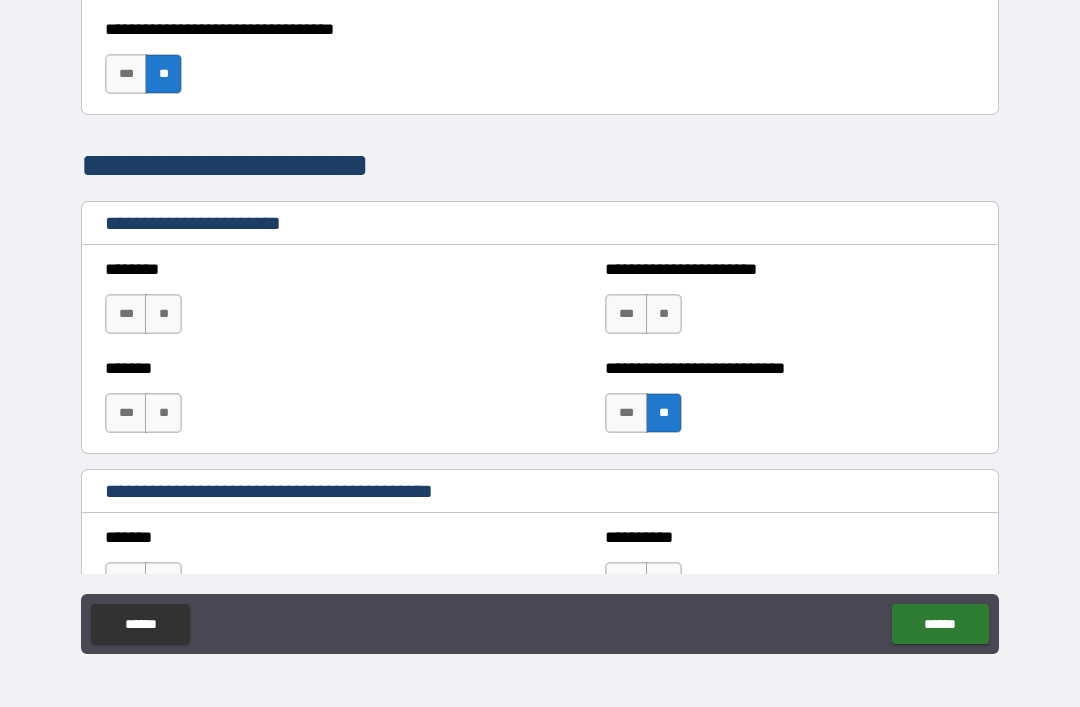 click on "**" at bounding box center (163, 413) 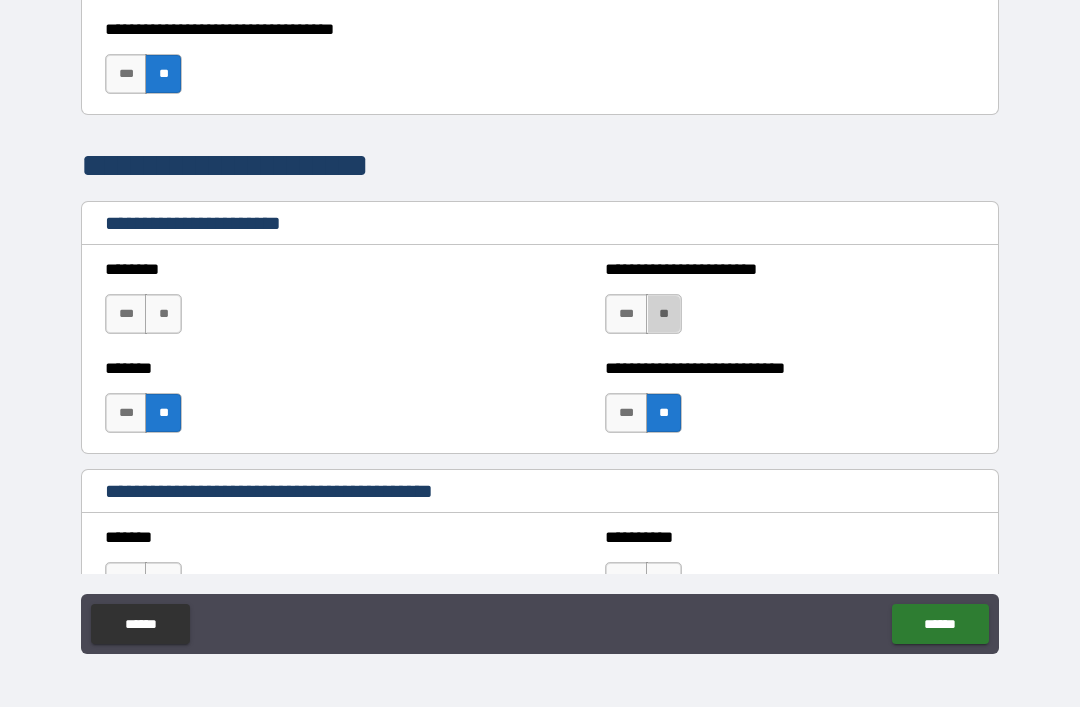click on "**" at bounding box center [664, 314] 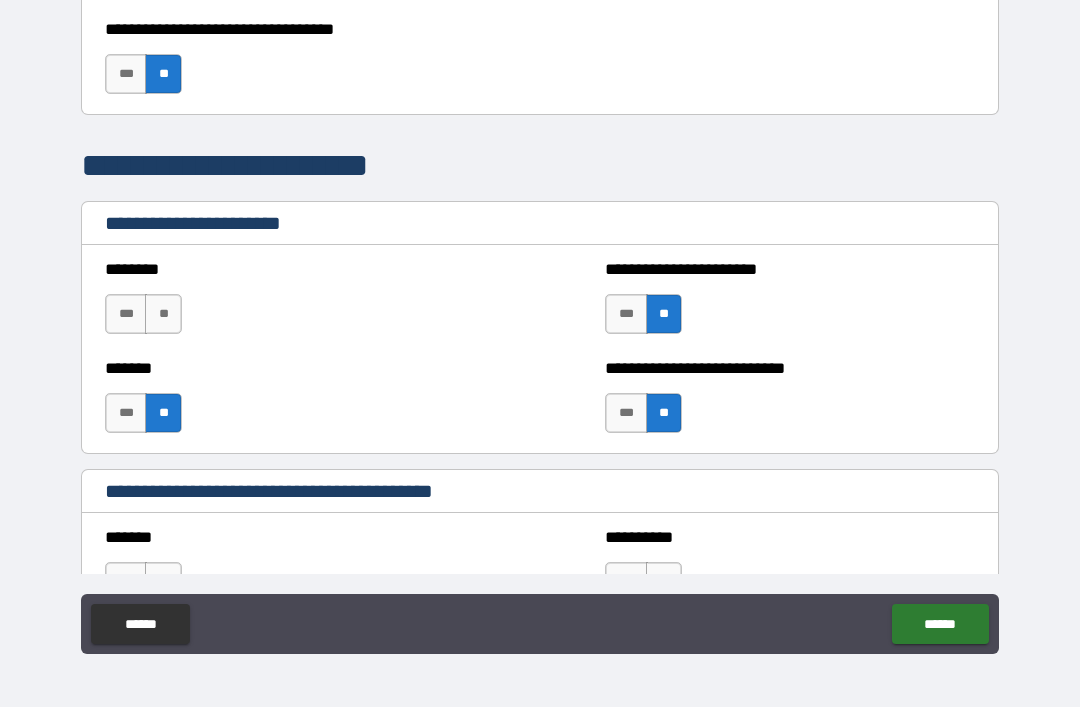 click on "**" at bounding box center [163, 314] 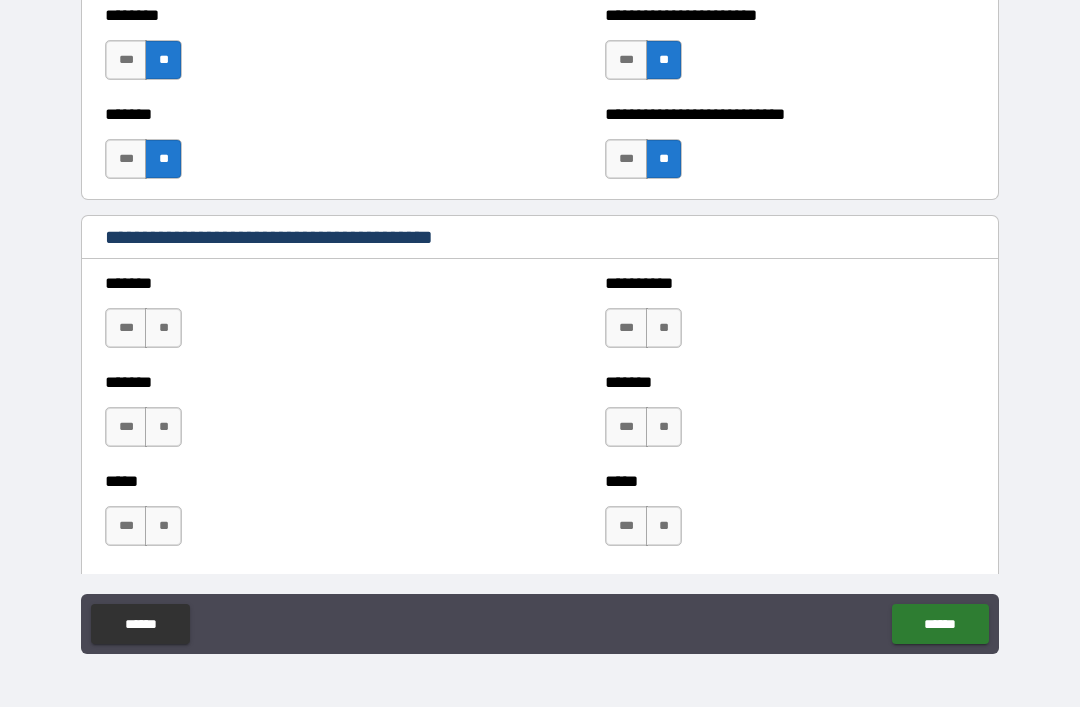 scroll, scrollTop: 2059, scrollLeft: 0, axis: vertical 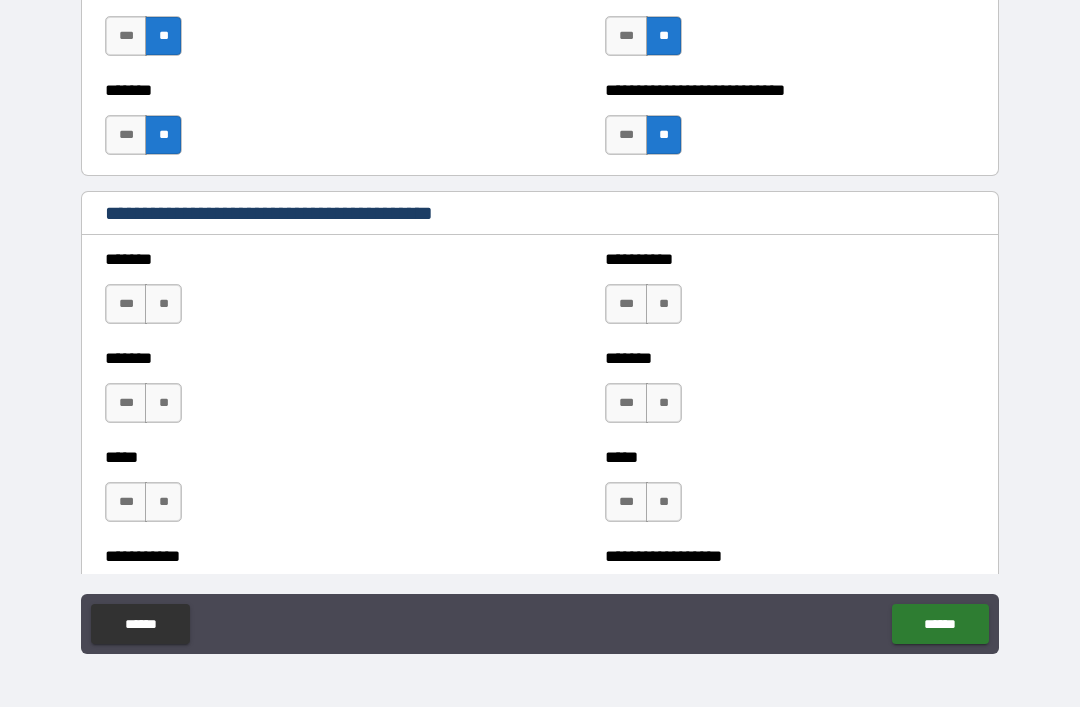 click on "**" at bounding box center (163, 304) 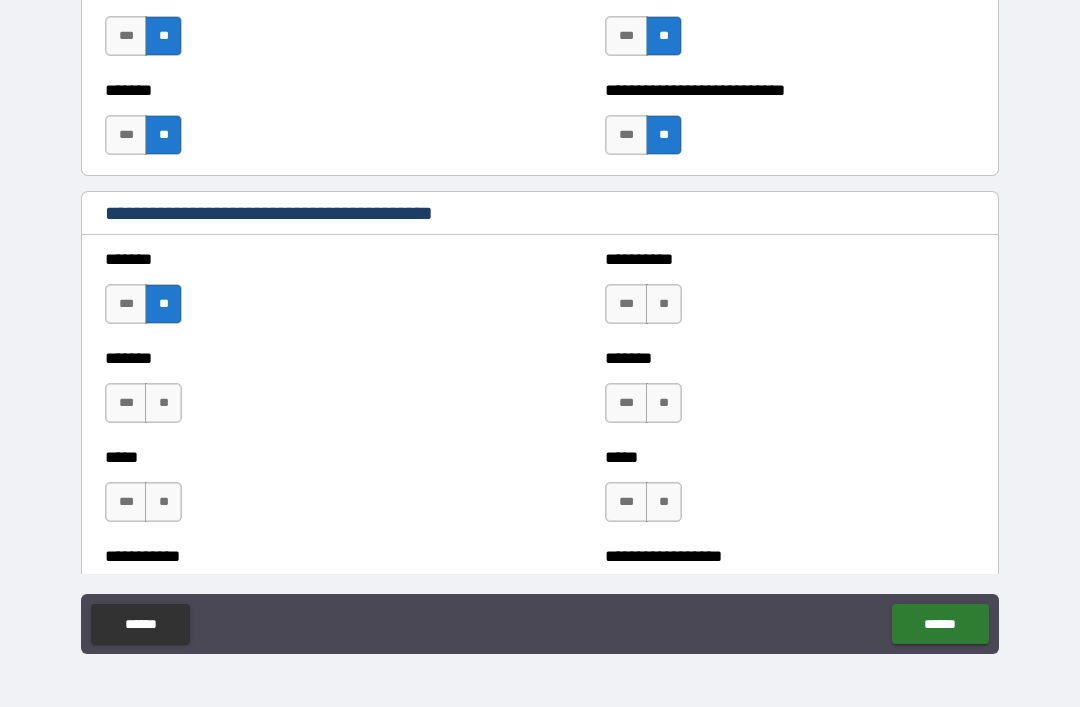 click on "**" at bounding box center (163, 403) 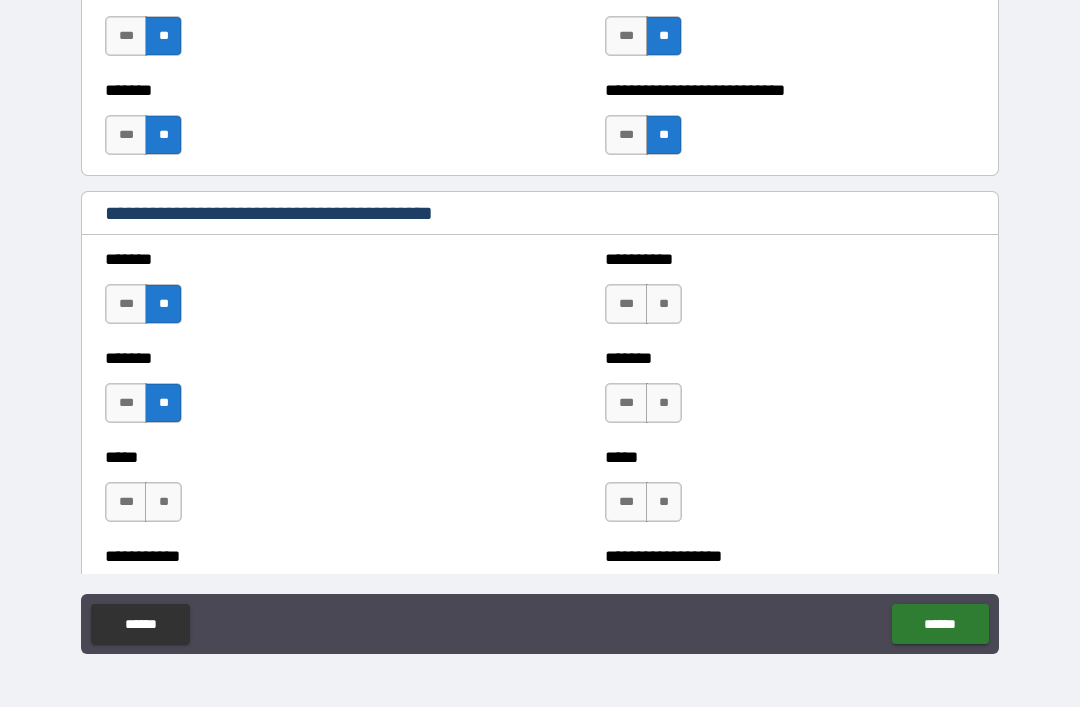 click on "**" at bounding box center [163, 502] 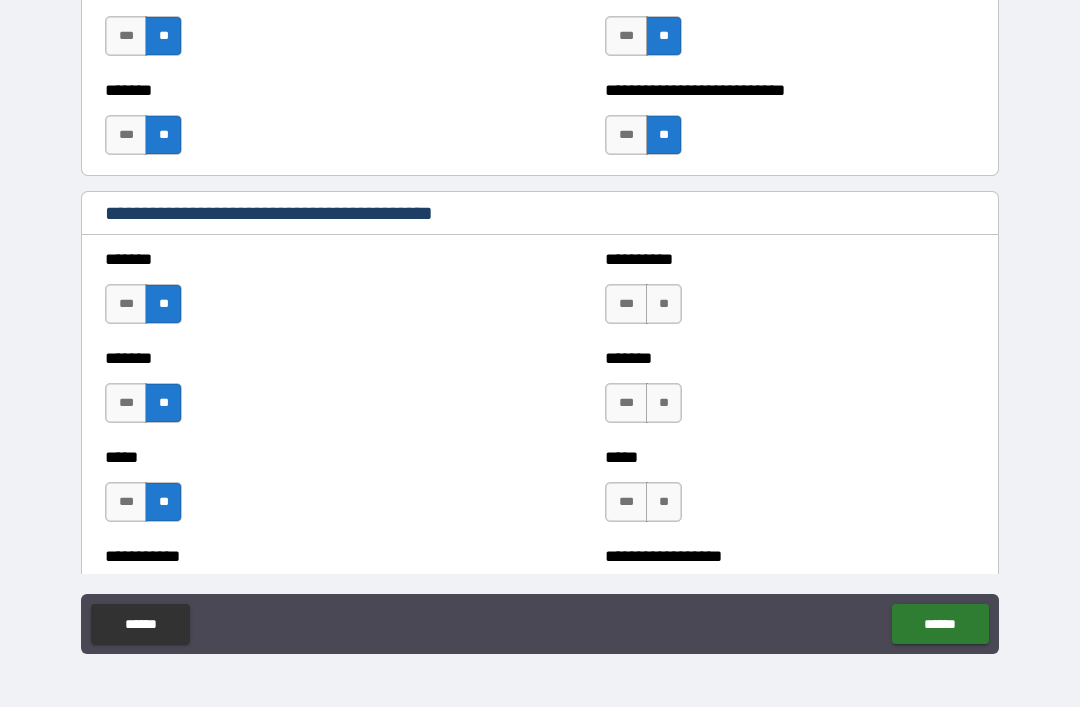 click on "**" at bounding box center (664, 304) 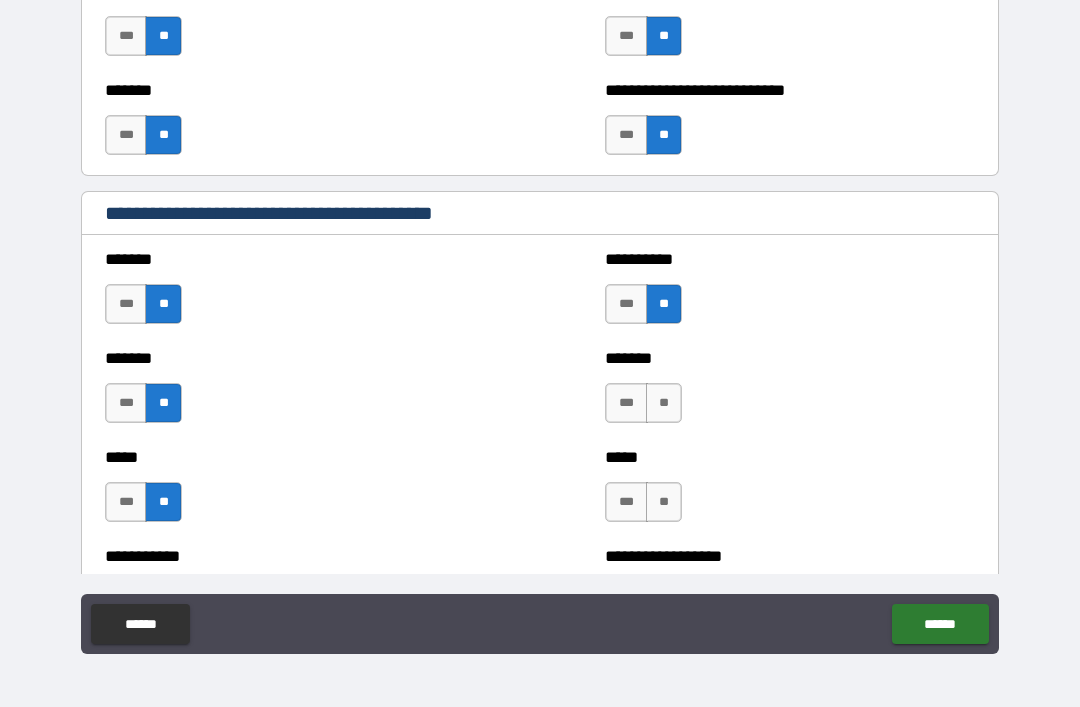 click on "**" at bounding box center (664, 403) 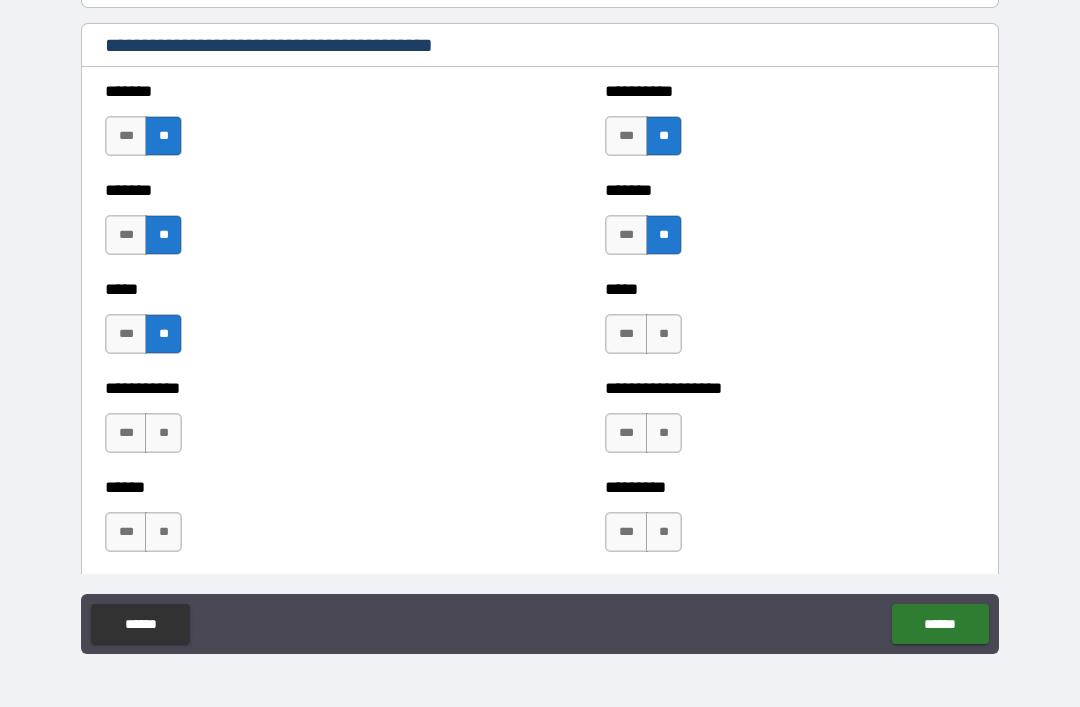 scroll, scrollTop: 2234, scrollLeft: 0, axis: vertical 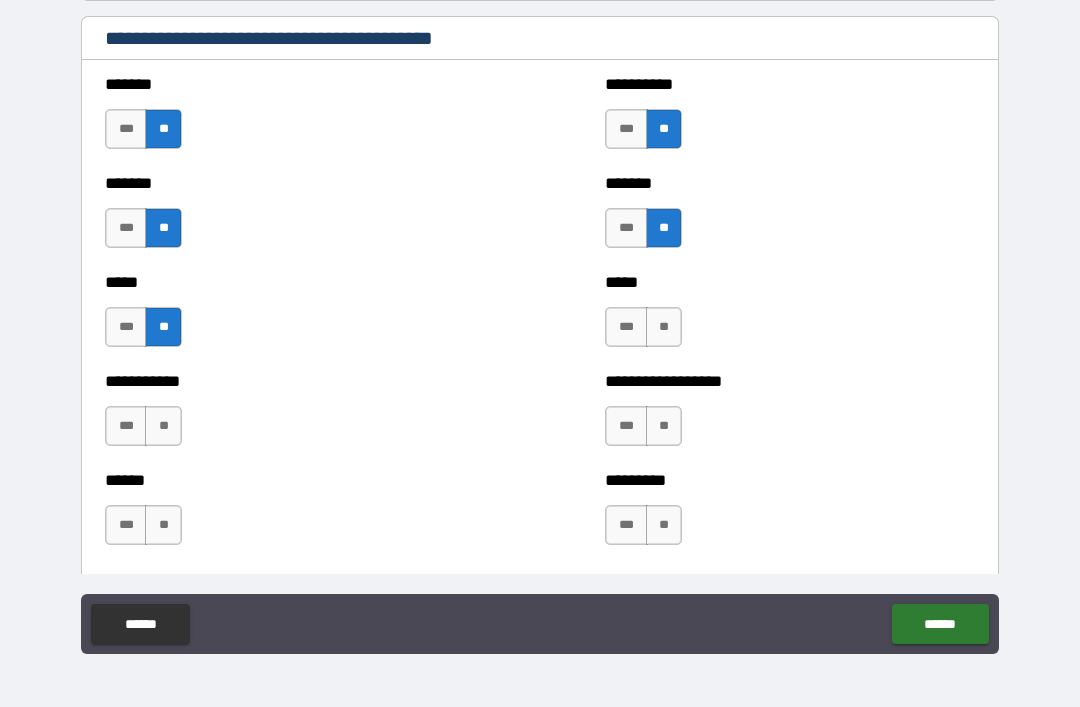 click on "**" at bounding box center (664, 327) 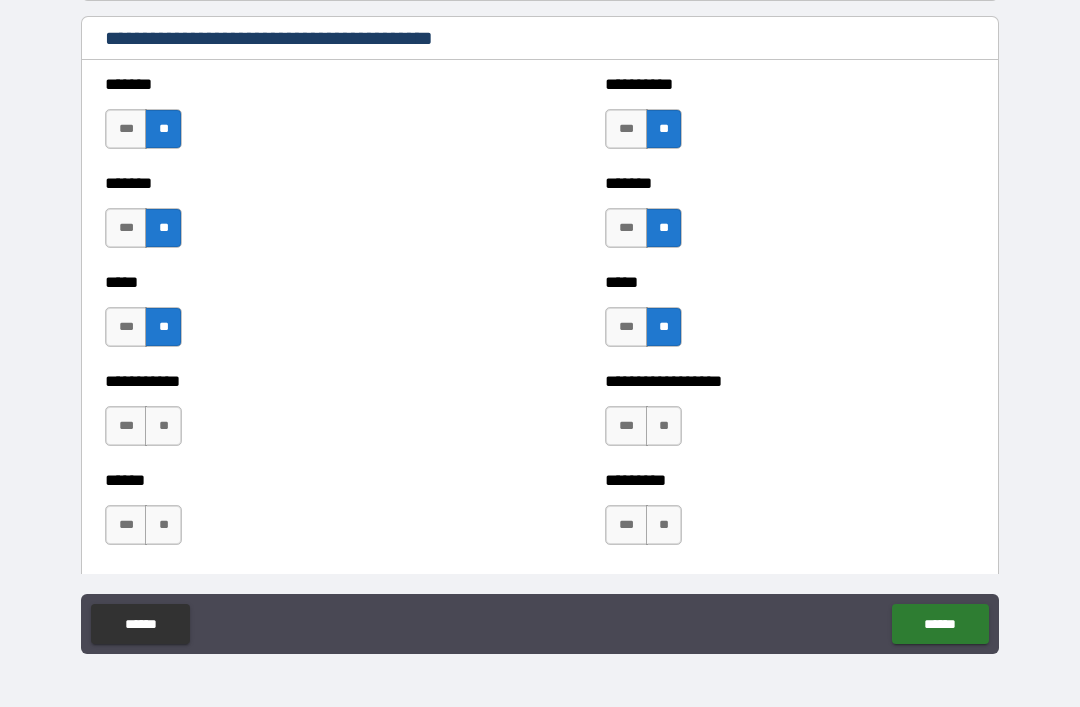 click on "**" at bounding box center [664, 426] 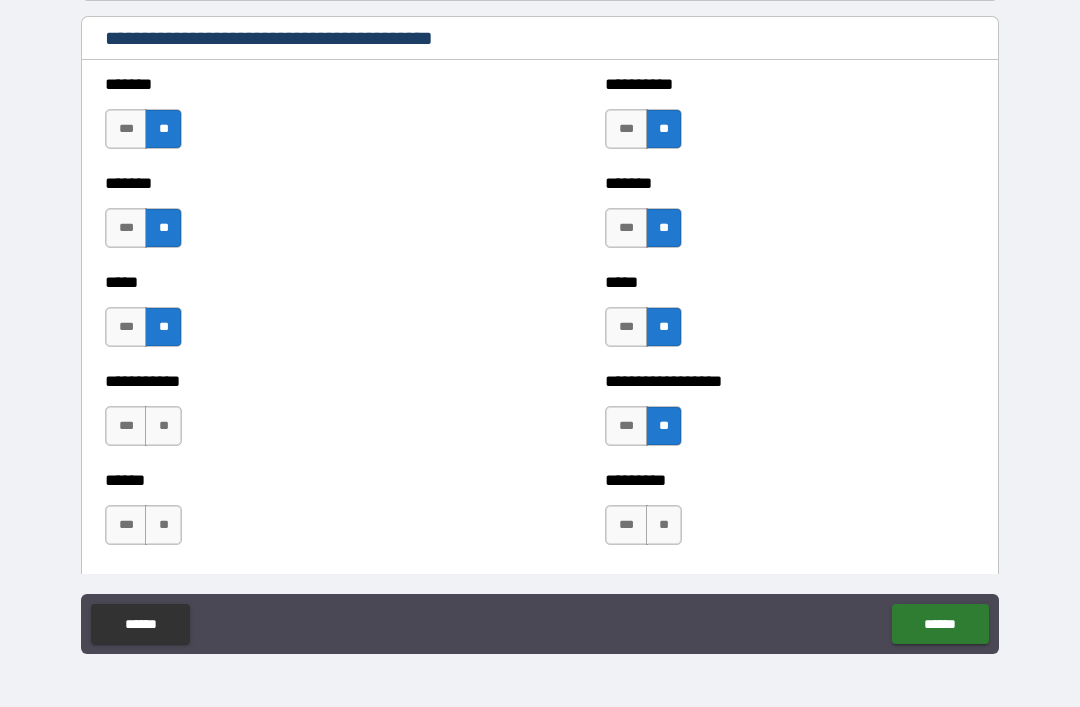 click on "**" at bounding box center [664, 525] 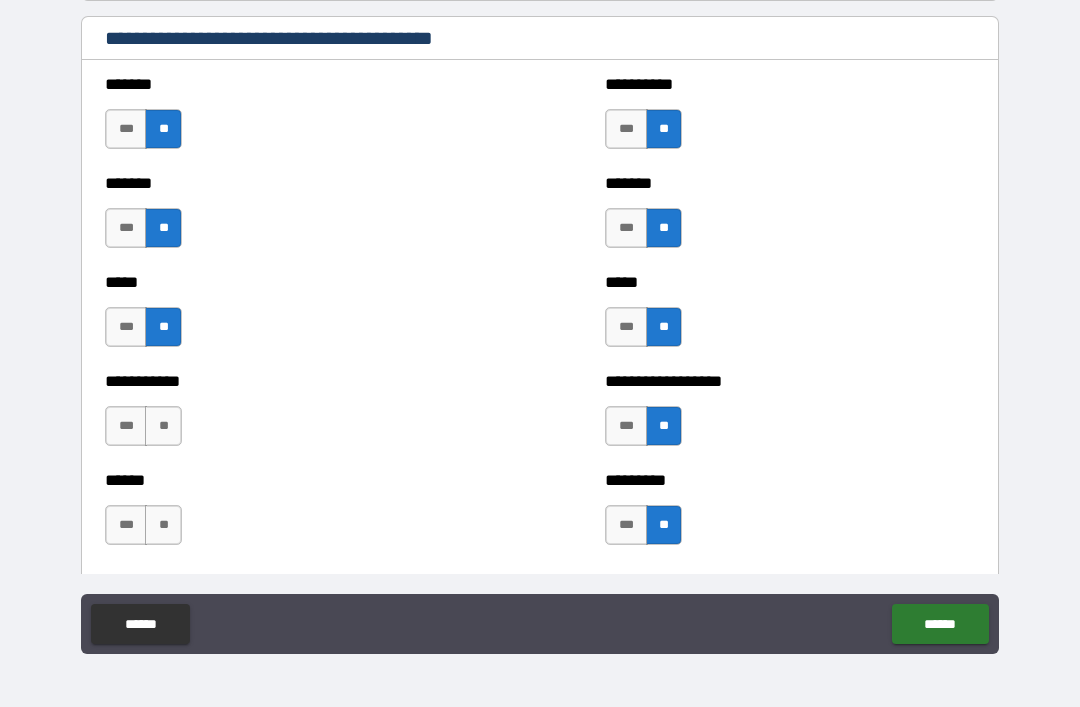 click on "**" at bounding box center (163, 426) 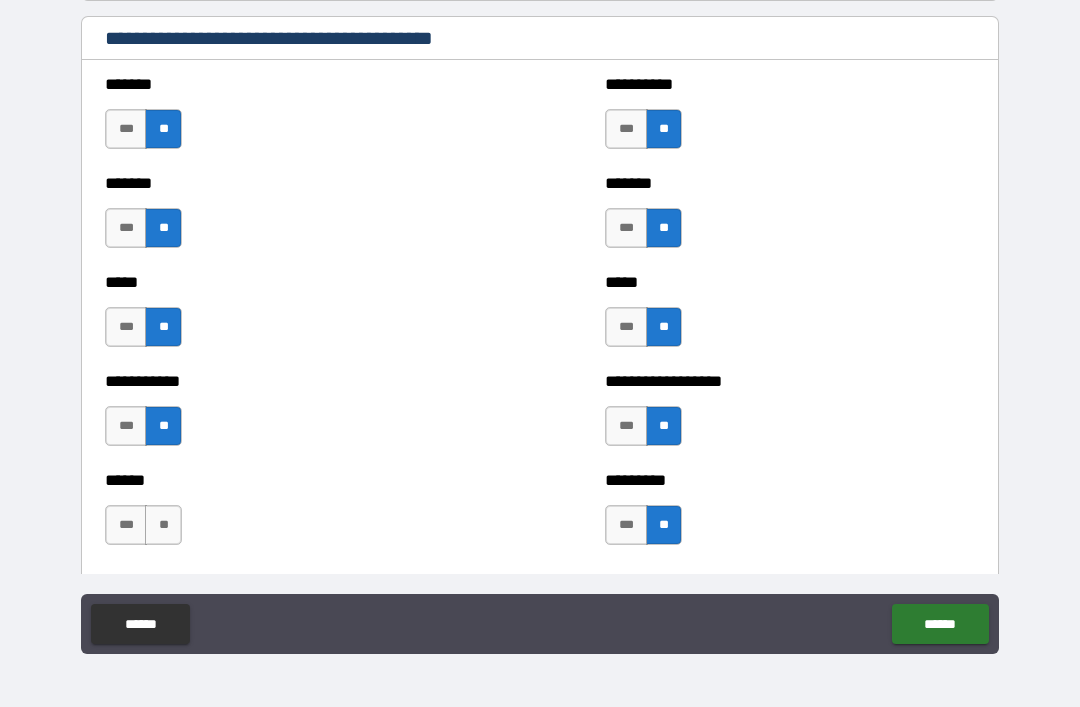 click on "**" at bounding box center [163, 525] 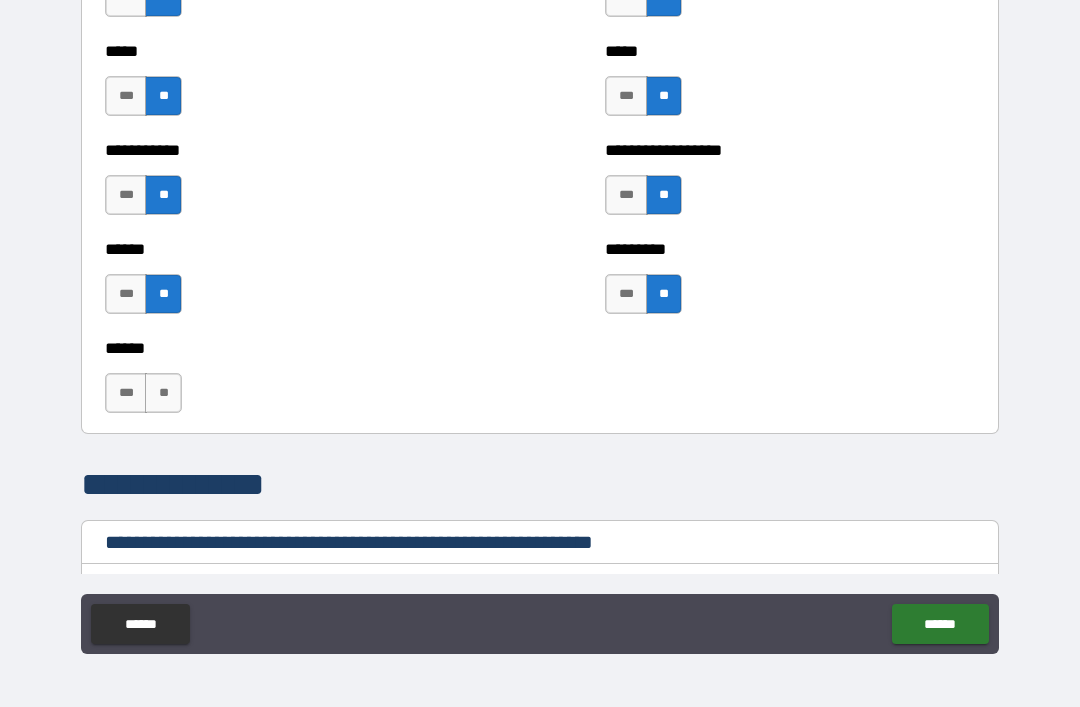 scroll, scrollTop: 2490, scrollLeft: 0, axis: vertical 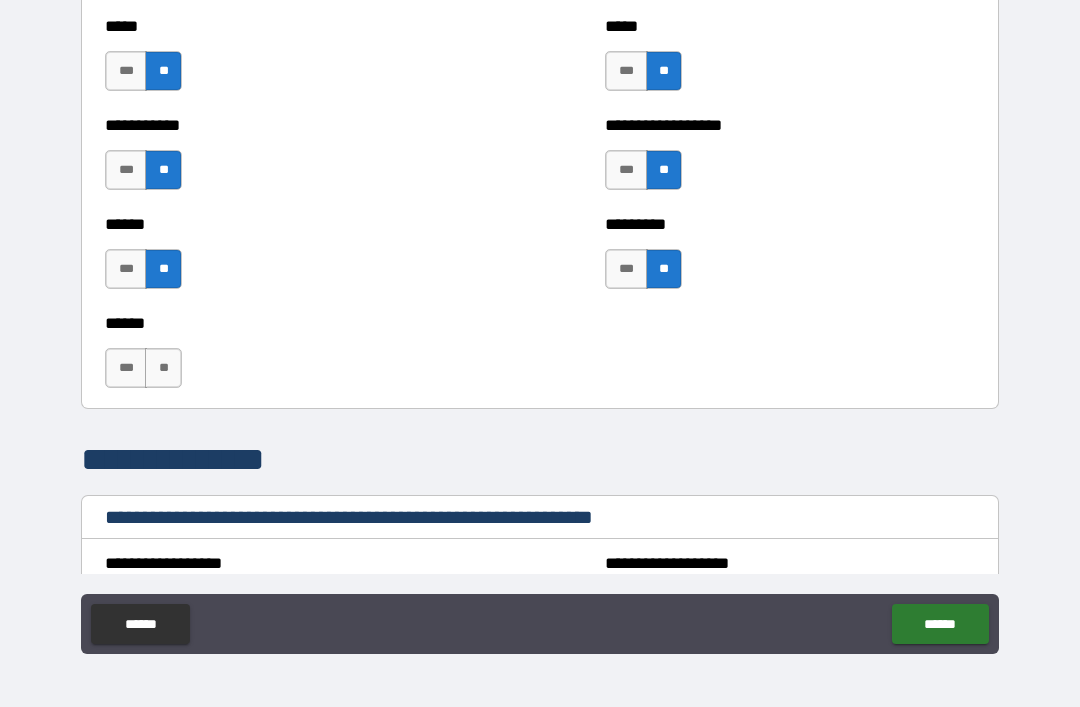 click on "**" at bounding box center (163, 368) 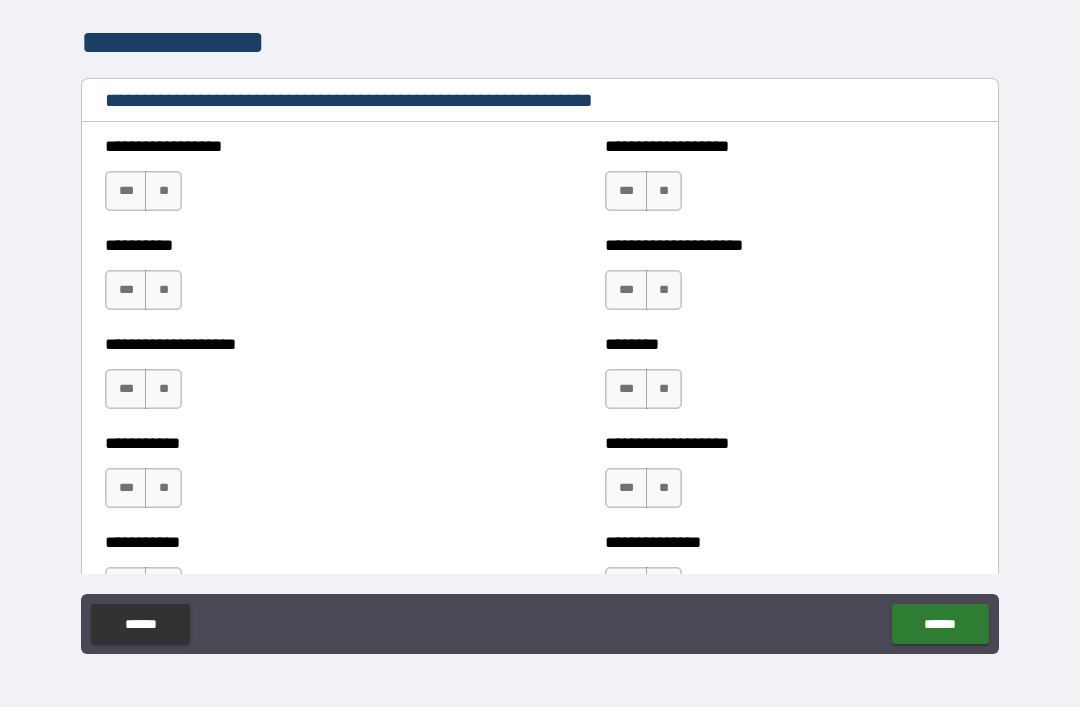 scroll, scrollTop: 2902, scrollLeft: 0, axis: vertical 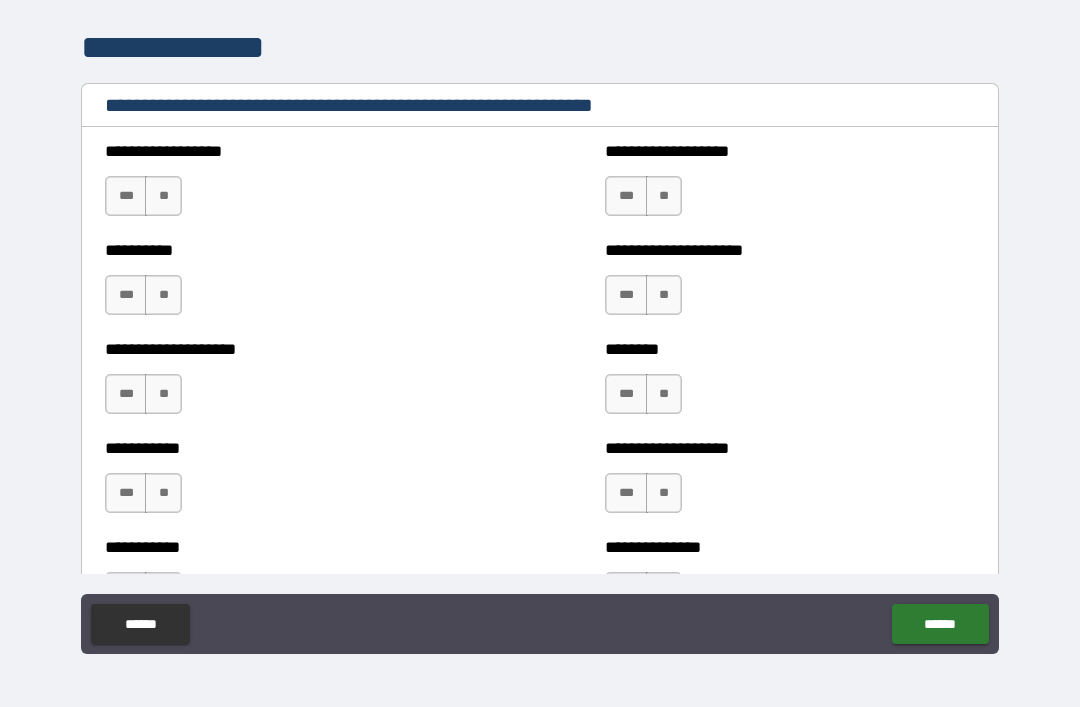 click on "**" at bounding box center [664, 196] 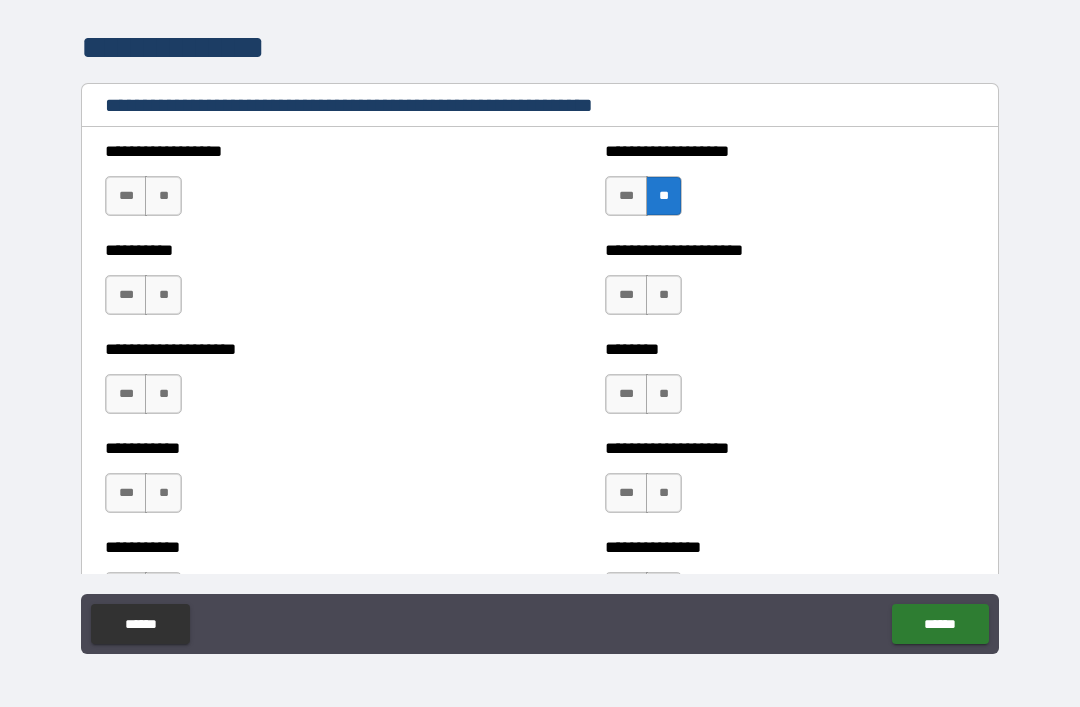 click on "**" at bounding box center (664, 295) 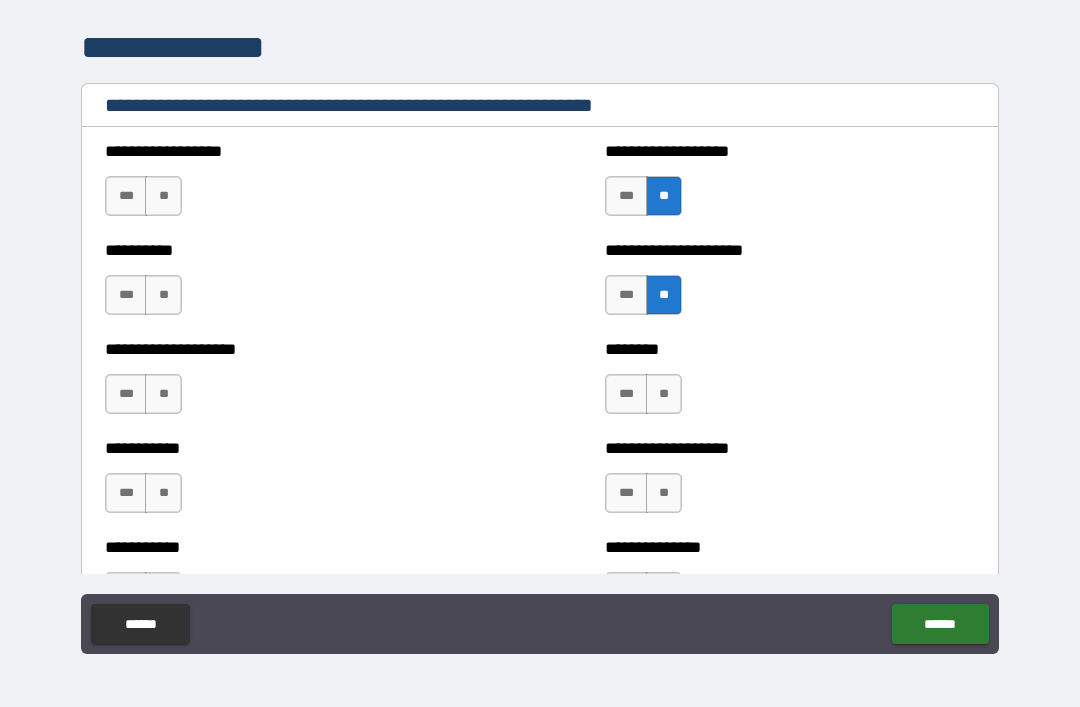 click on "**" at bounding box center [664, 394] 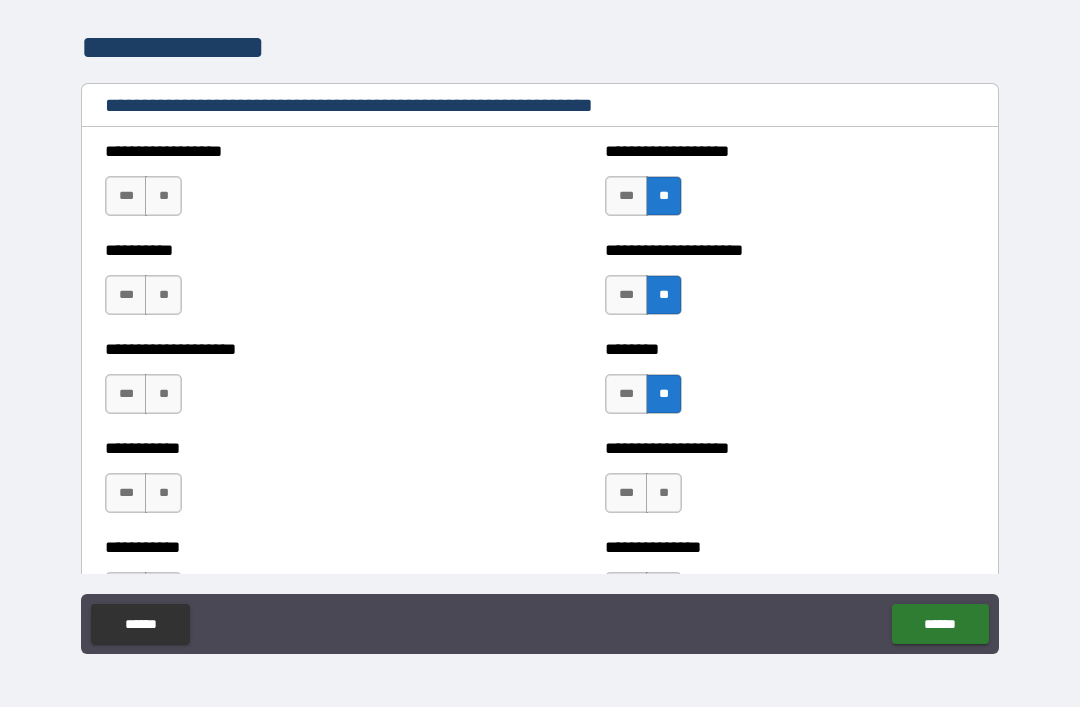 click on "**" at bounding box center (664, 493) 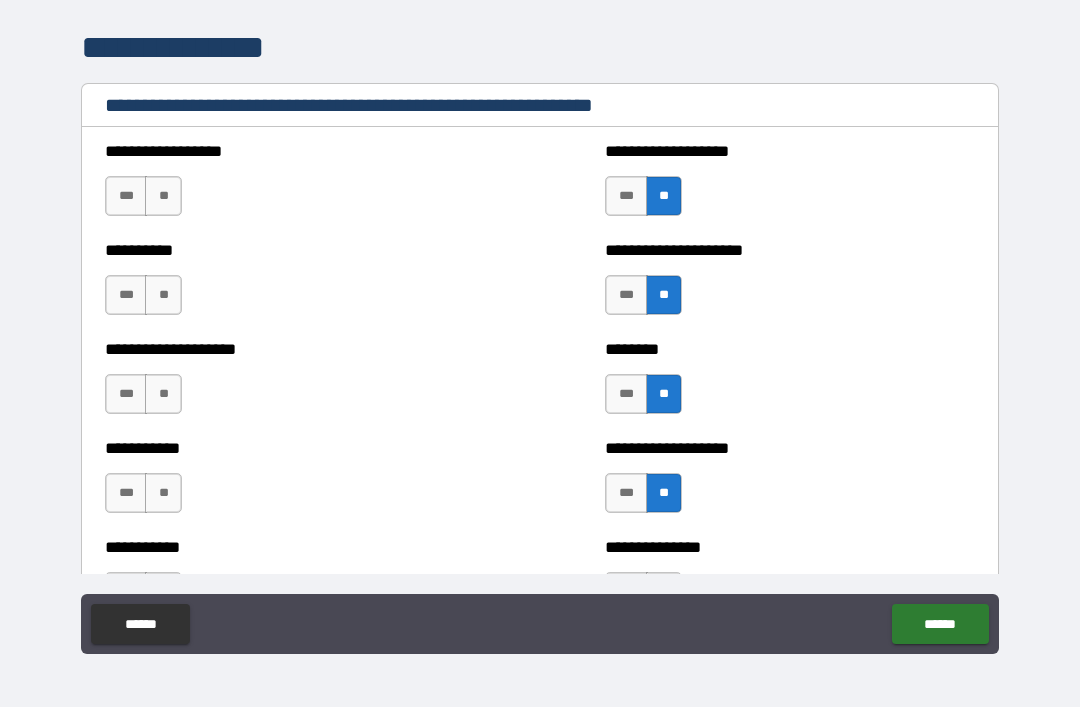 click on "**" at bounding box center [163, 196] 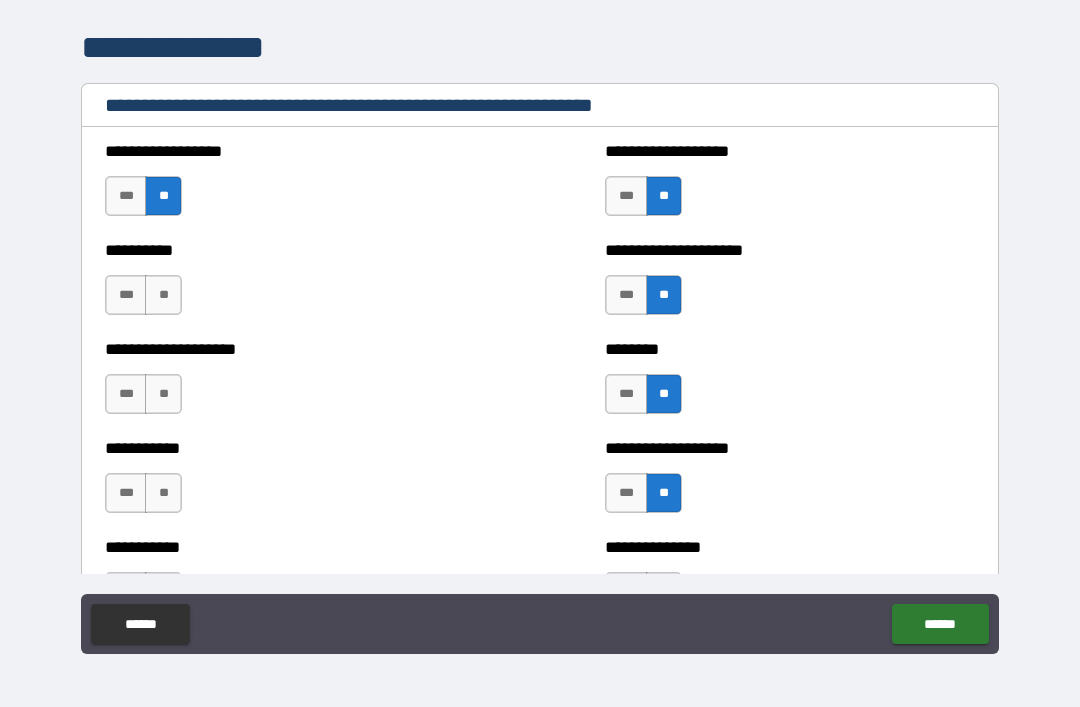 click on "**" at bounding box center [163, 295] 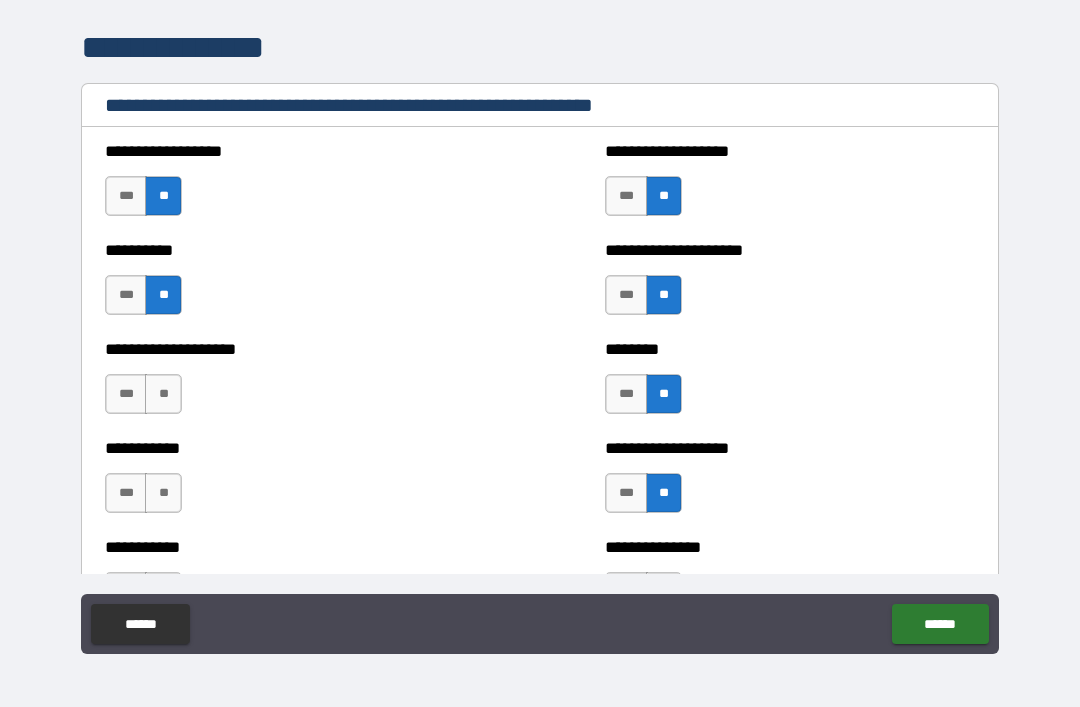 click on "**" at bounding box center [163, 394] 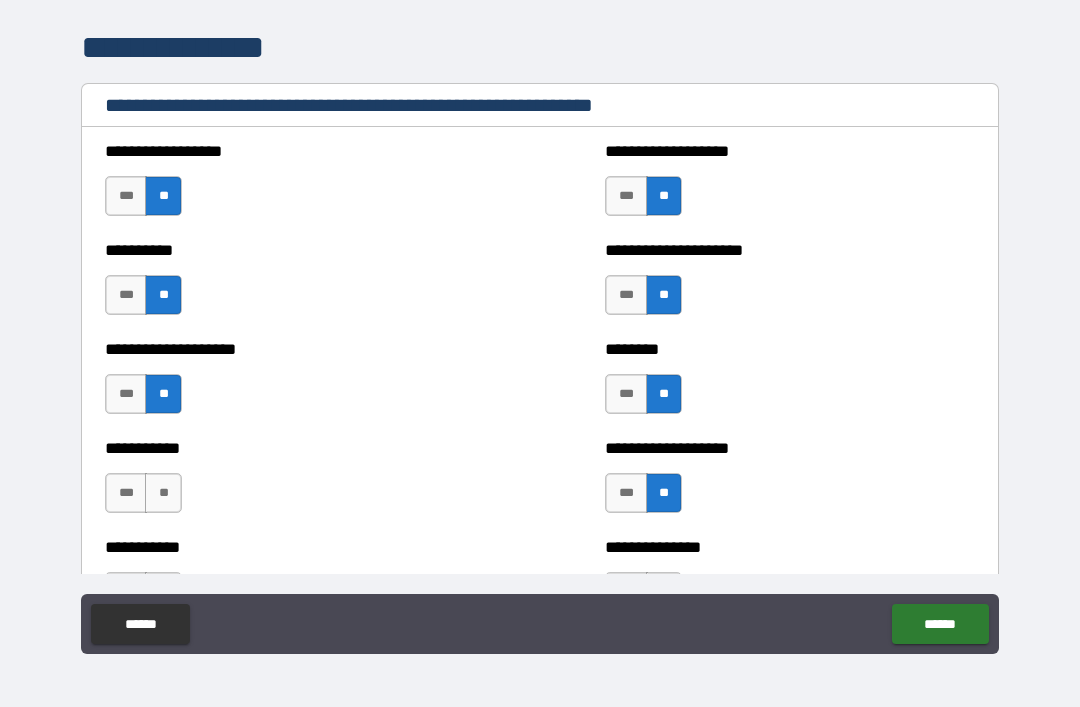 click on "**" at bounding box center (163, 493) 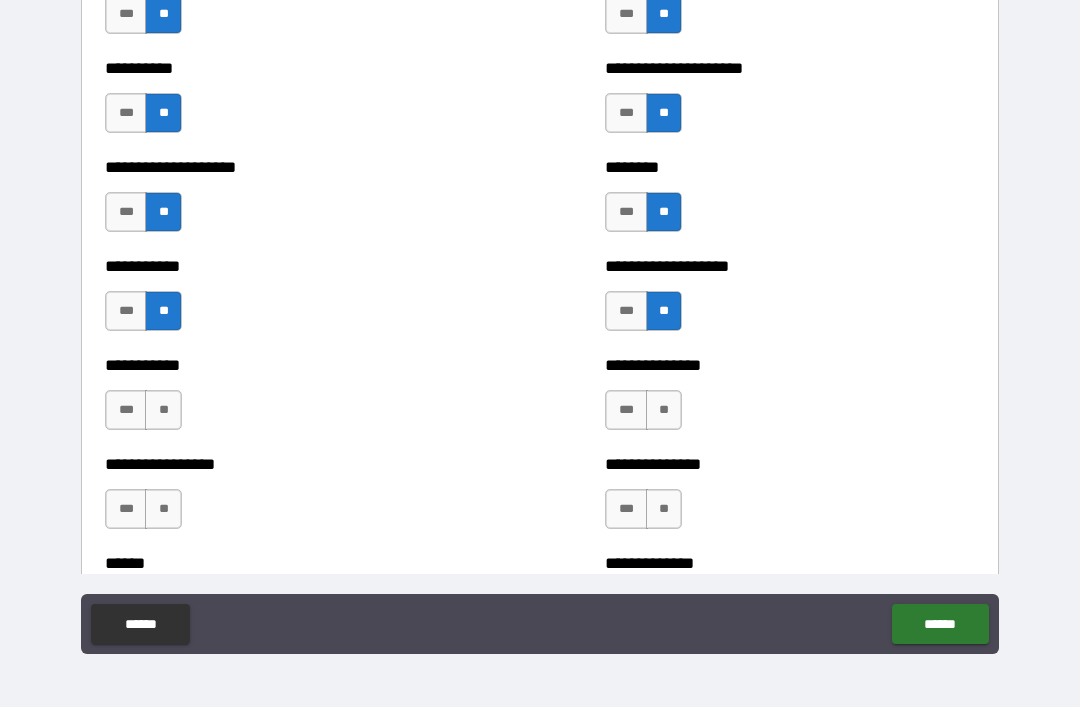 scroll, scrollTop: 3111, scrollLeft: 0, axis: vertical 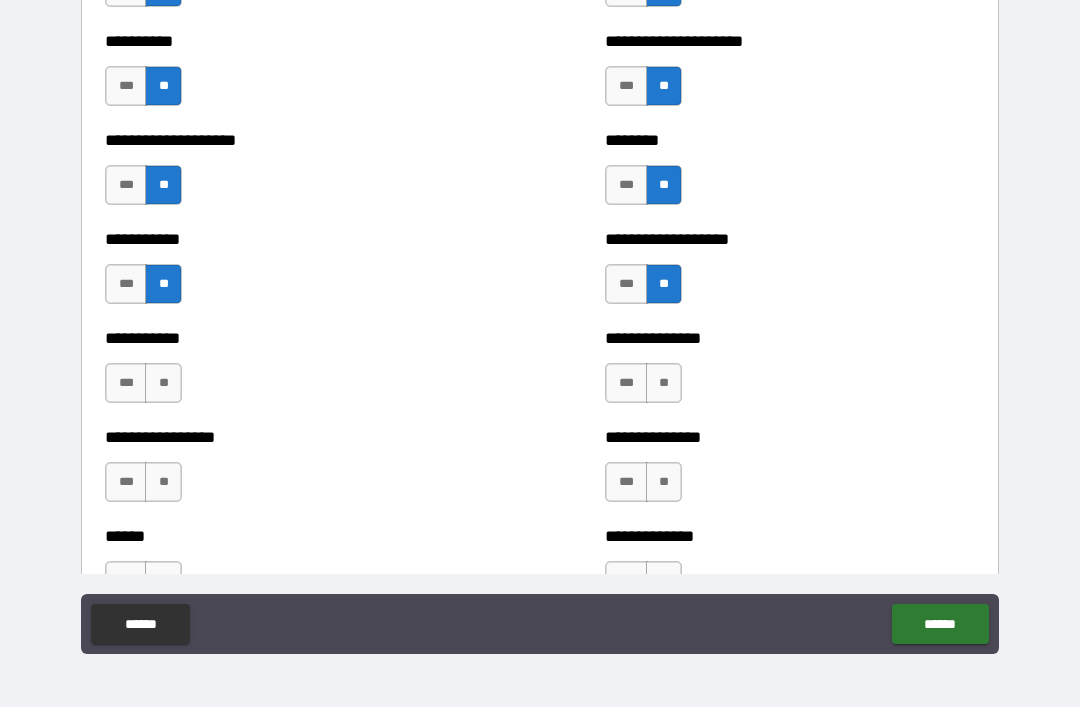 click on "**" at bounding box center [163, 383] 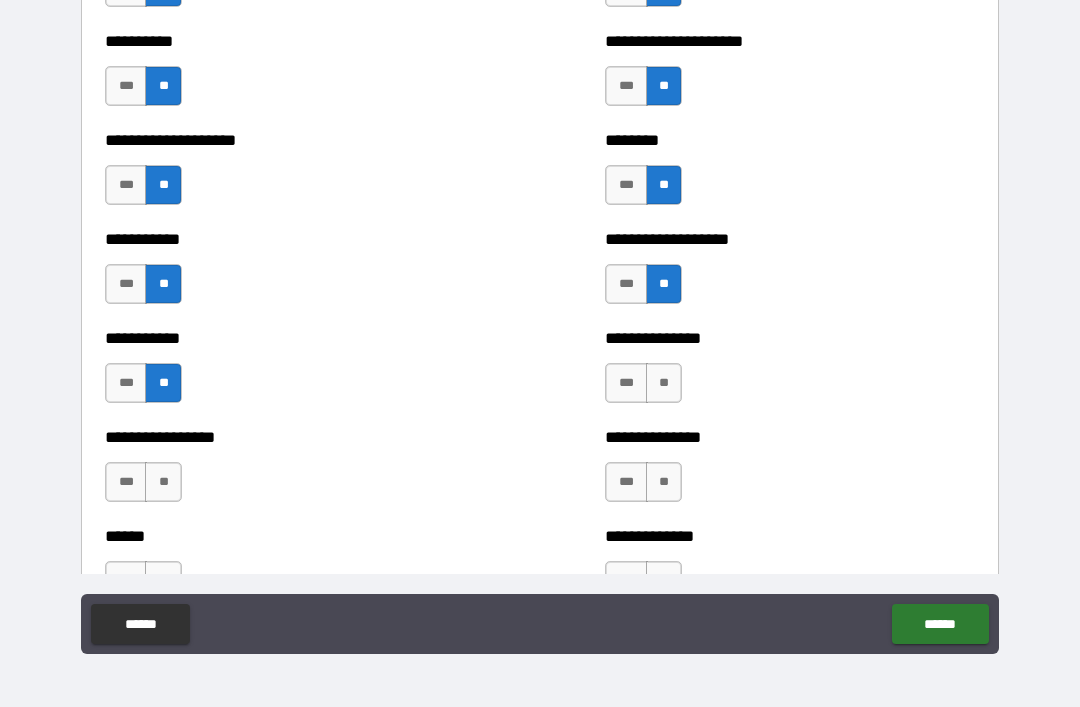 click on "**" at bounding box center (163, 482) 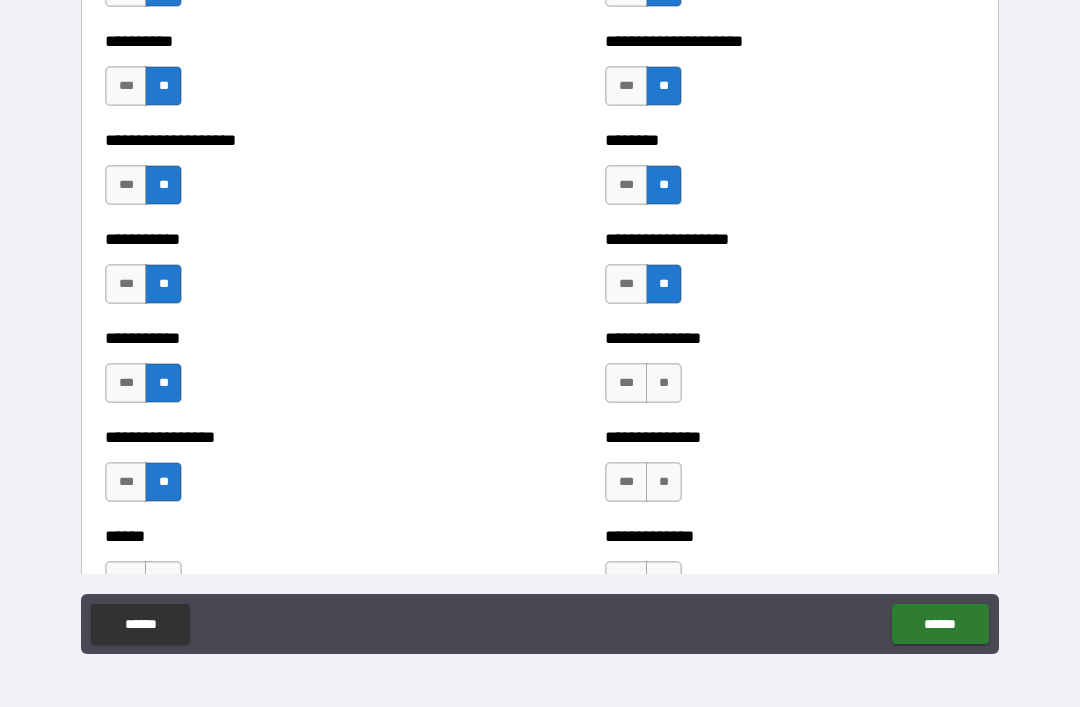 click on "**" at bounding box center (664, 383) 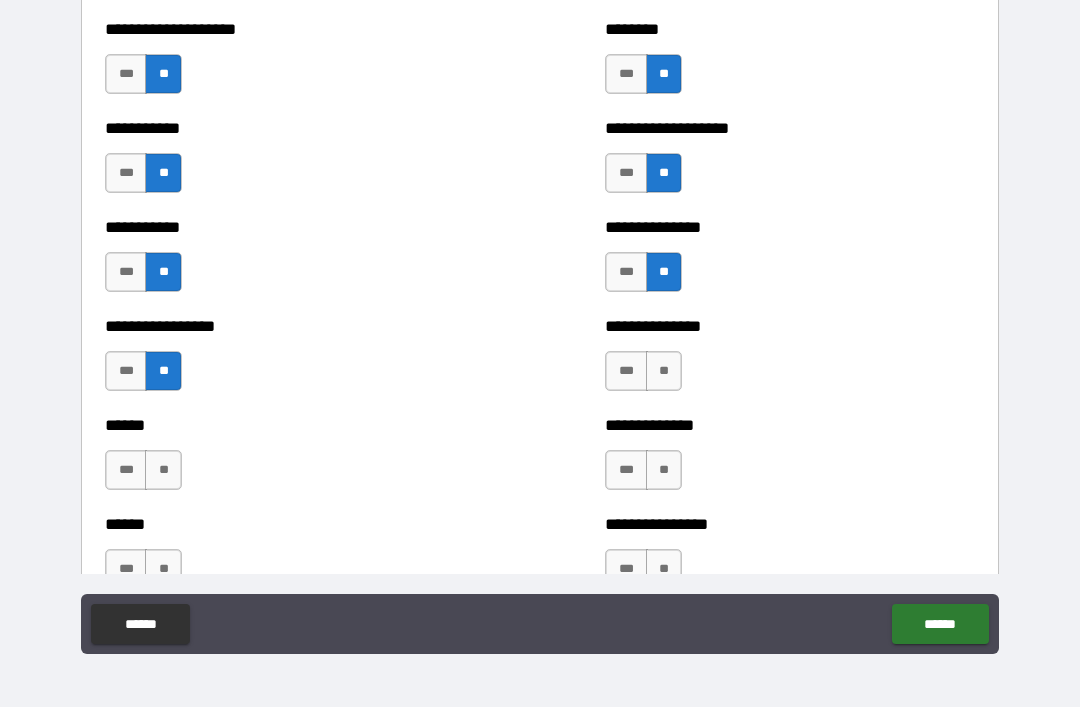 scroll, scrollTop: 3226, scrollLeft: 0, axis: vertical 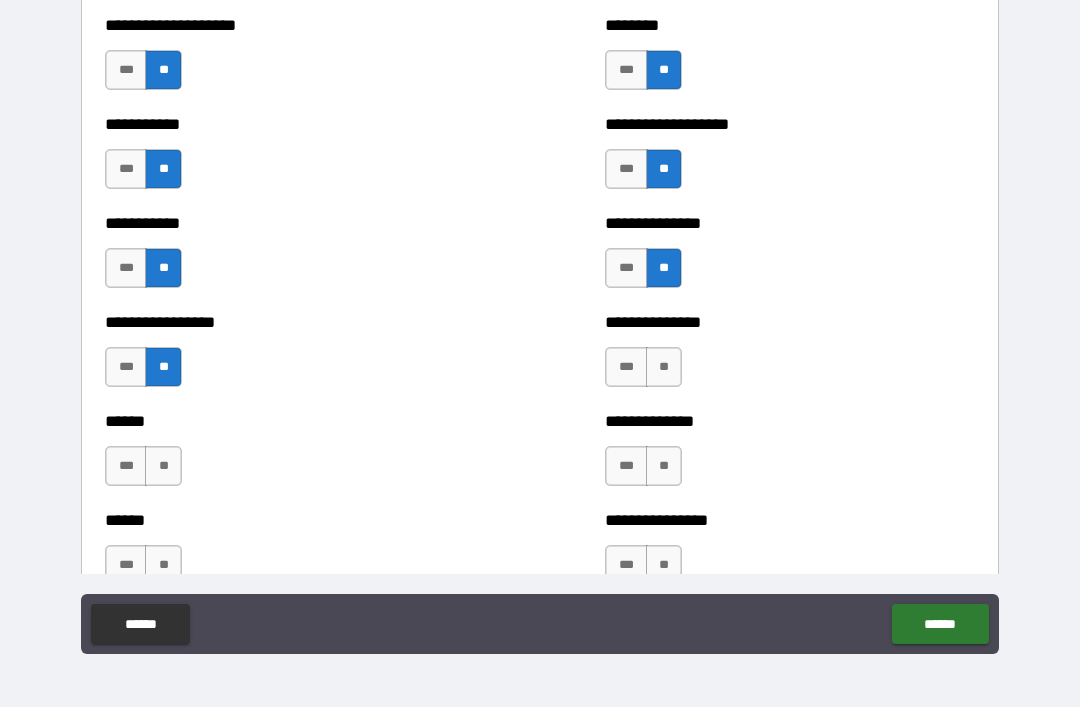 click on "**" at bounding box center (664, 367) 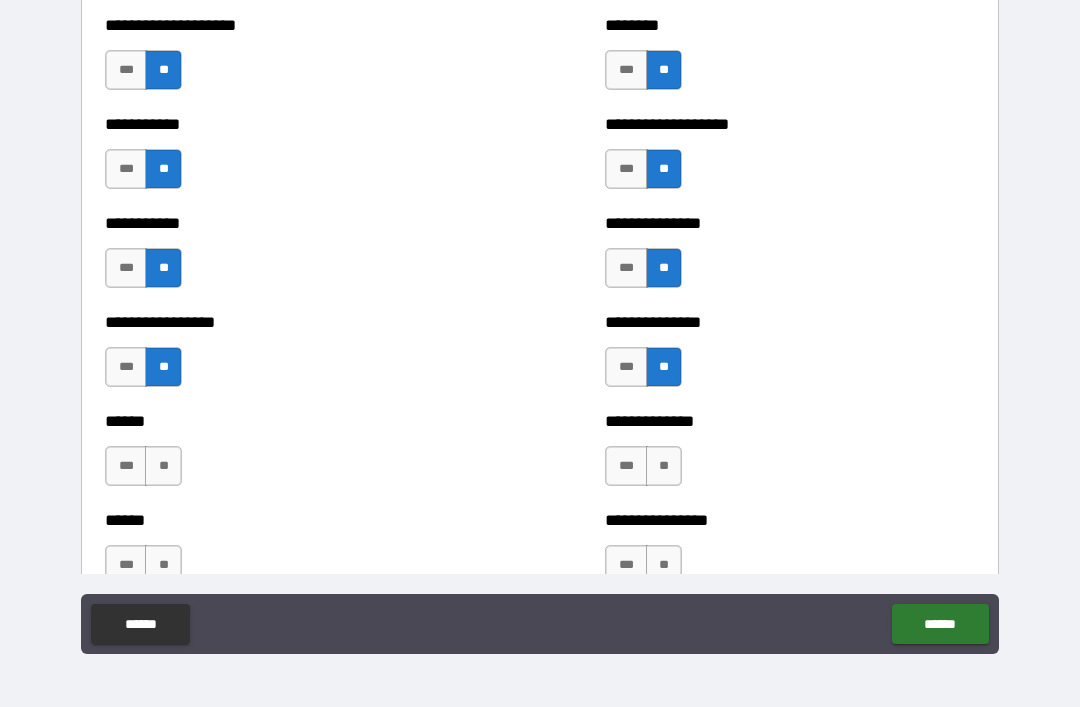 click on "**" at bounding box center [664, 466] 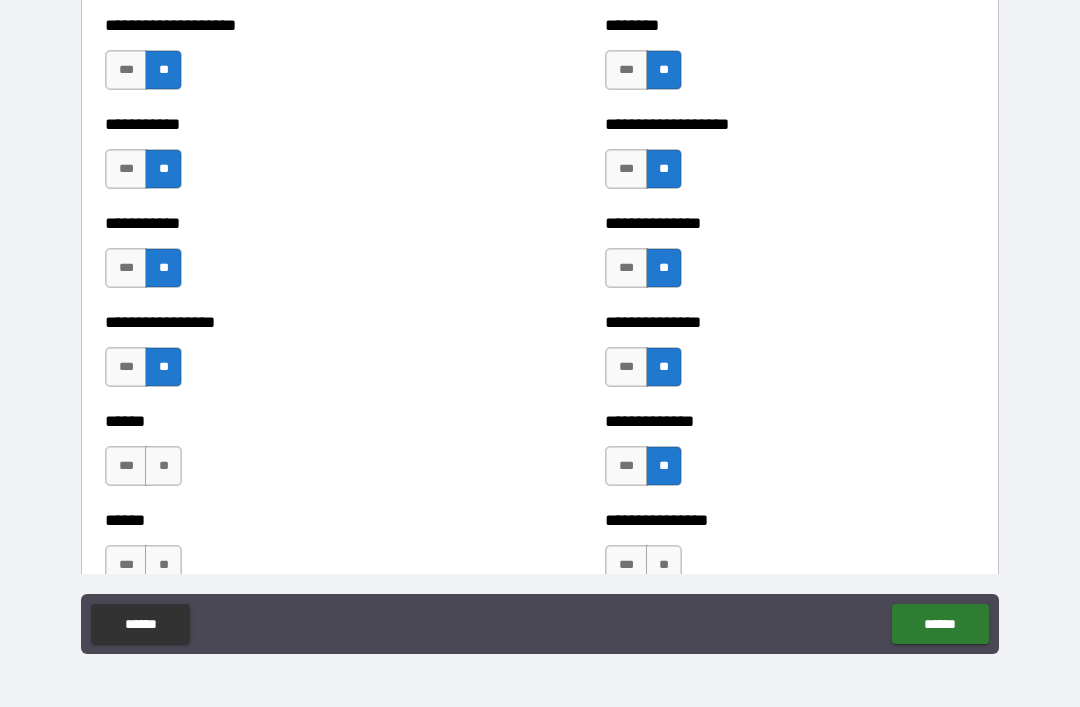 click on "**" at bounding box center (163, 466) 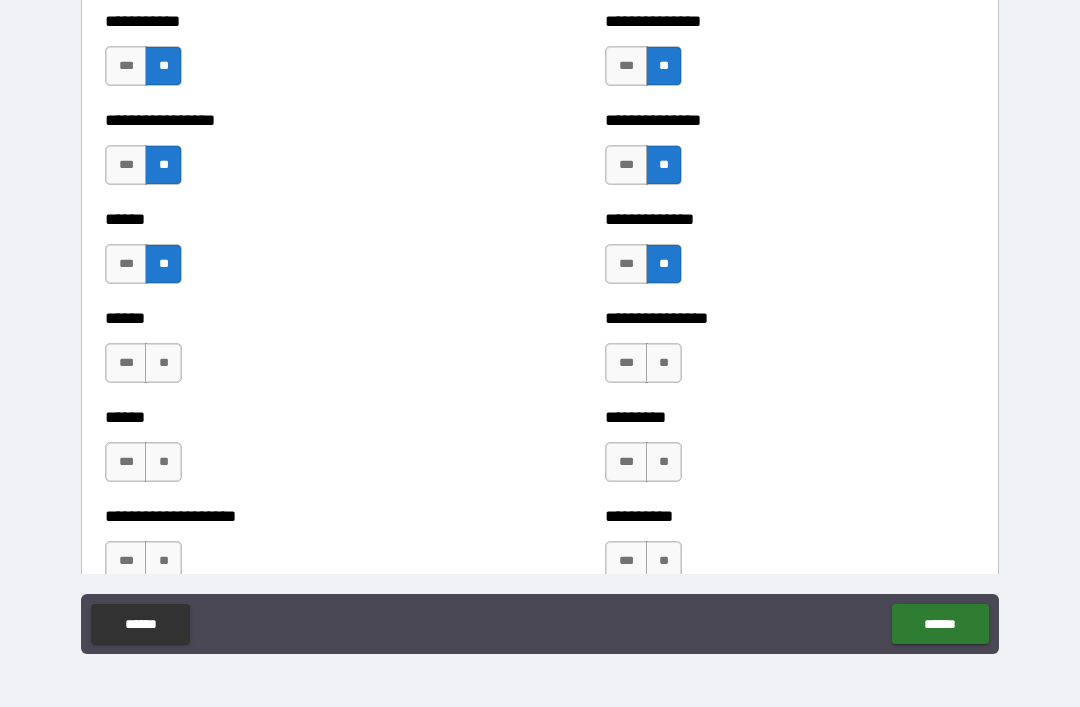scroll, scrollTop: 3444, scrollLeft: 0, axis: vertical 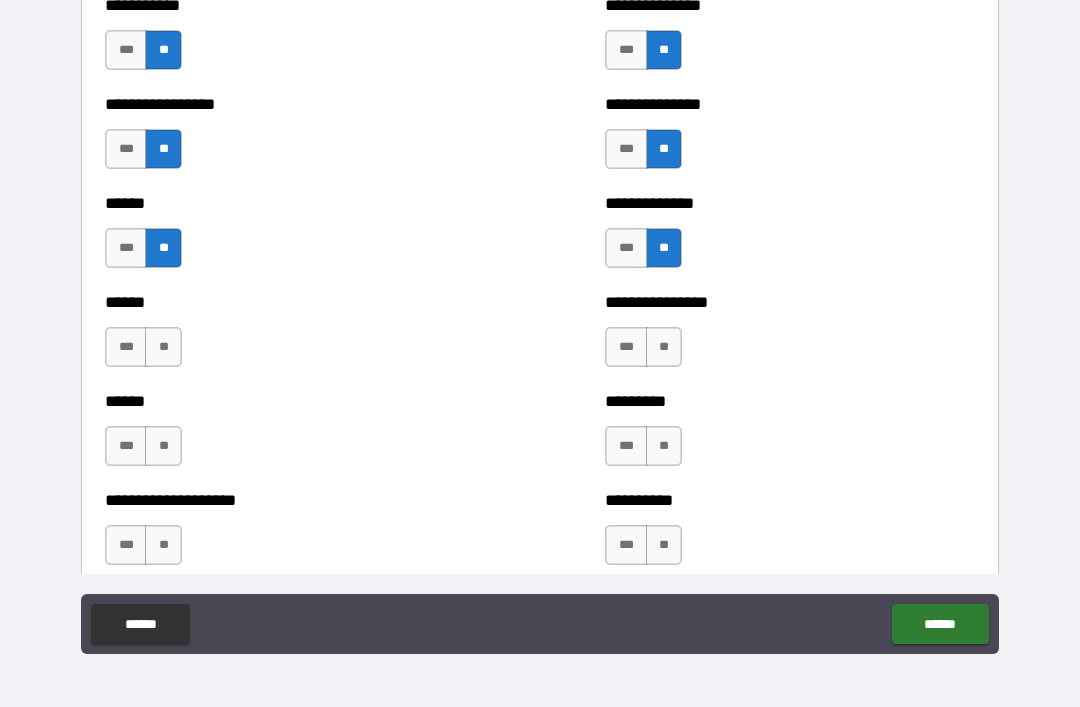 click on "**" at bounding box center (163, 347) 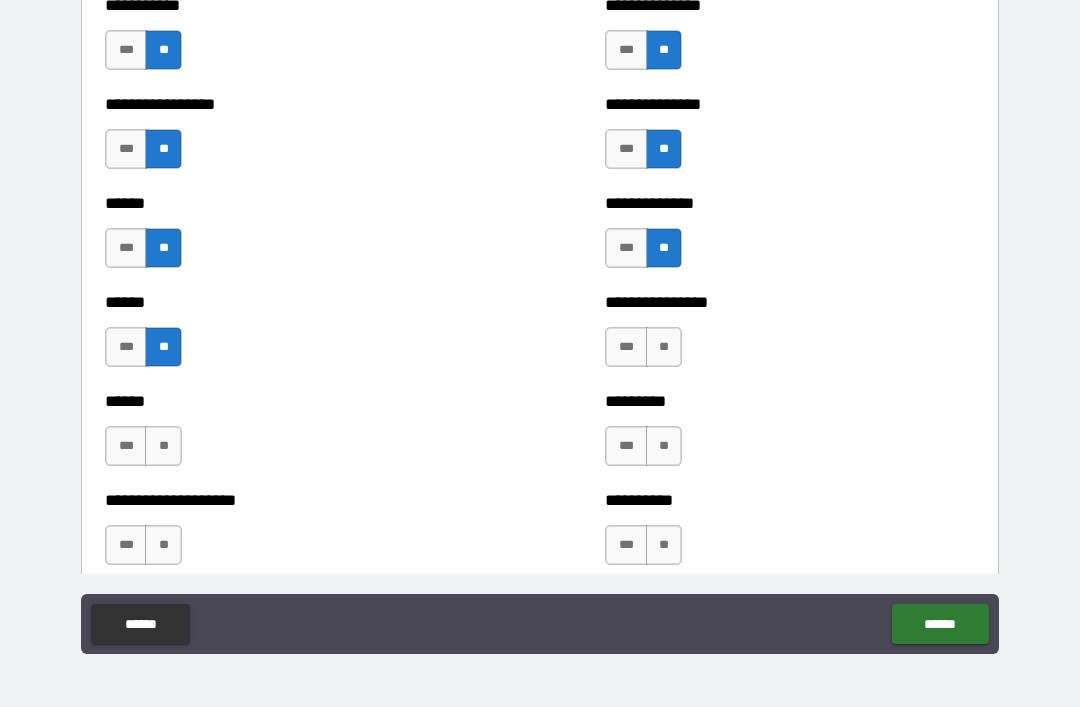 click on "**" at bounding box center [163, 446] 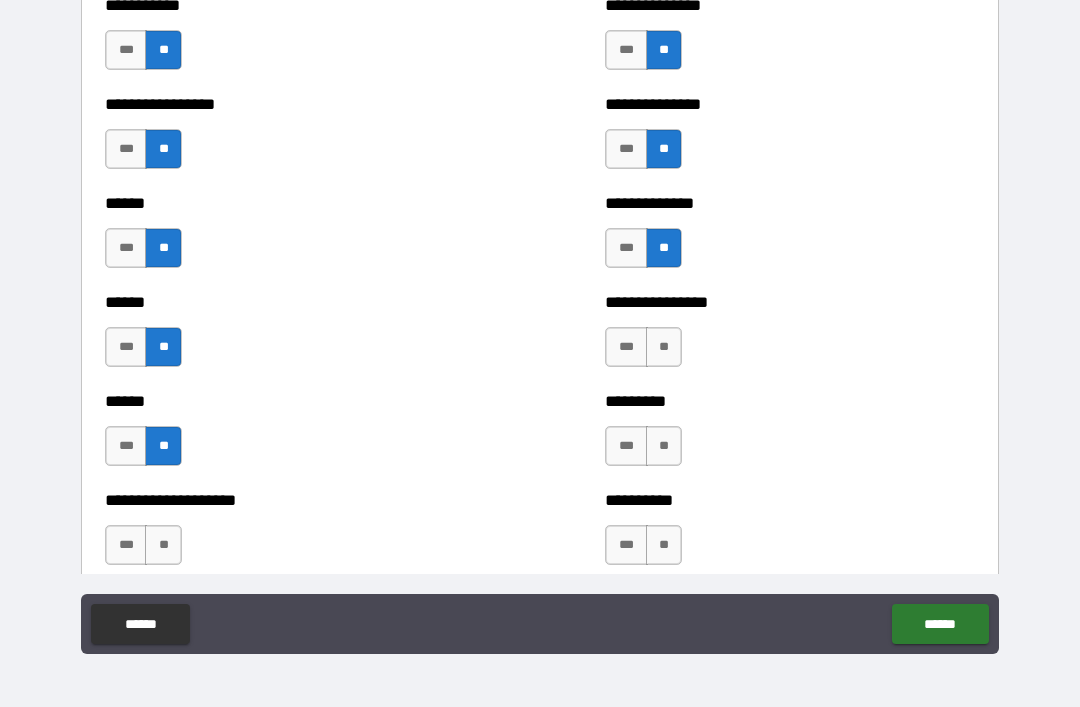 click on "**" at bounding box center (163, 545) 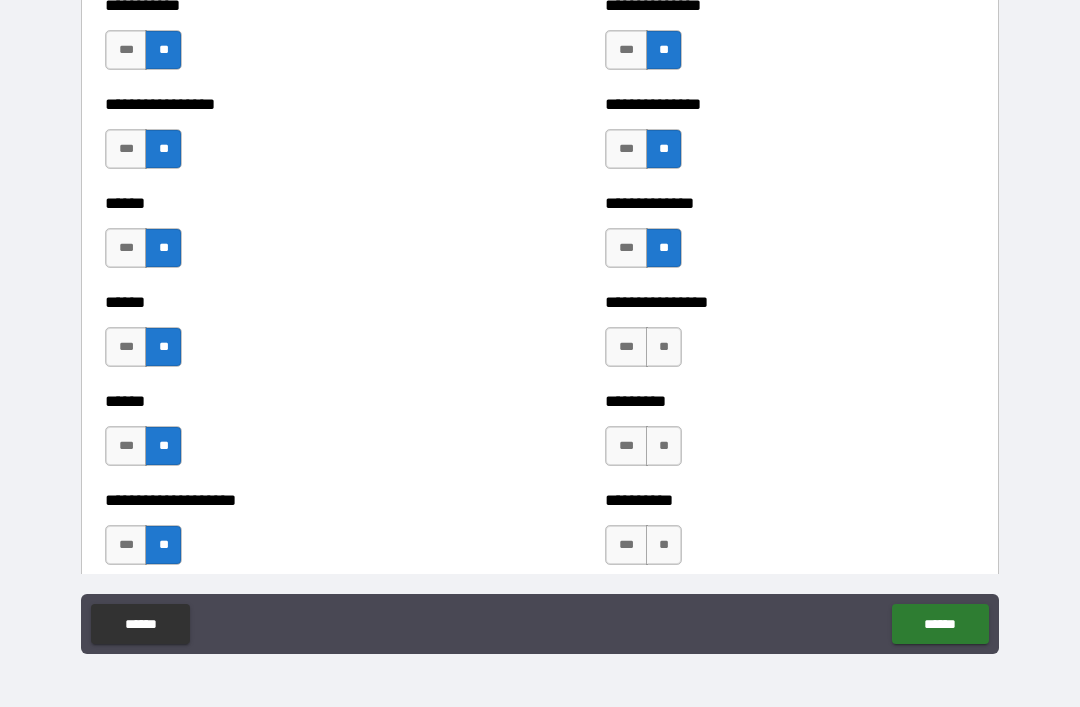 click on "**" at bounding box center (664, 446) 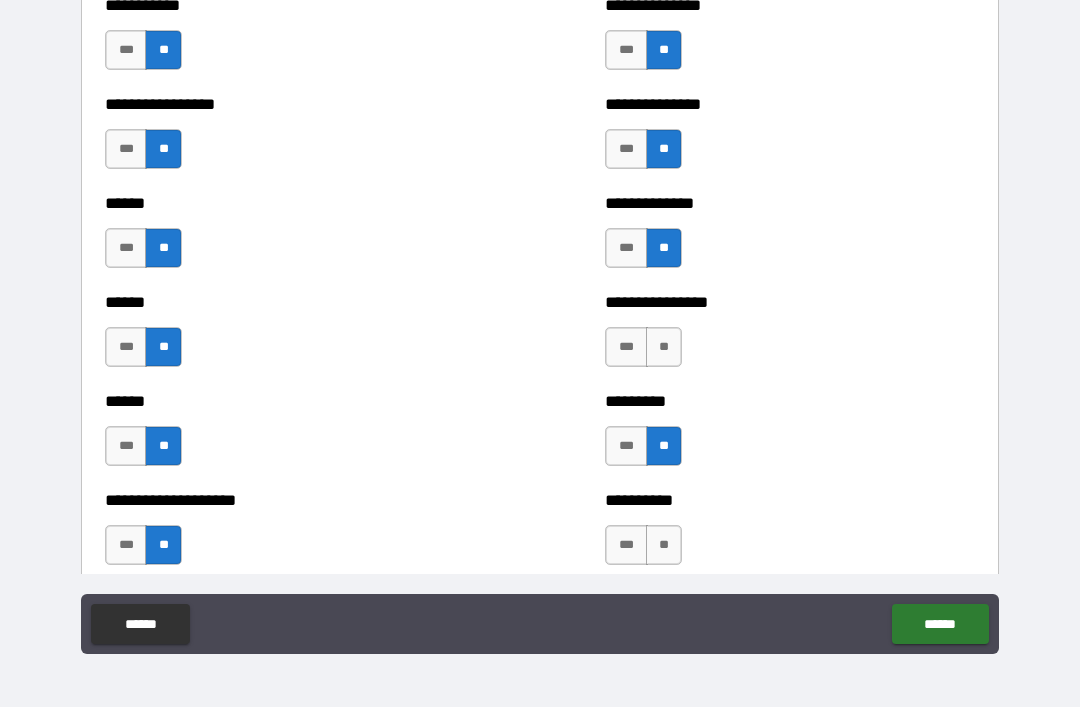 click on "**" at bounding box center [664, 347] 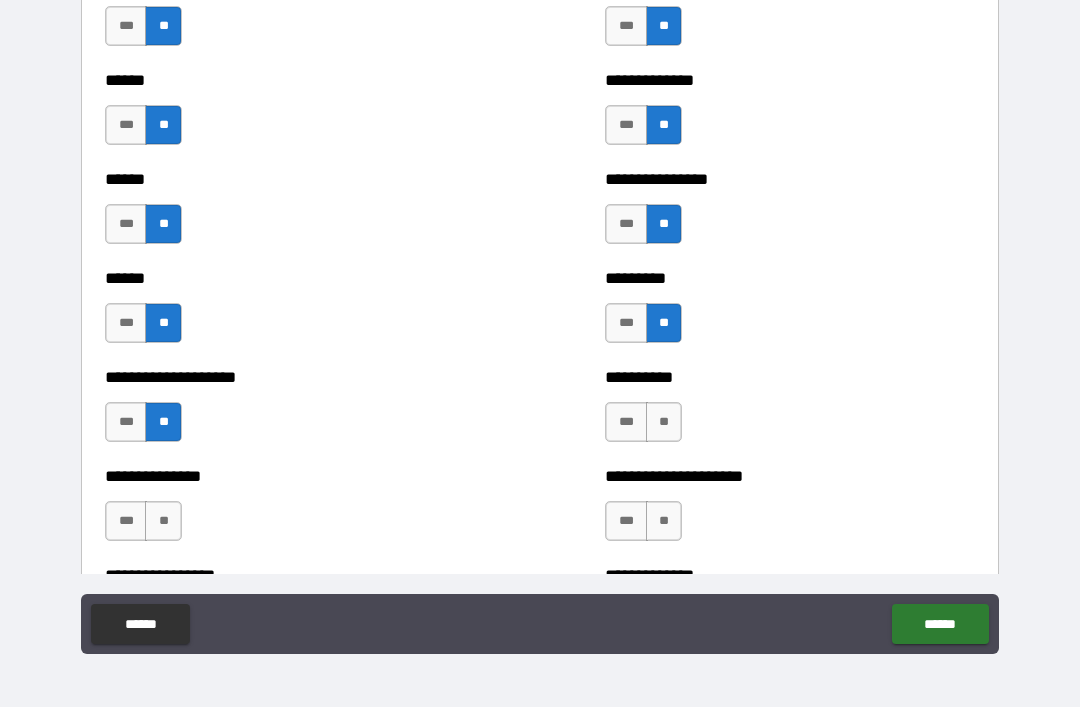 scroll, scrollTop: 3642, scrollLeft: 0, axis: vertical 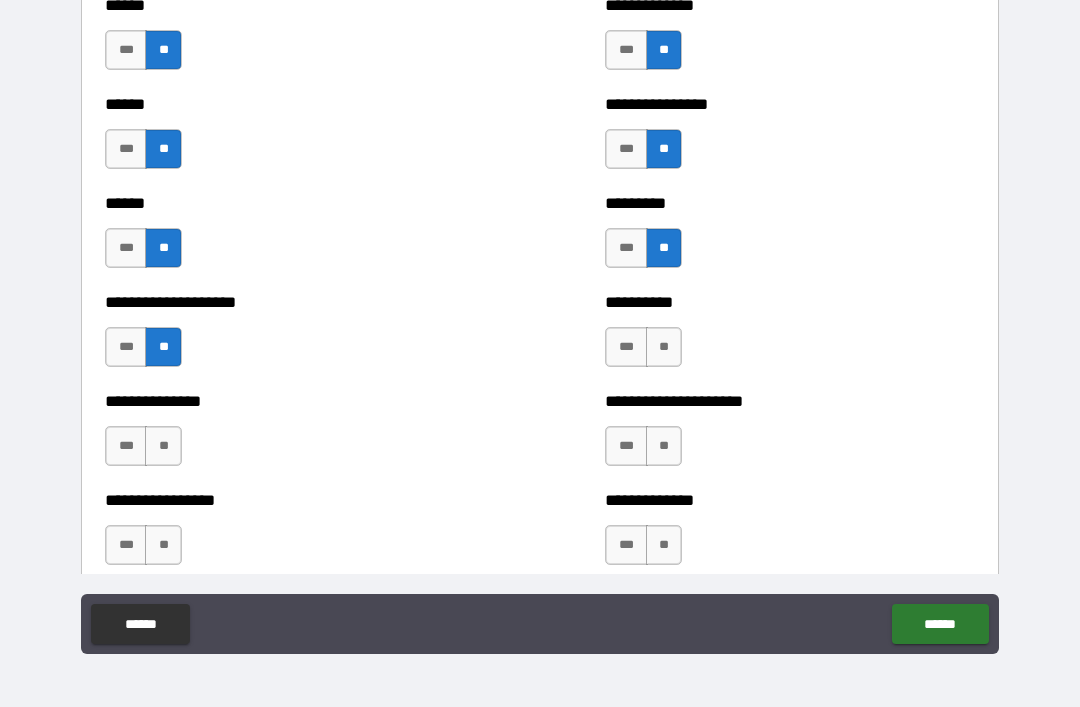 click on "**" at bounding box center (664, 347) 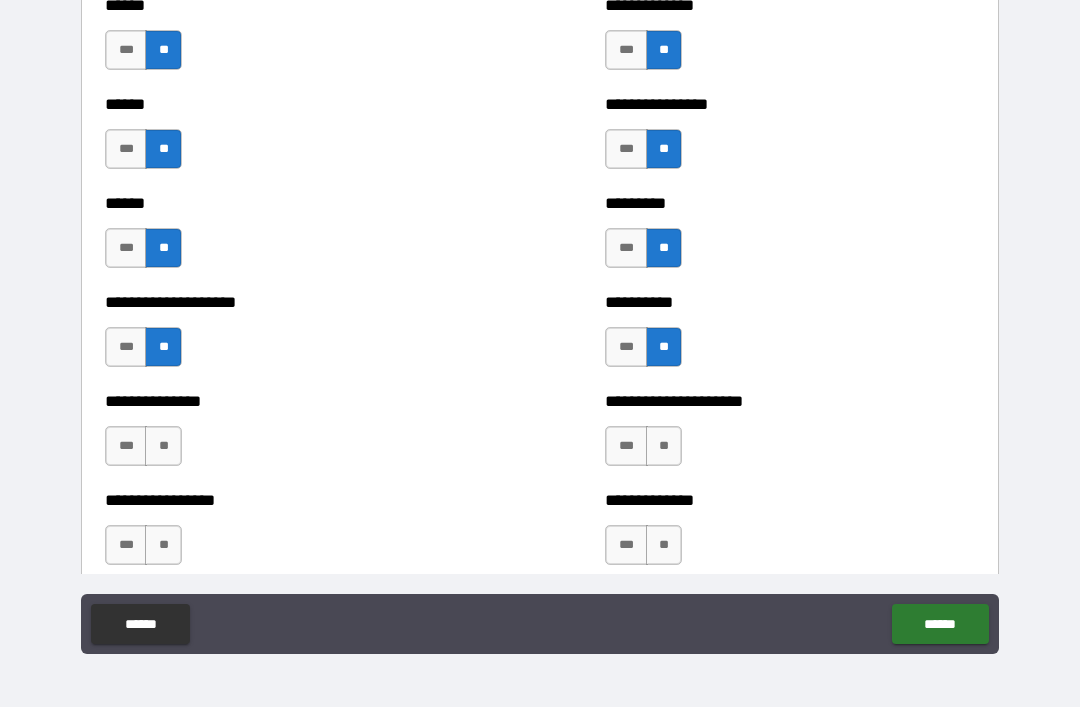 click on "**" at bounding box center [664, 446] 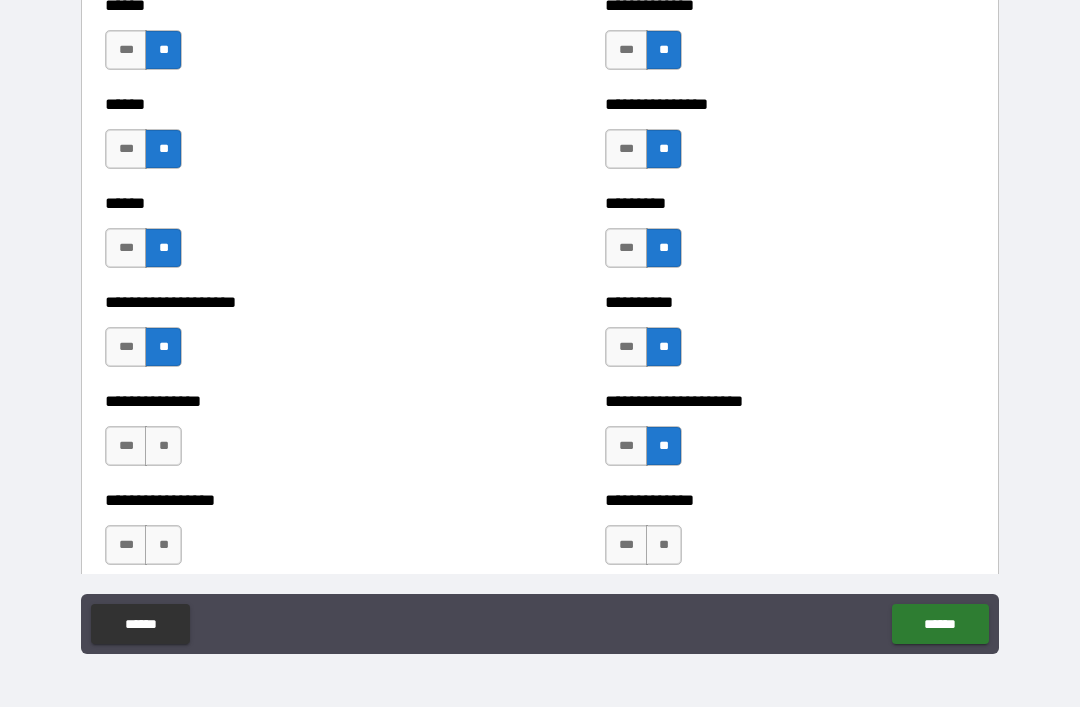 click on "**" at bounding box center (163, 446) 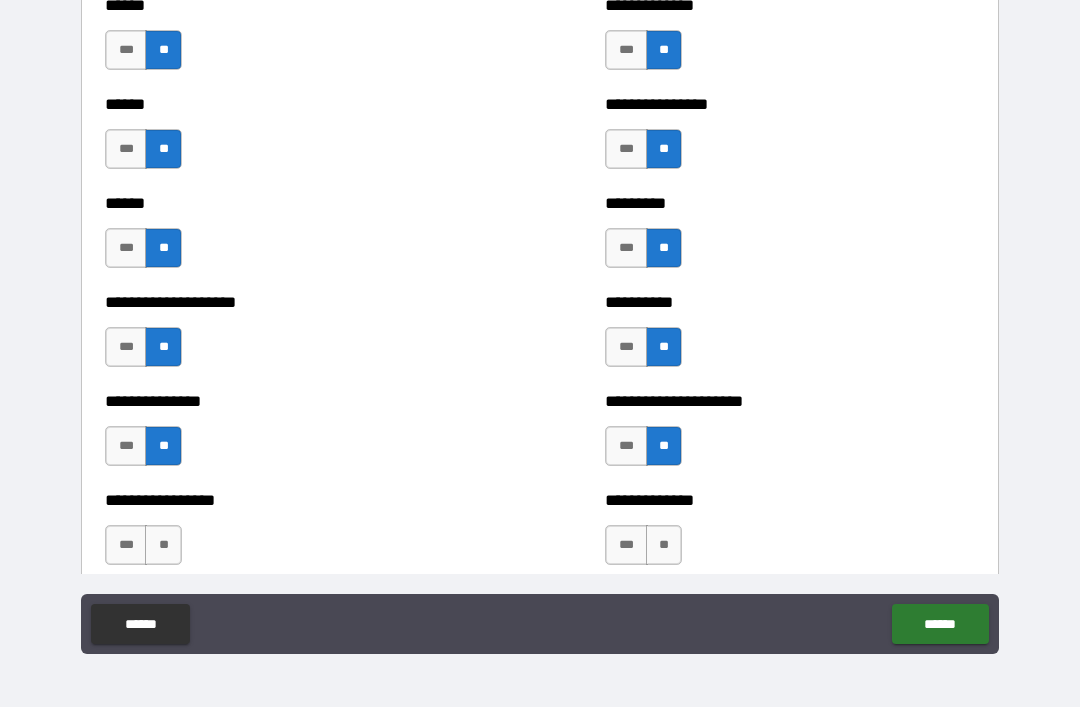 click on "**" at bounding box center [163, 545] 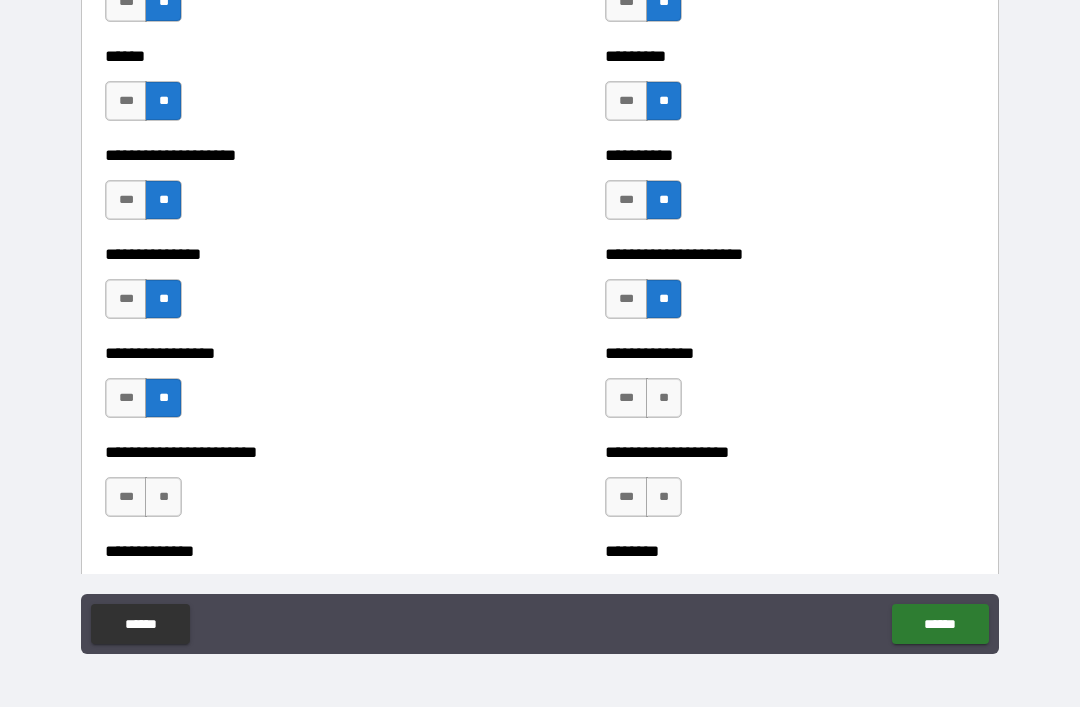 scroll, scrollTop: 3824, scrollLeft: 0, axis: vertical 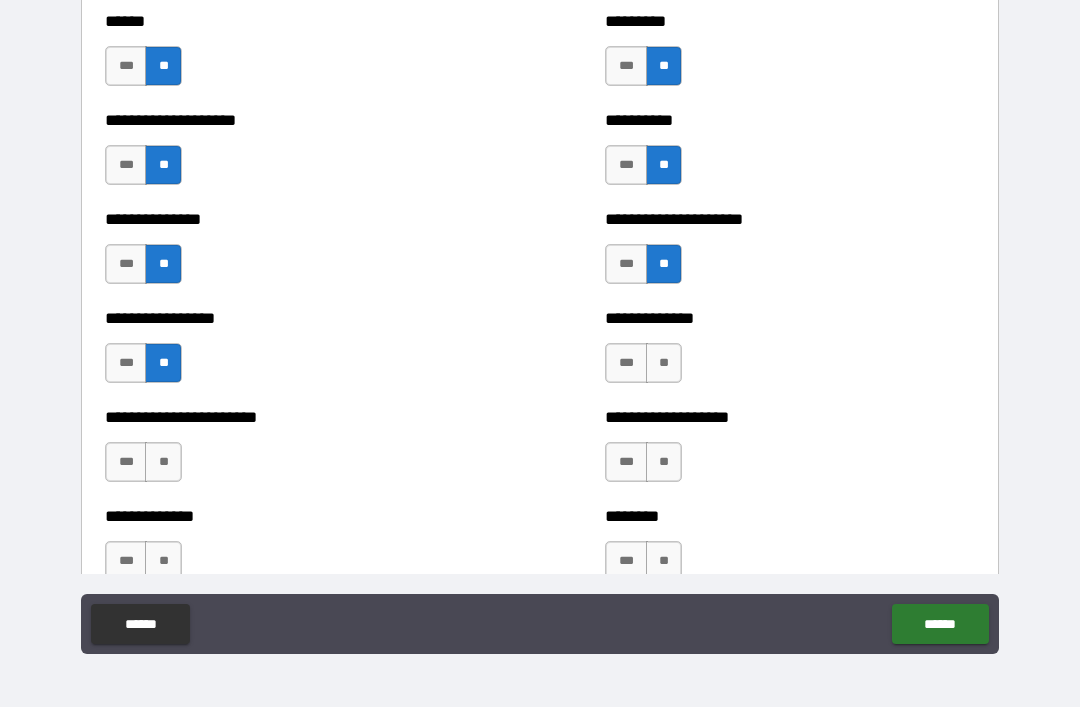 click on "**" at bounding box center (664, 363) 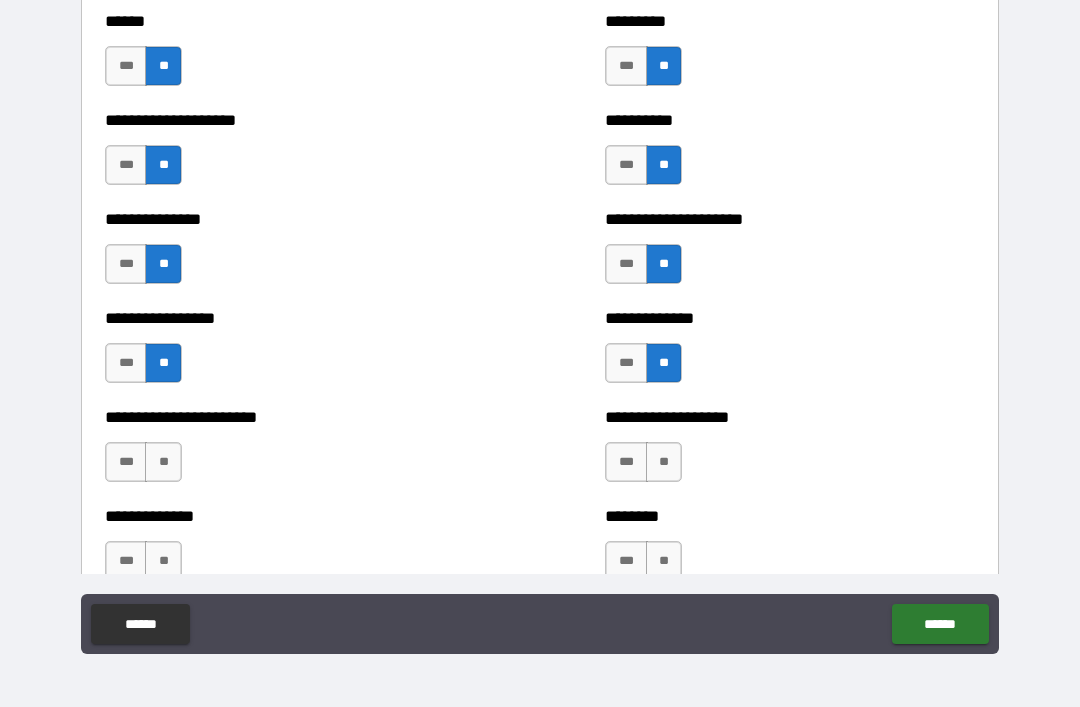 click on "**" at bounding box center (664, 462) 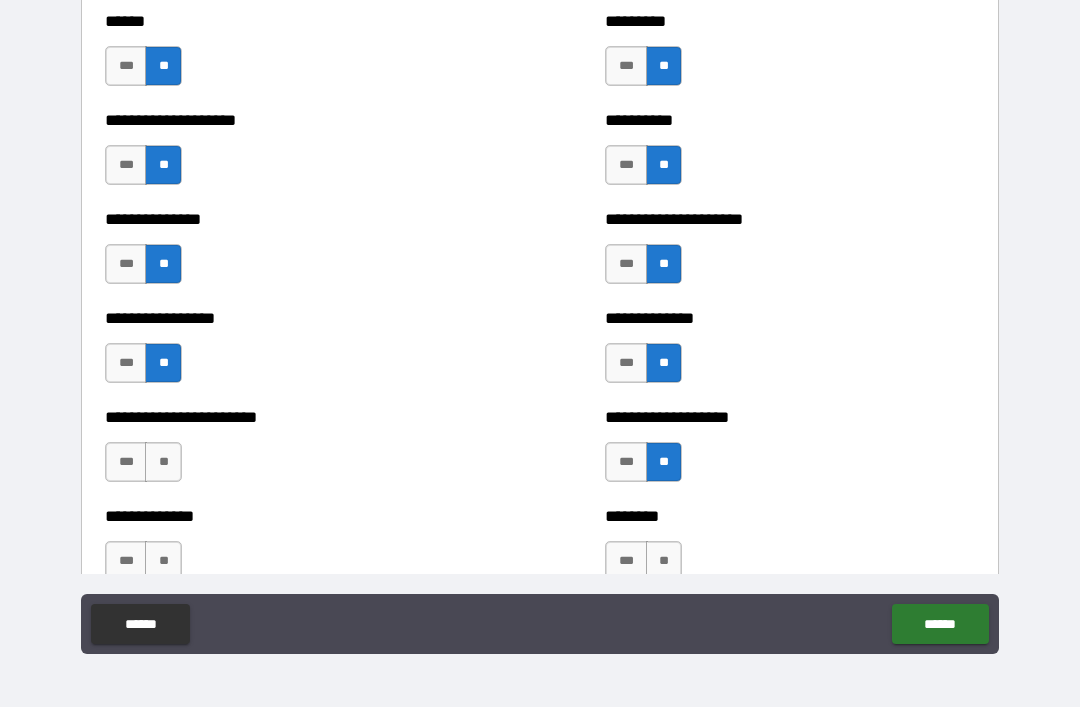 click on "**" at bounding box center [163, 462] 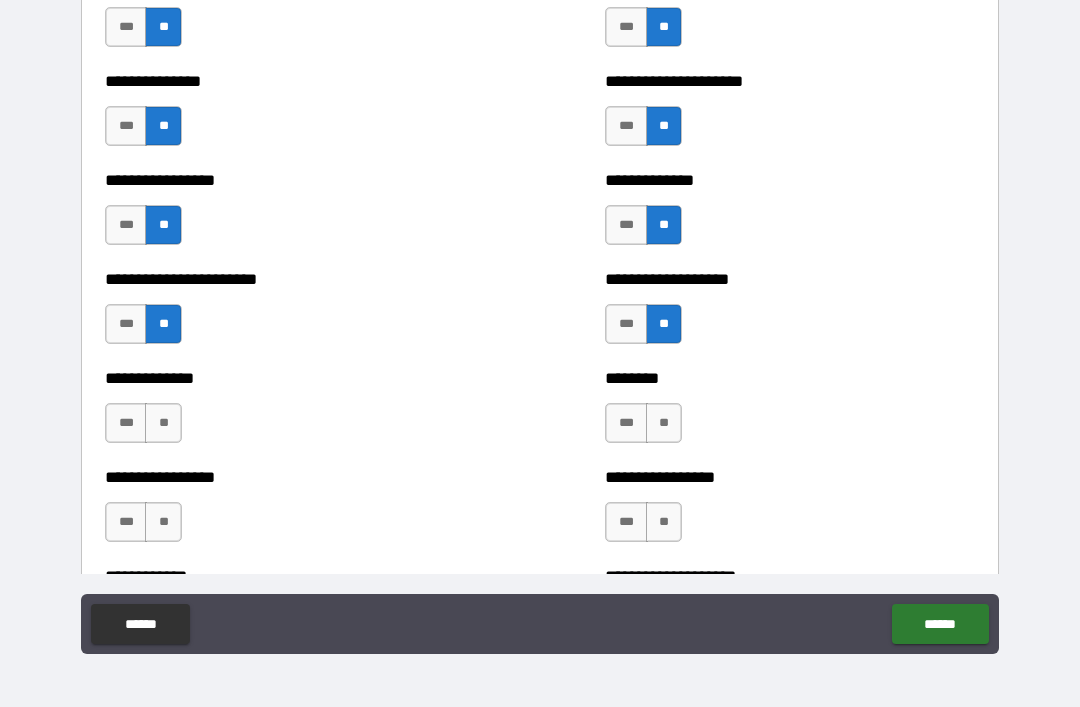 scroll, scrollTop: 4000, scrollLeft: 0, axis: vertical 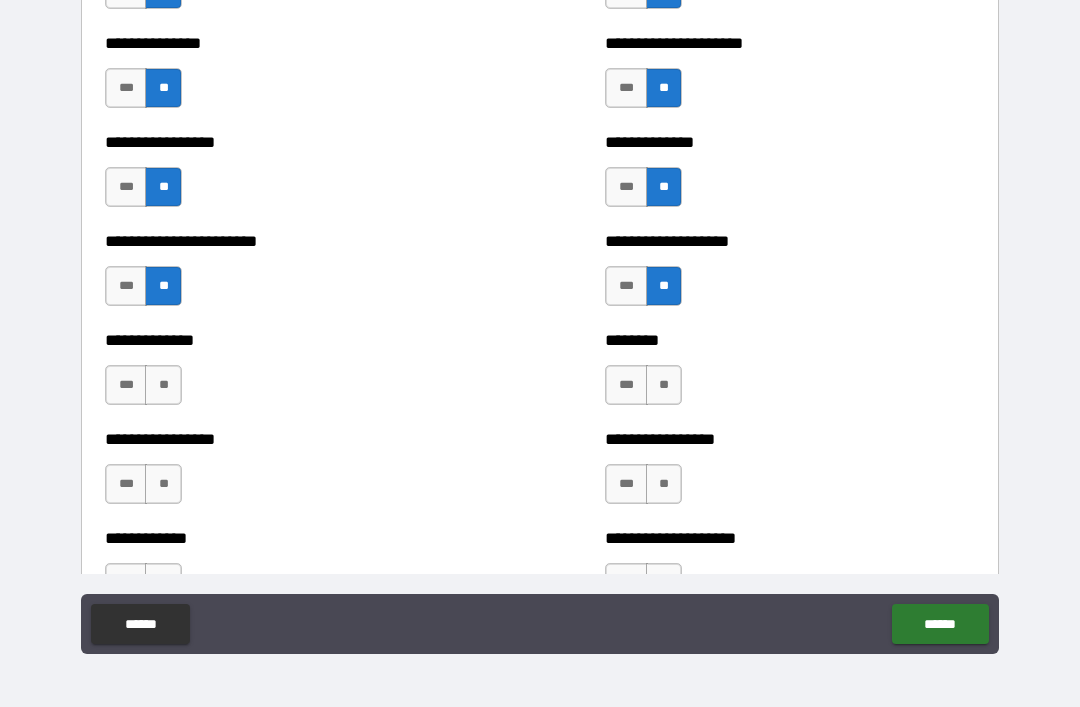 click on "**" at bounding box center [163, 385] 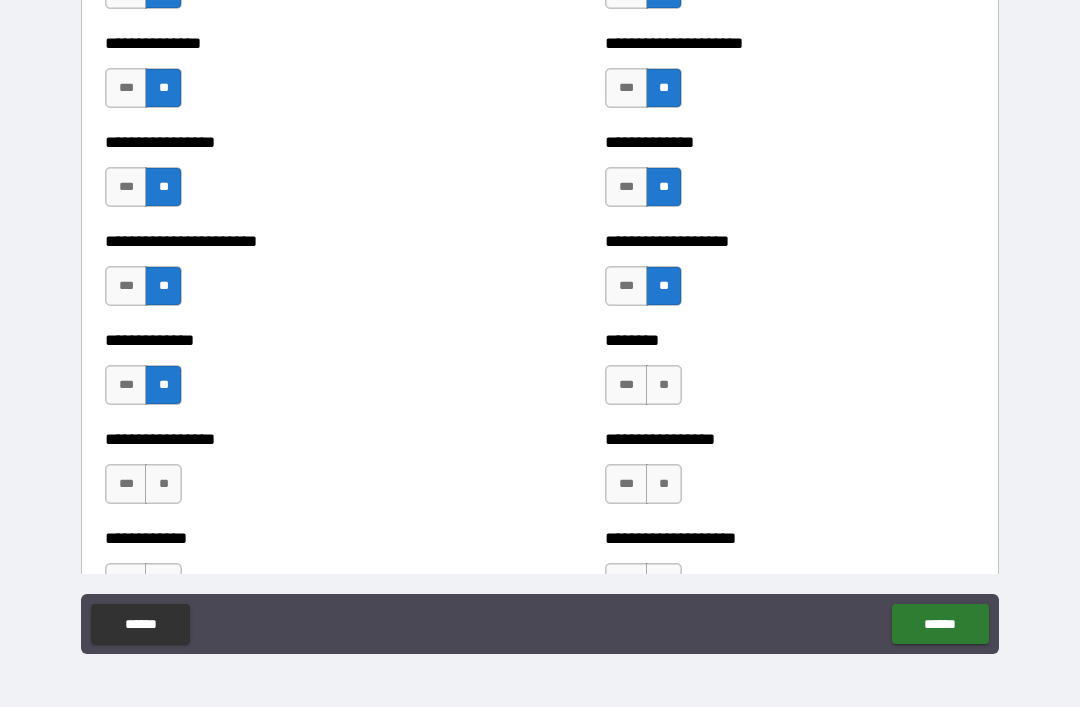 click on "**" at bounding box center [163, 484] 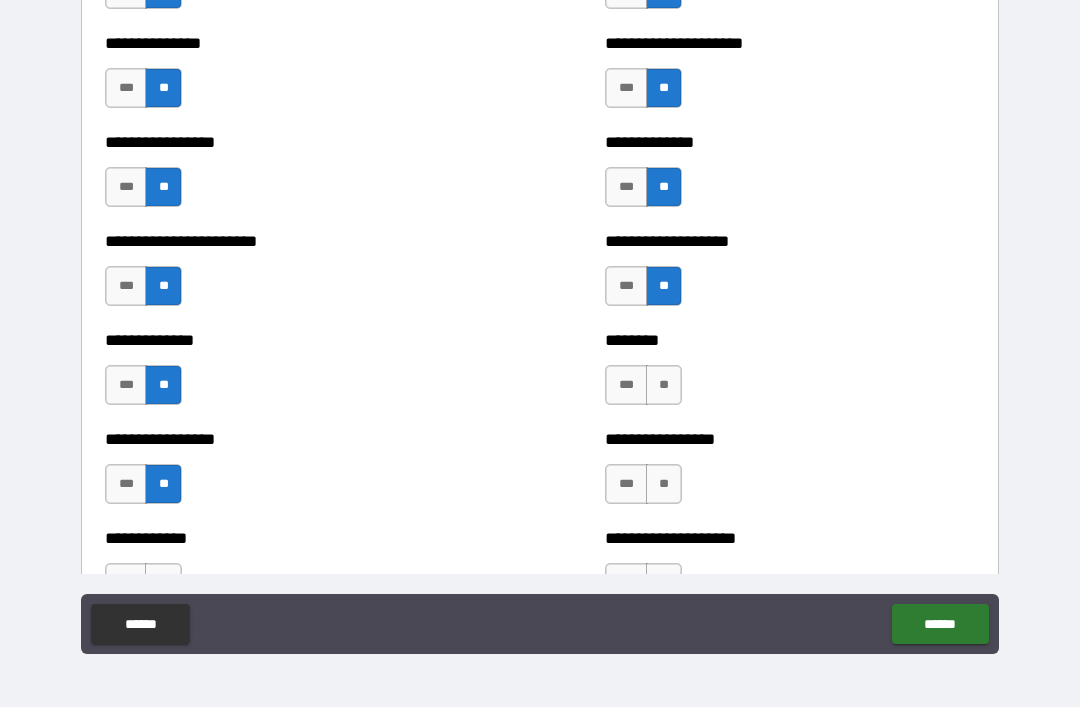click on "**" at bounding box center (664, 484) 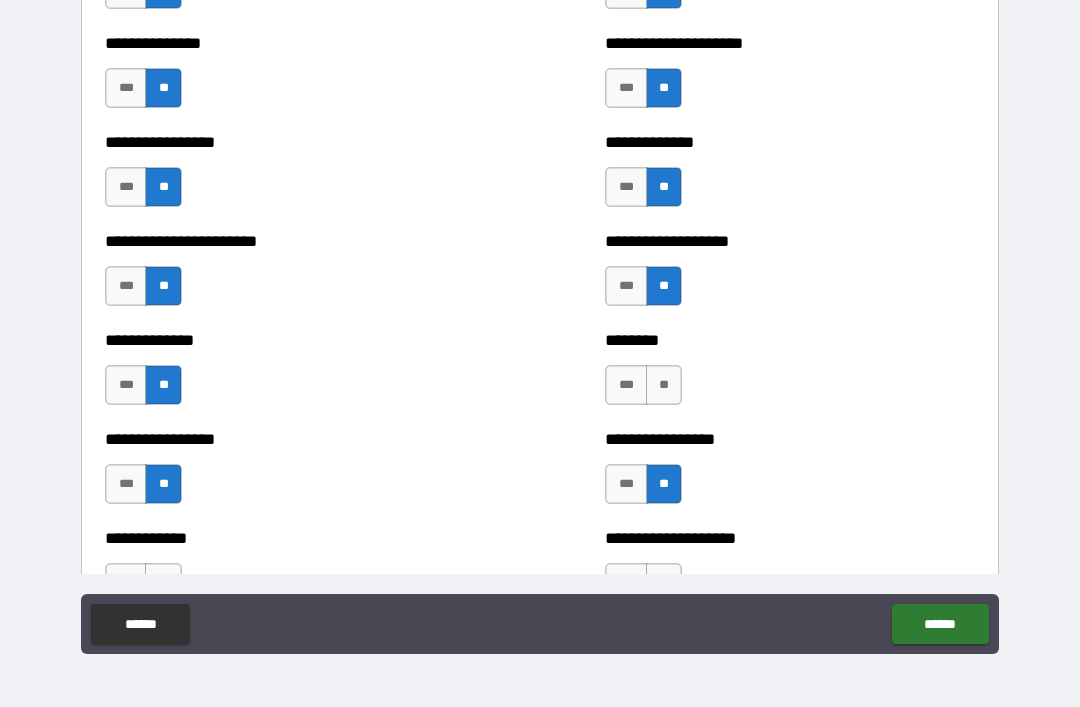 click on "**" at bounding box center (664, 385) 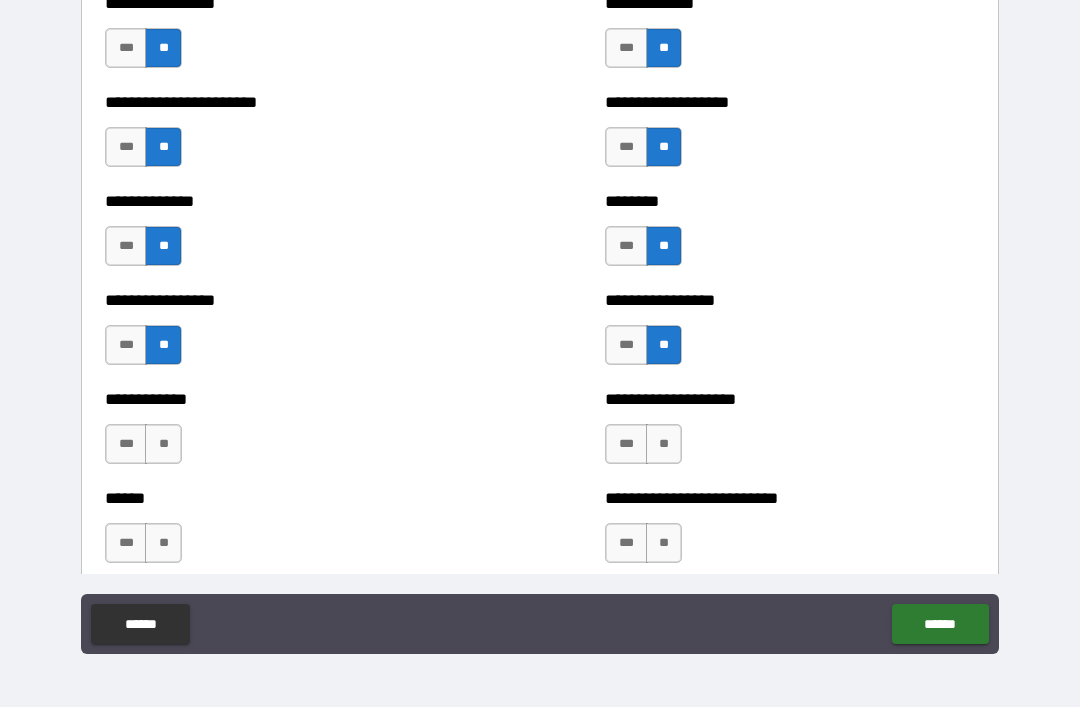 scroll, scrollTop: 4208, scrollLeft: 0, axis: vertical 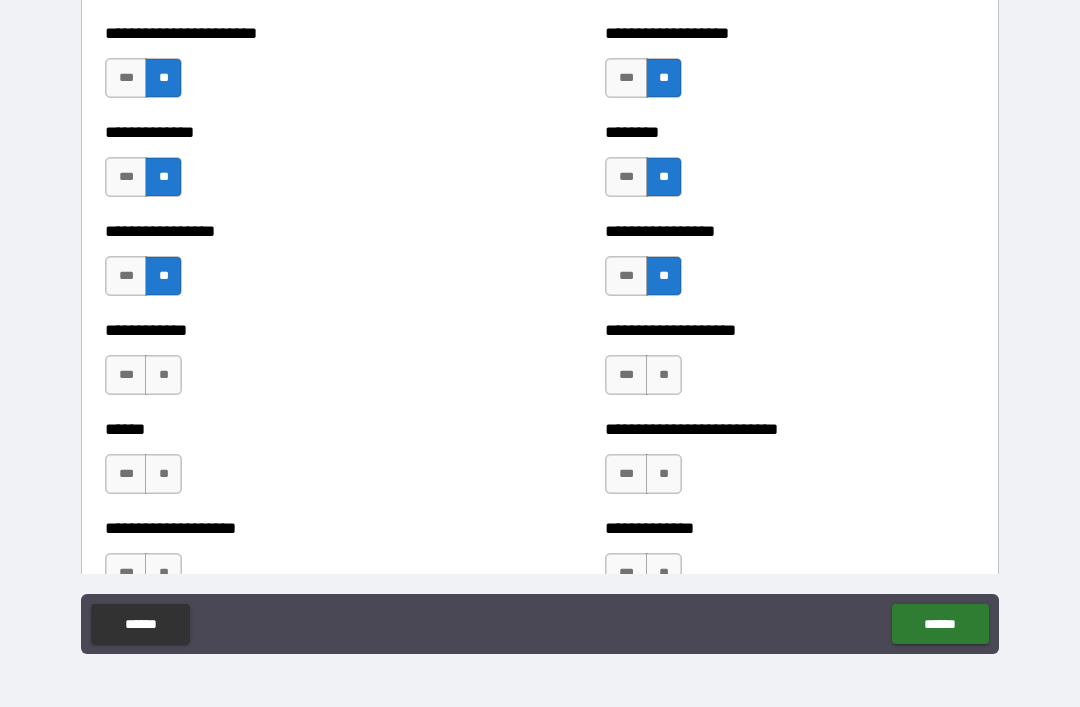 click on "**" at bounding box center (664, 375) 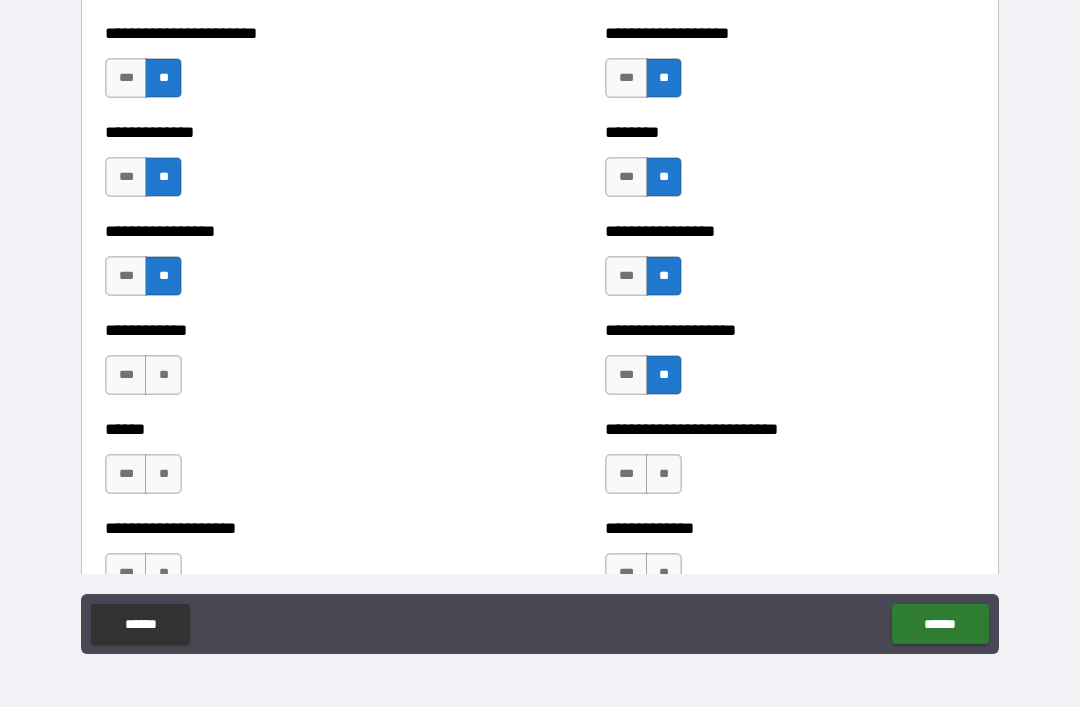 click on "**" at bounding box center [163, 375] 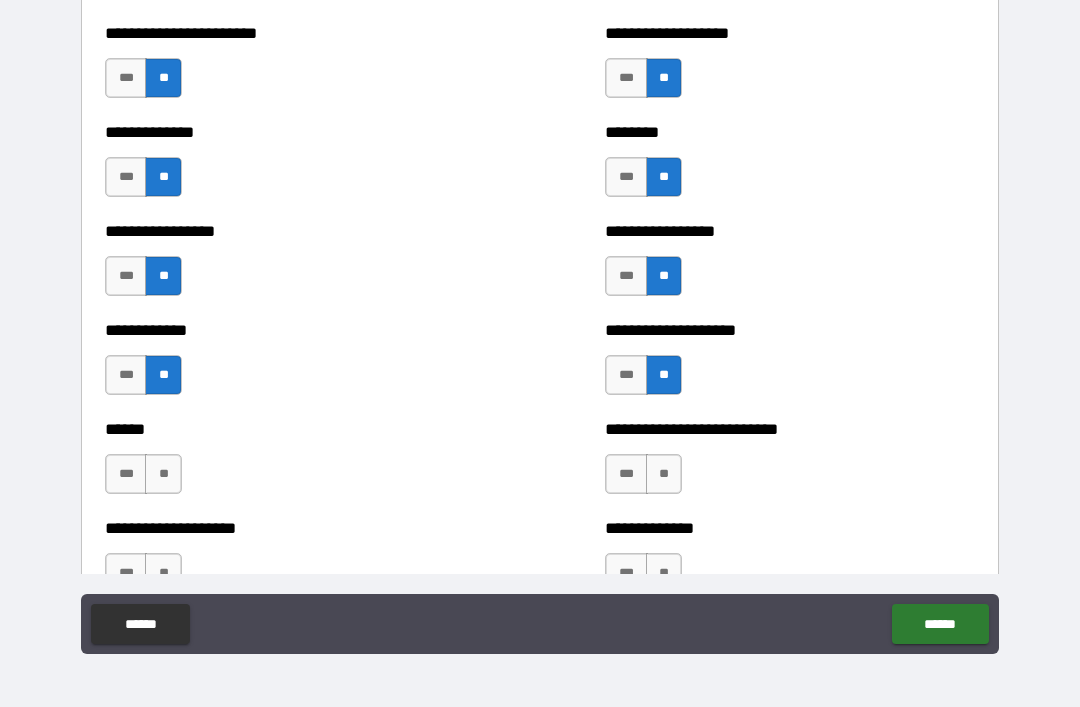 click on "**" at bounding box center [163, 474] 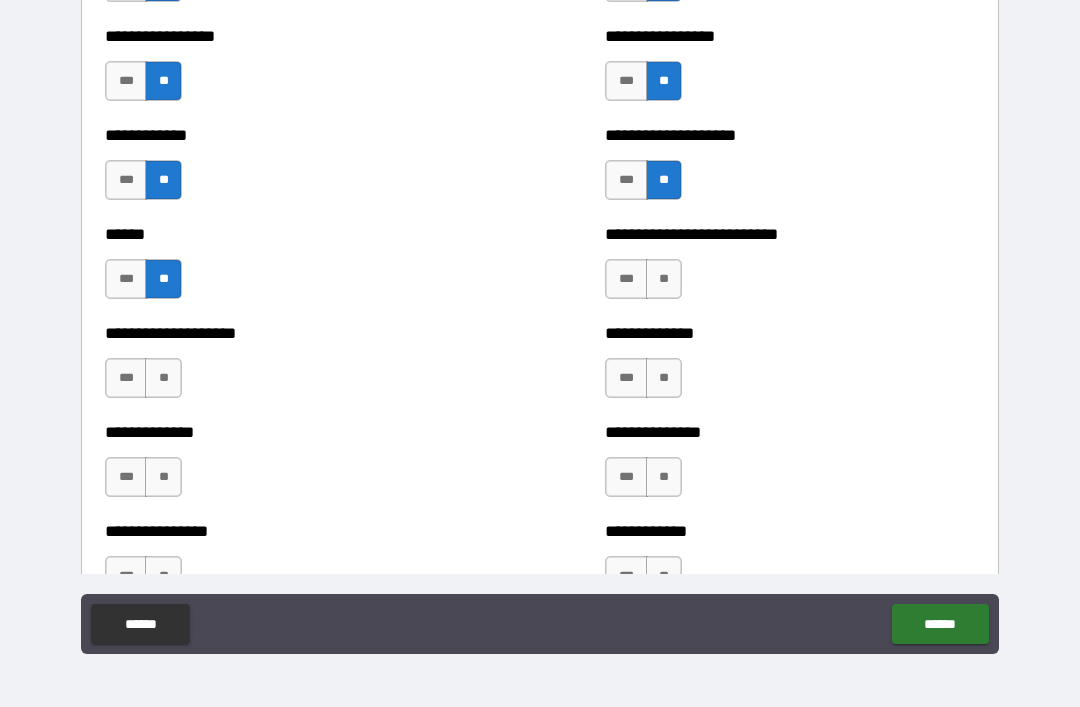 scroll, scrollTop: 4447, scrollLeft: 0, axis: vertical 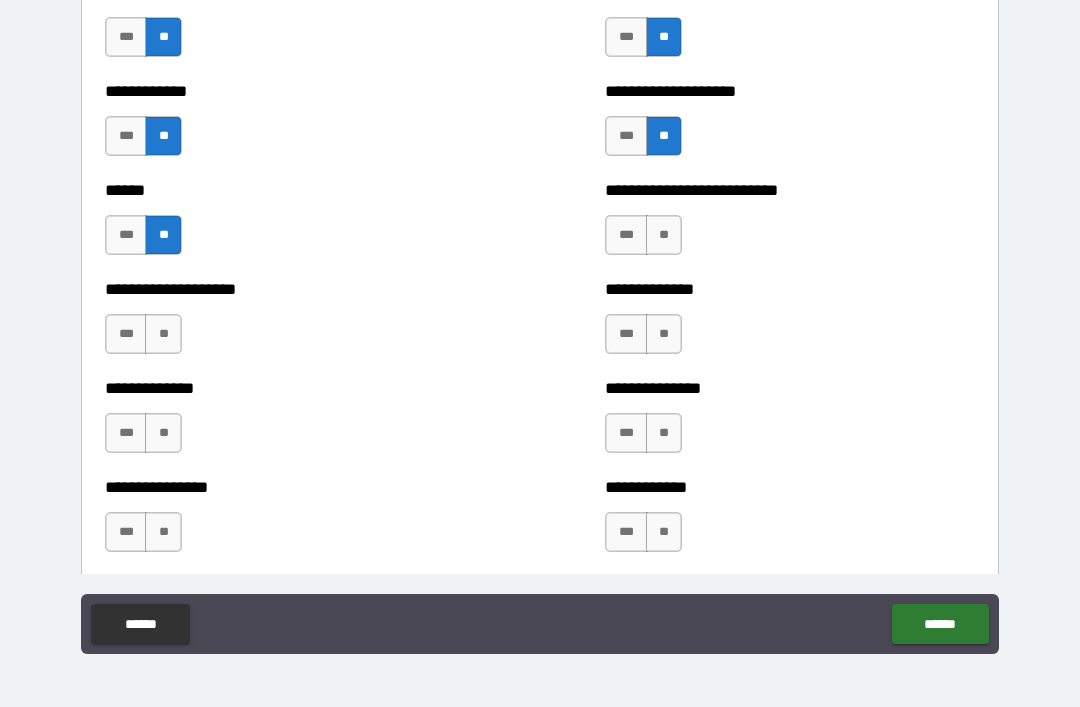 click on "**" at bounding box center [163, 334] 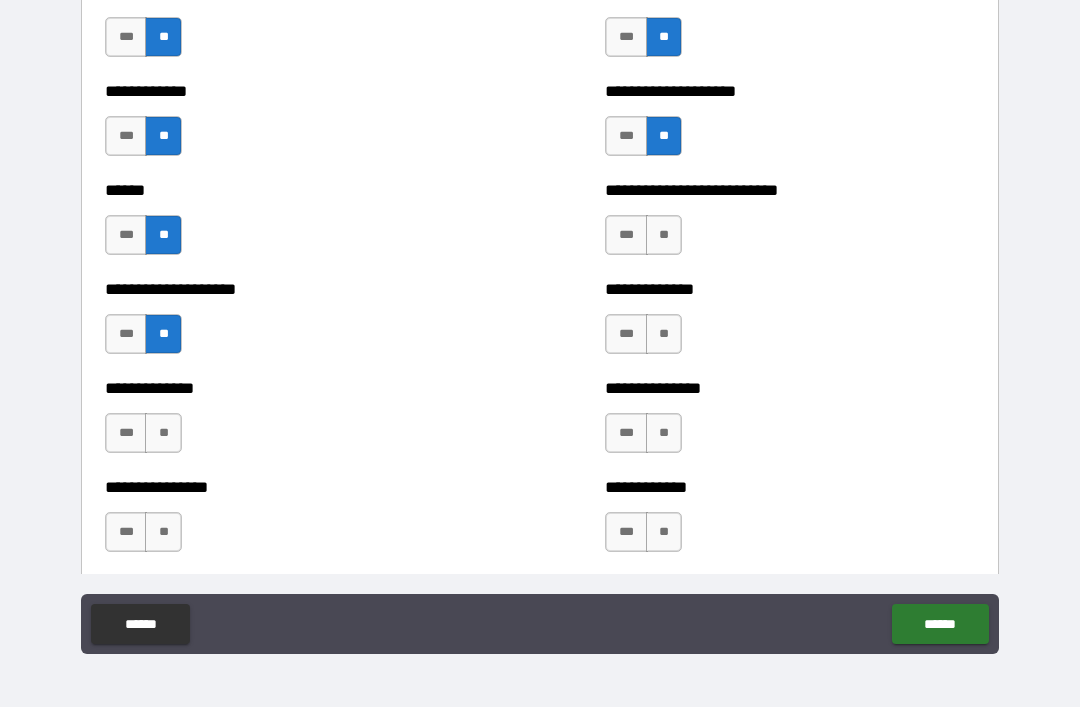 click on "**" at bounding box center (163, 433) 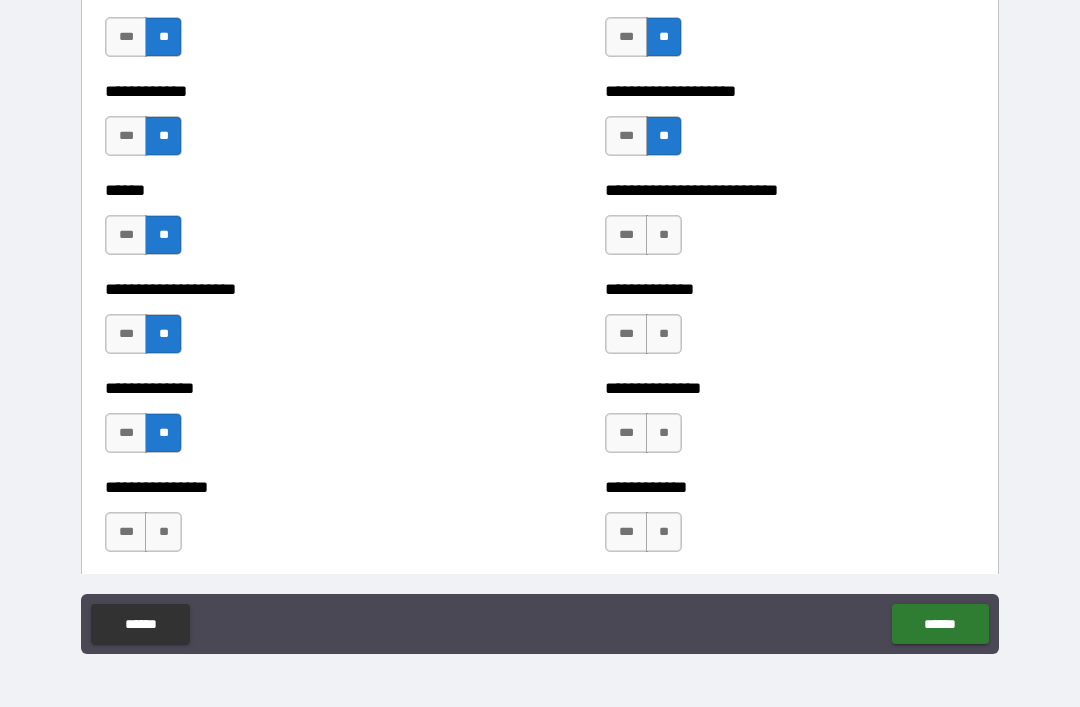 click on "**" at bounding box center (664, 433) 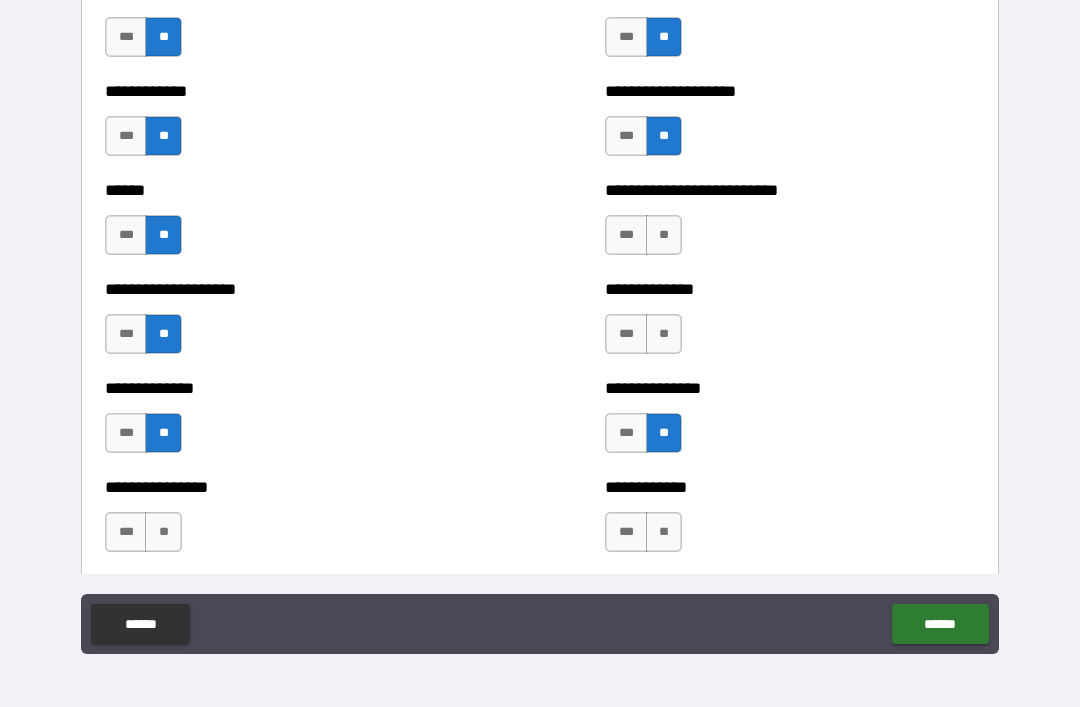click on "**" at bounding box center (664, 334) 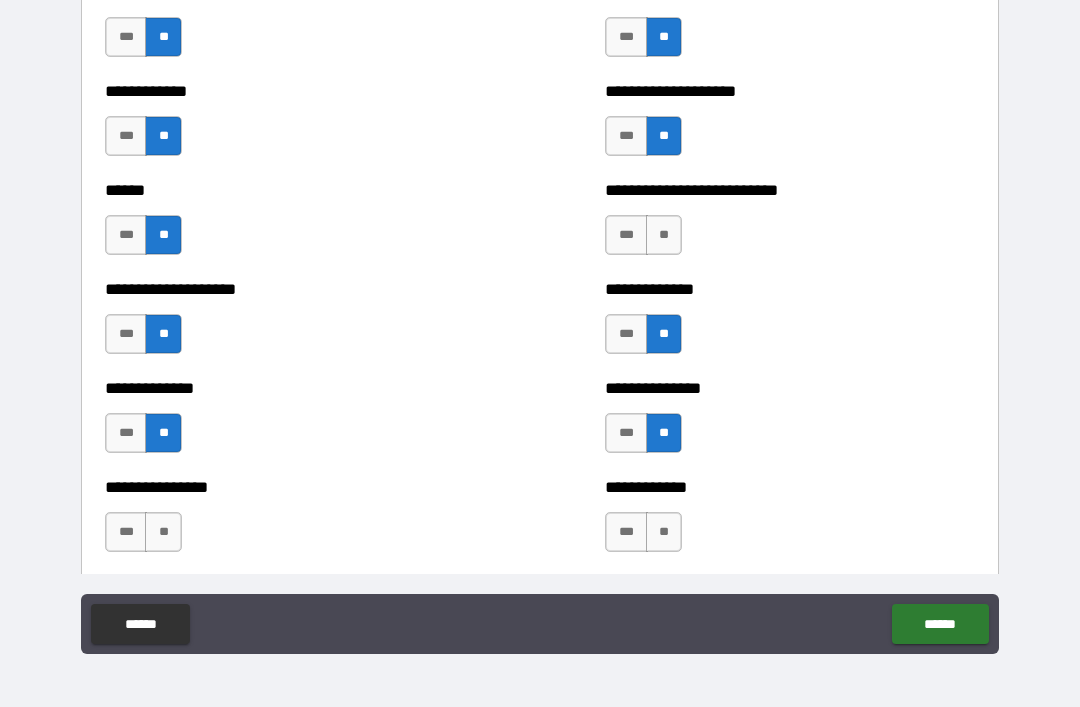 click on "**" at bounding box center (664, 532) 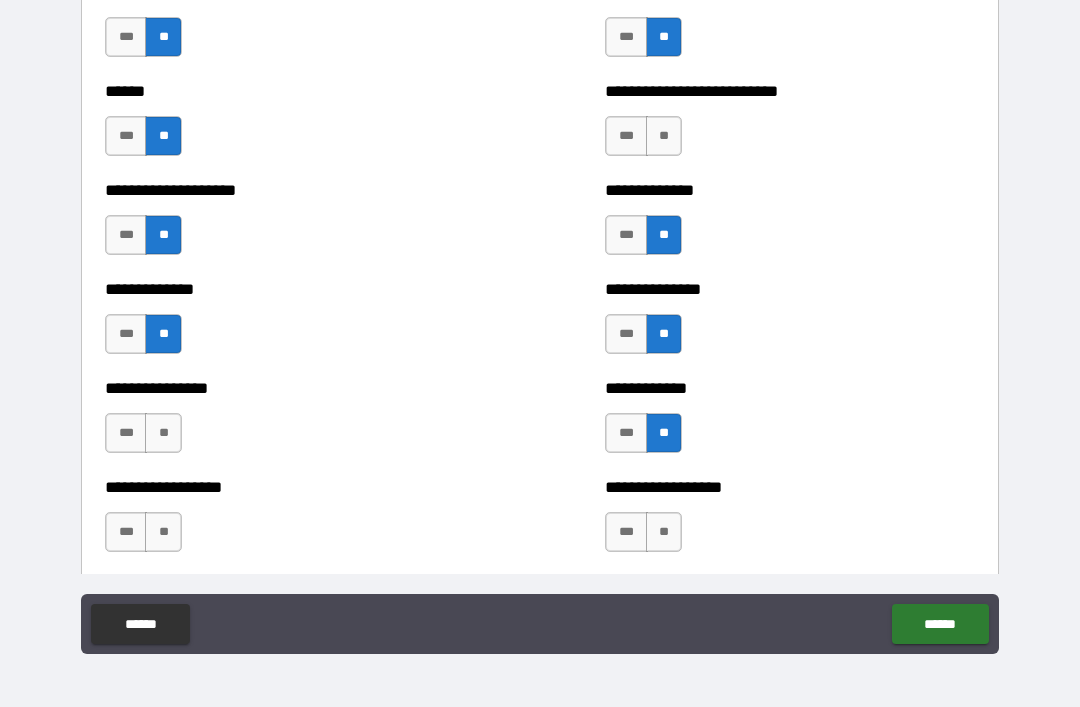scroll, scrollTop: 4567, scrollLeft: 0, axis: vertical 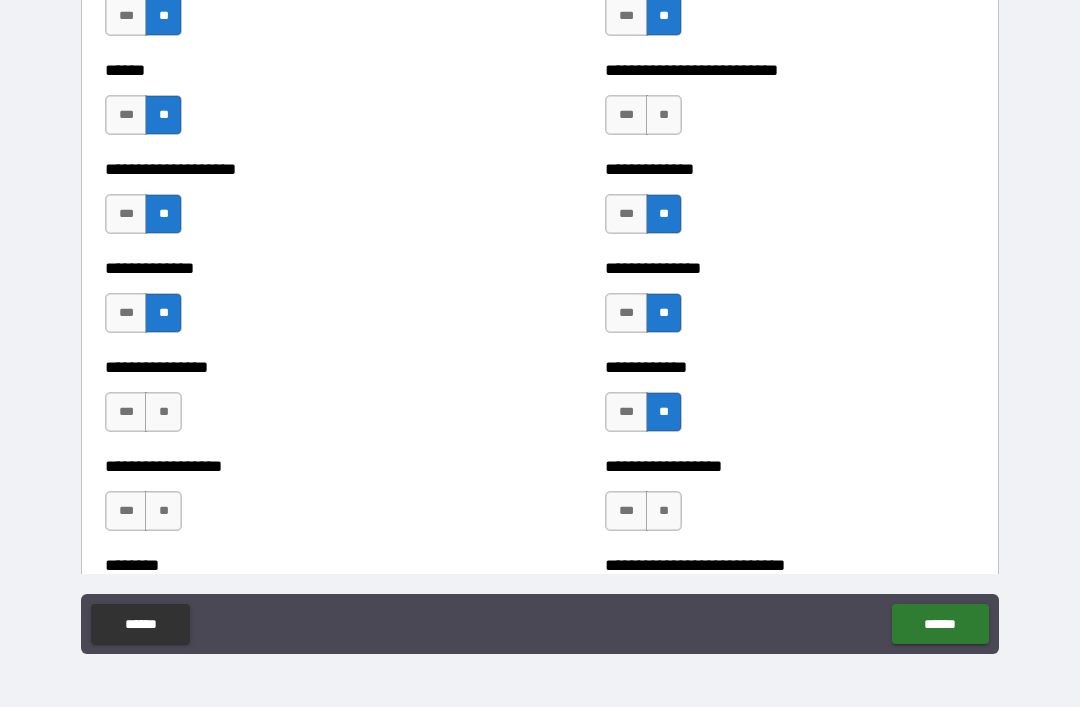 click on "**" at bounding box center [163, 412] 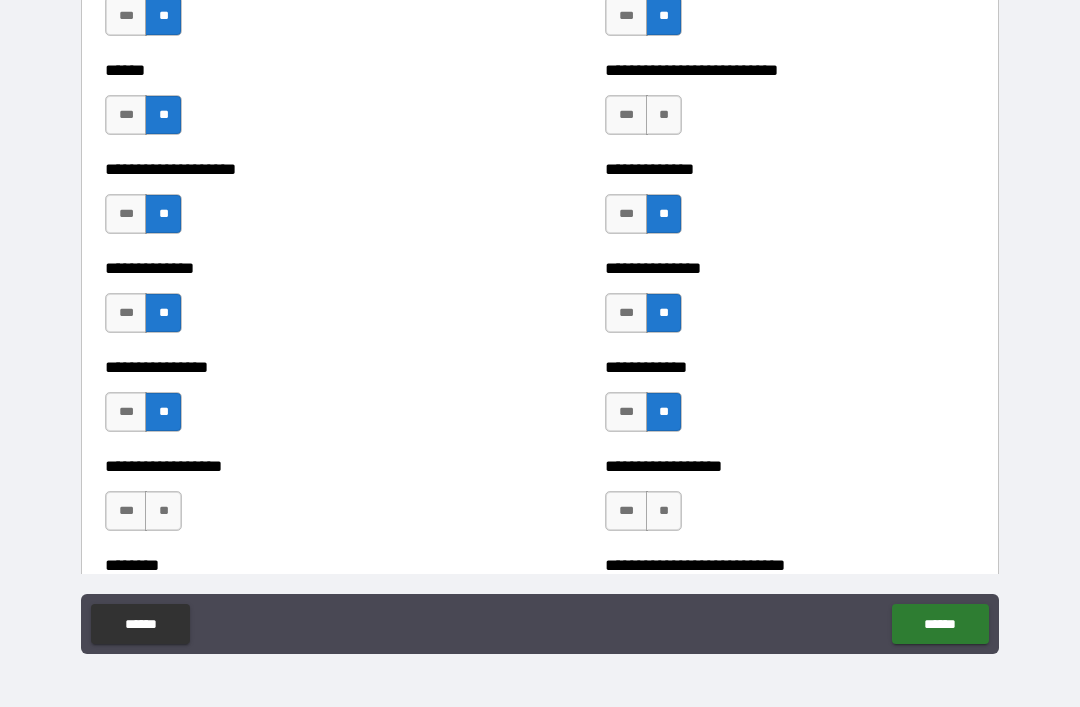click on "**" at bounding box center (163, 511) 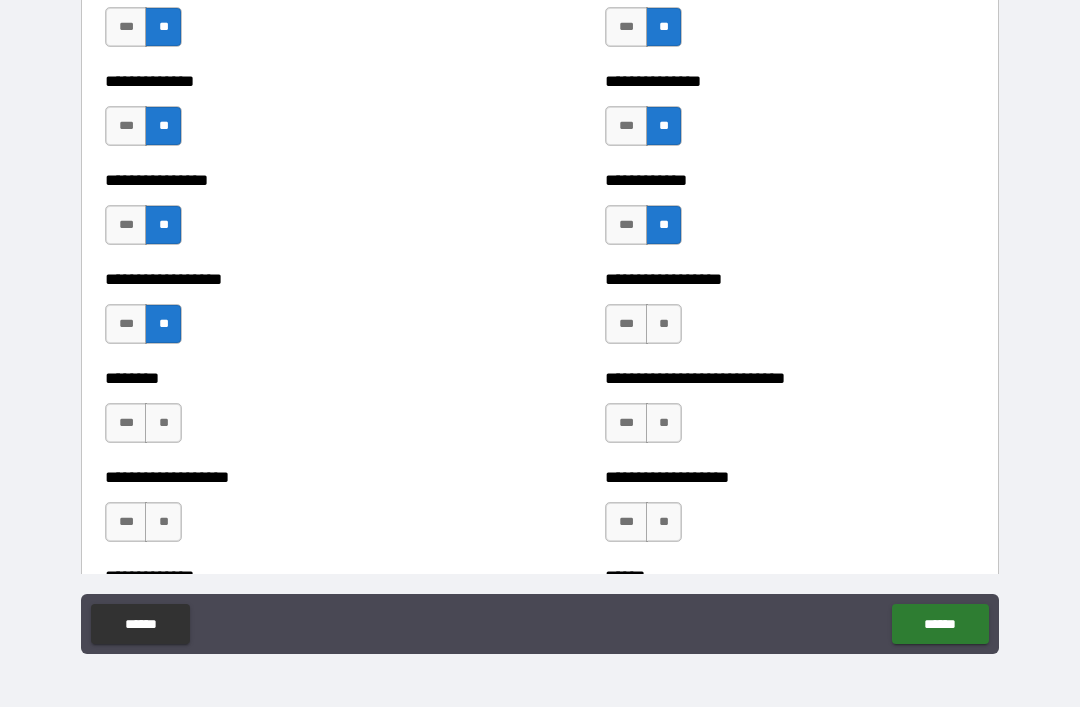 scroll, scrollTop: 4764, scrollLeft: 0, axis: vertical 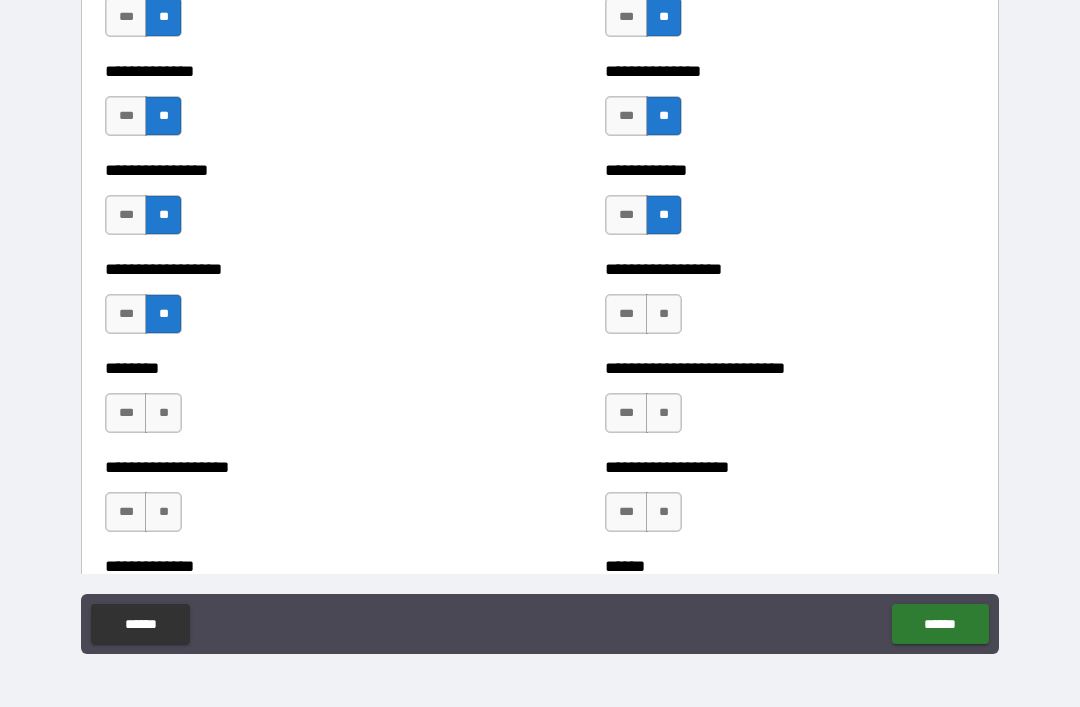 click on "**" at bounding box center (163, 413) 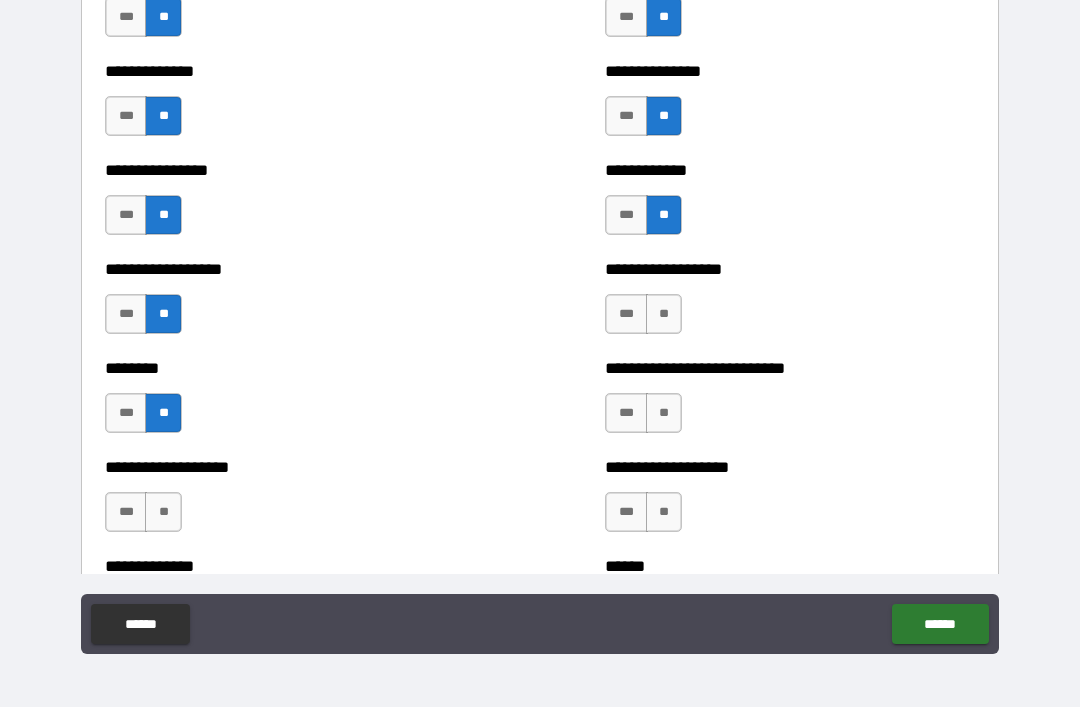 click on "**" at bounding box center [163, 512] 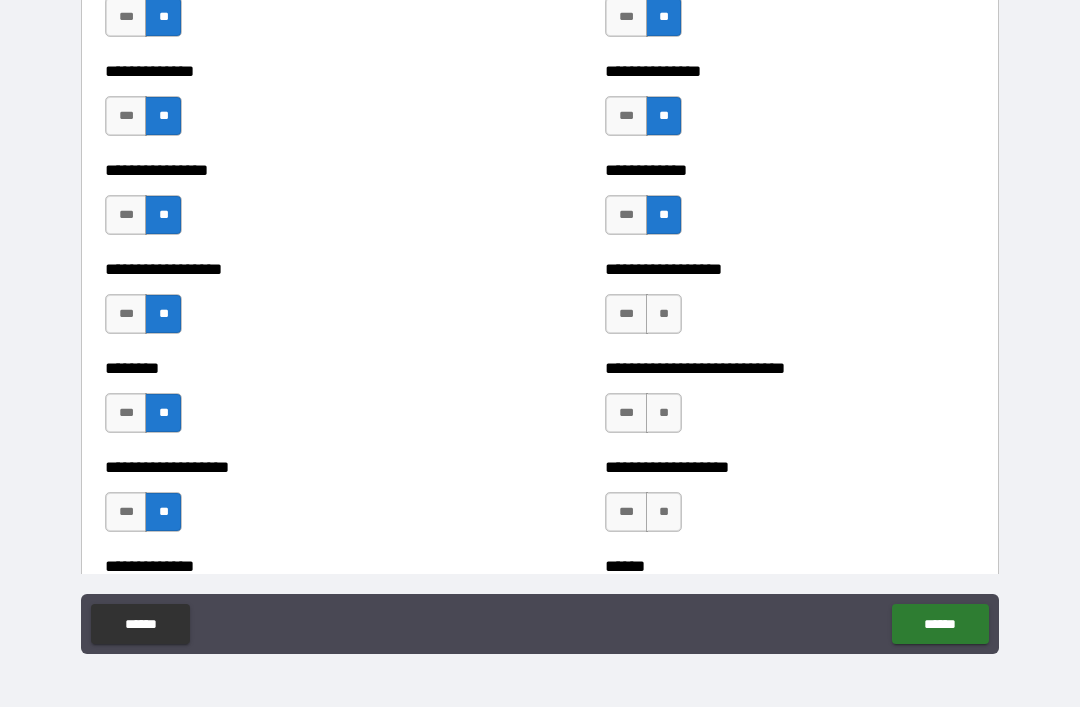 click on "**" at bounding box center [664, 512] 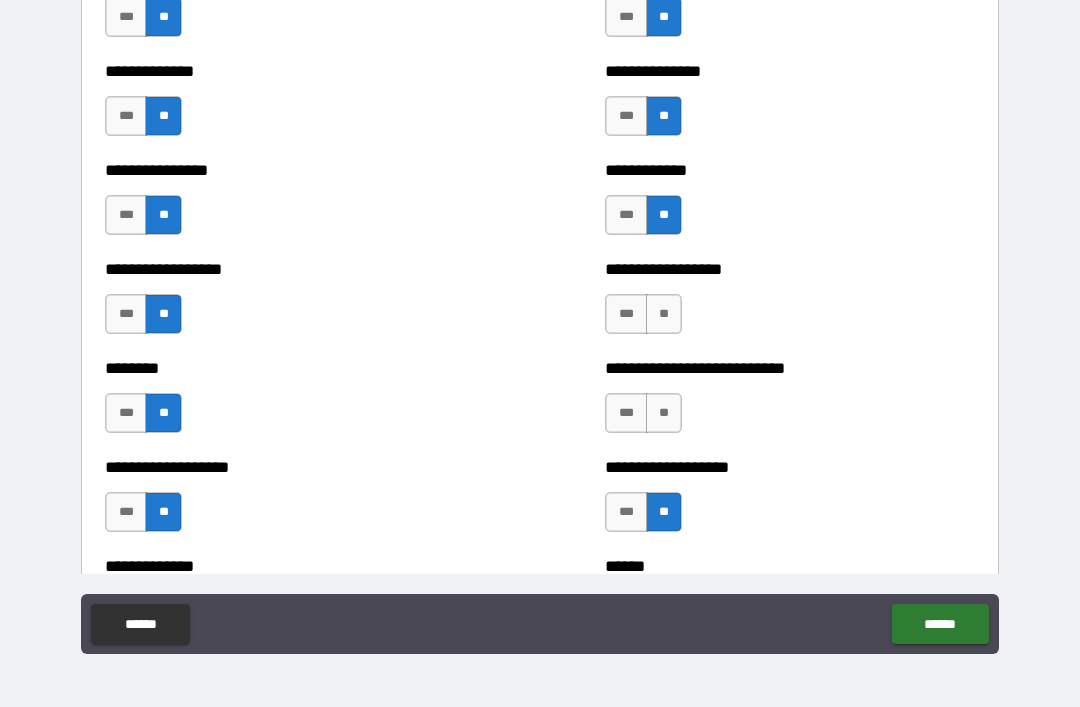 click on "**" at bounding box center [664, 413] 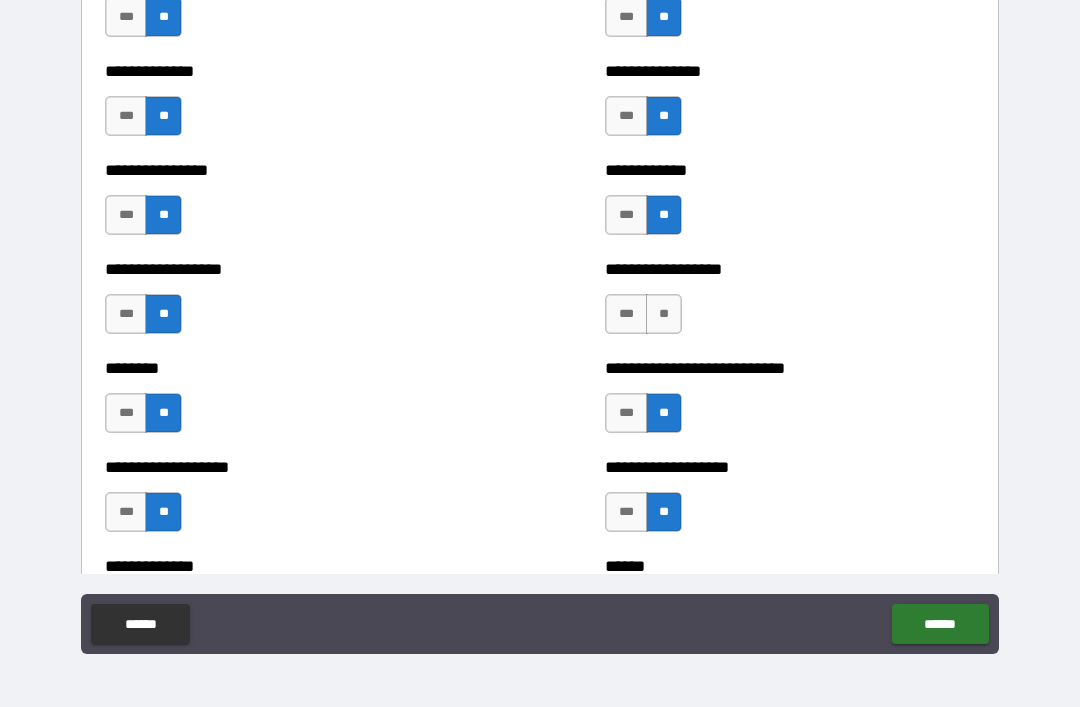 click on "**" at bounding box center [664, 314] 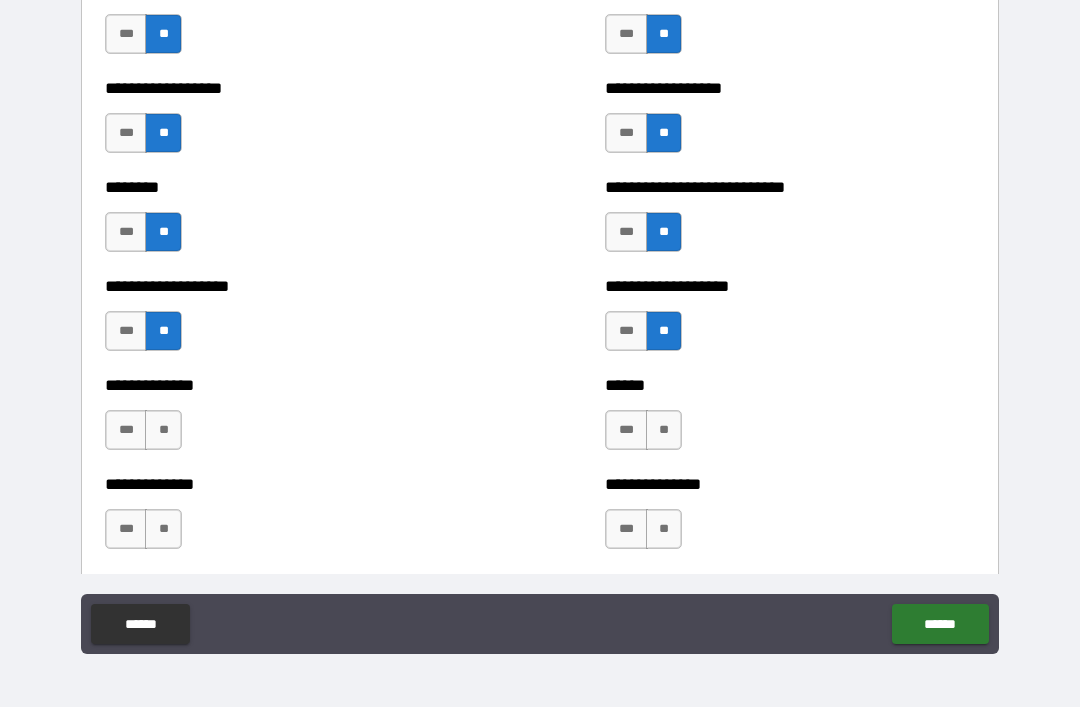 scroll, scrollTop: 4947, scrollLeft: 0, axis: vertical 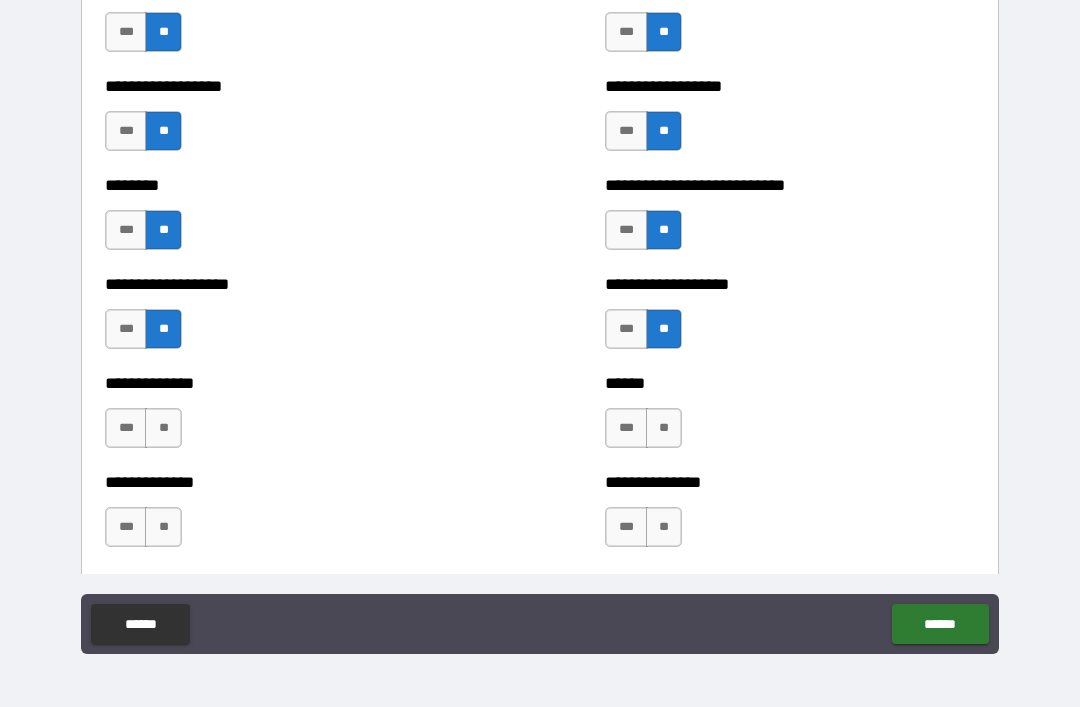 click on "**" at bounding box center [664, 428] 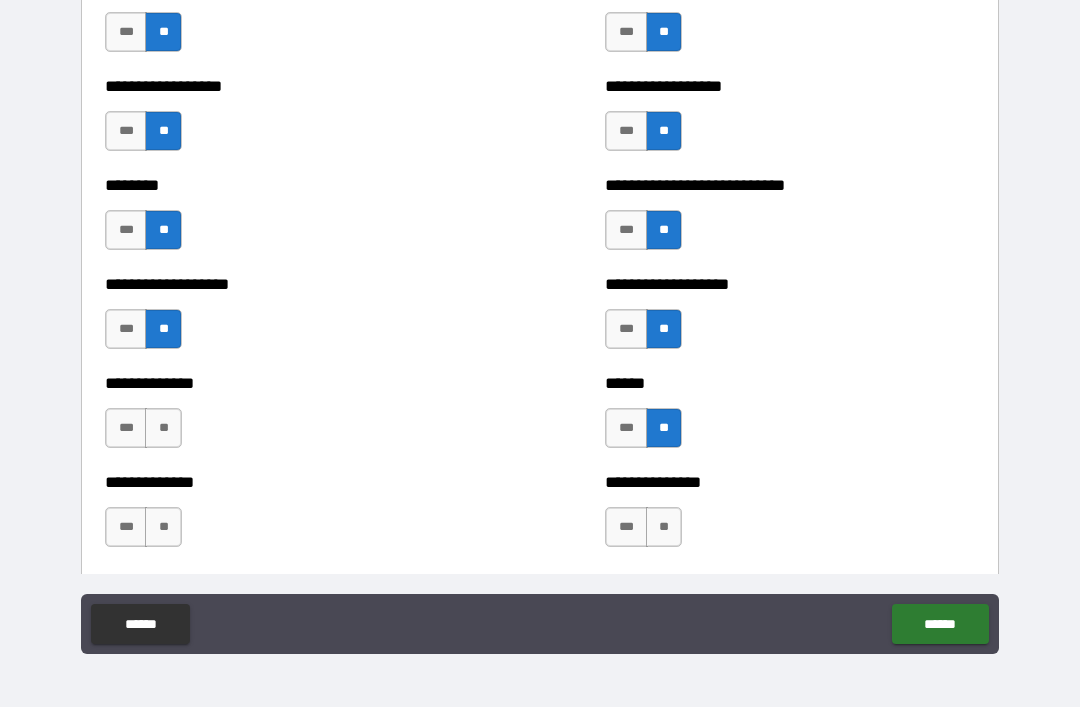click on "**" at bounding box center [163, 428] 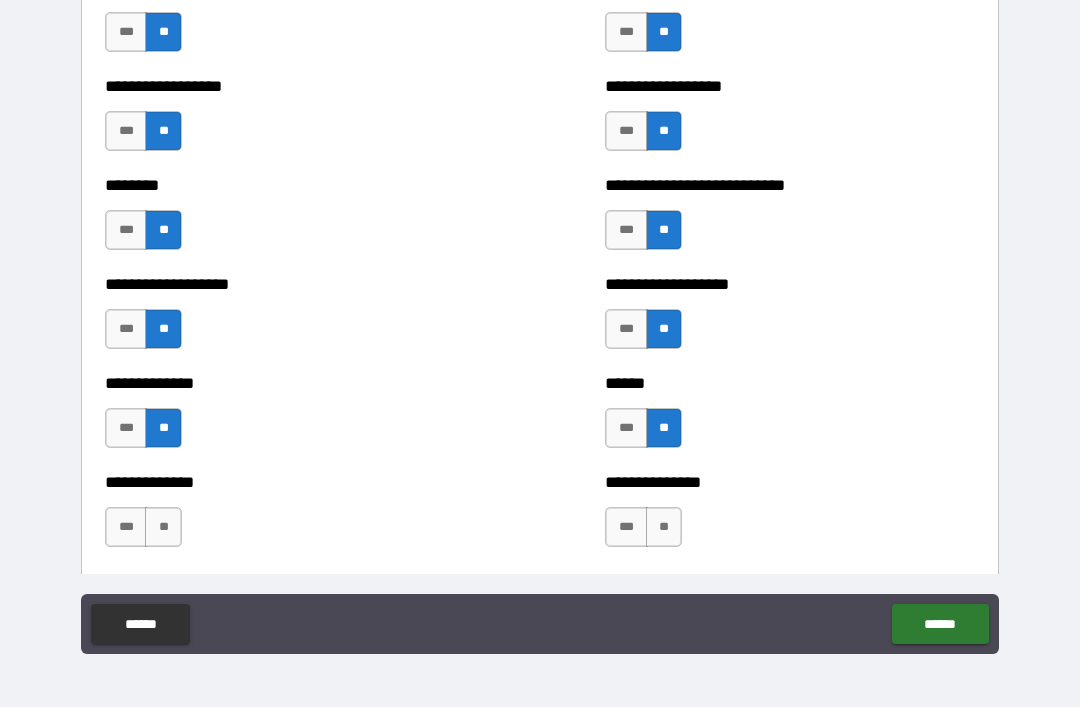 click on "**" at bounding box center [163, 527] 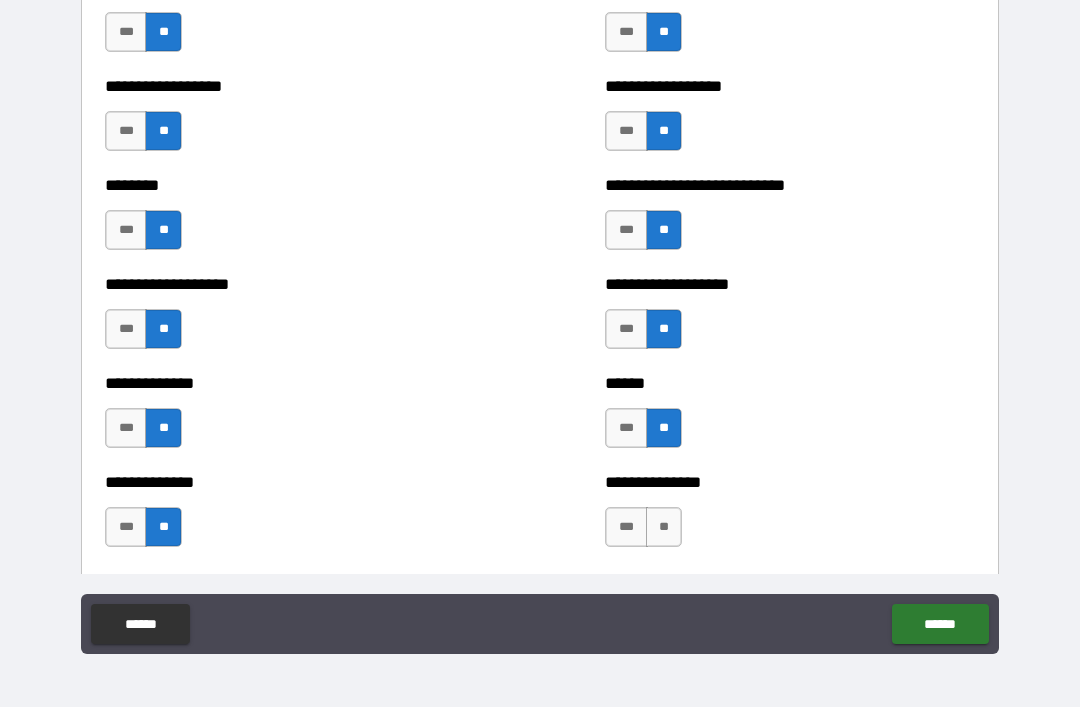 click on "**" at bounding box center [664, 527] 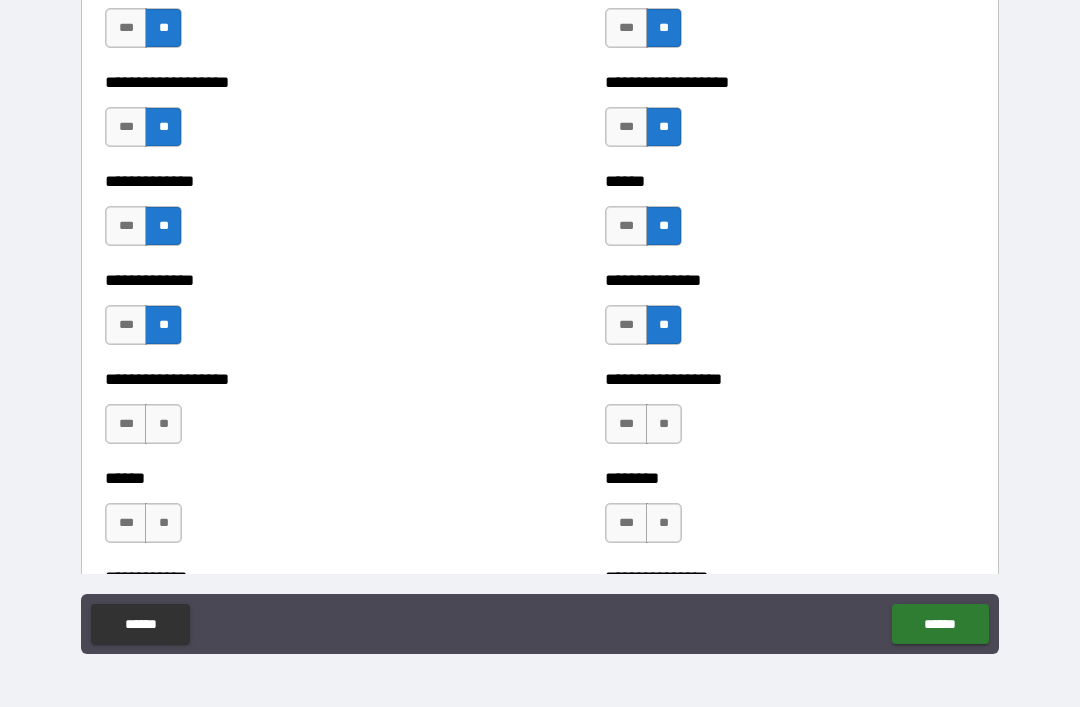 scroll, scrollTop: 5157, scrollLeft: 0, axis: vertical 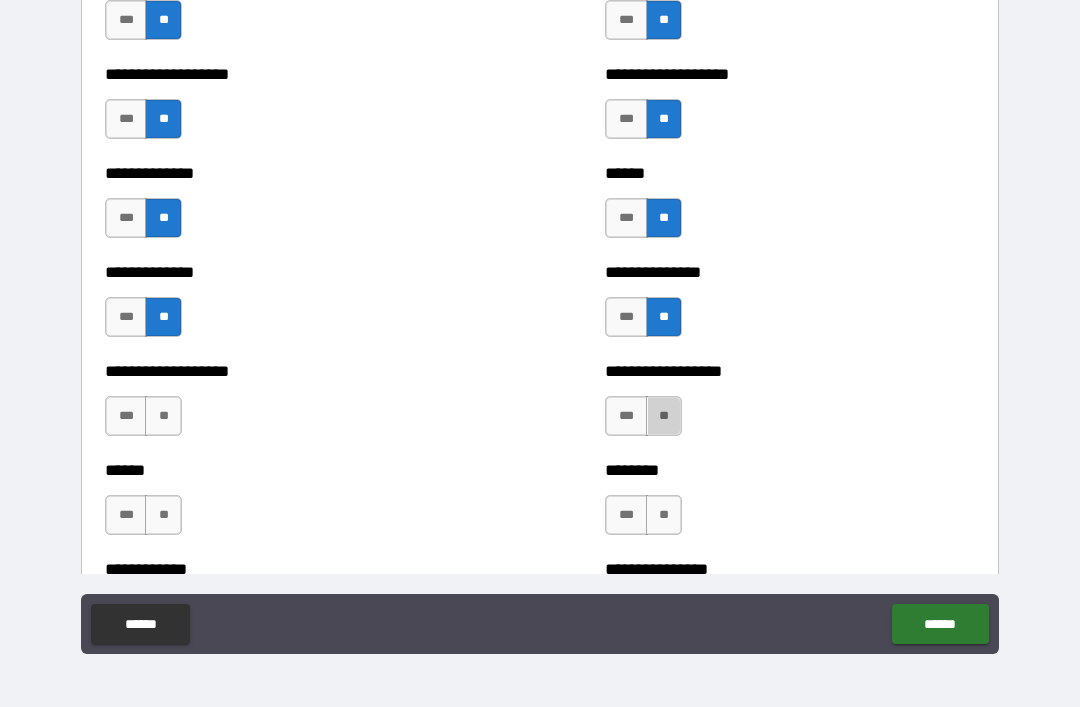 click on "**" at bounding box center (664, 416) 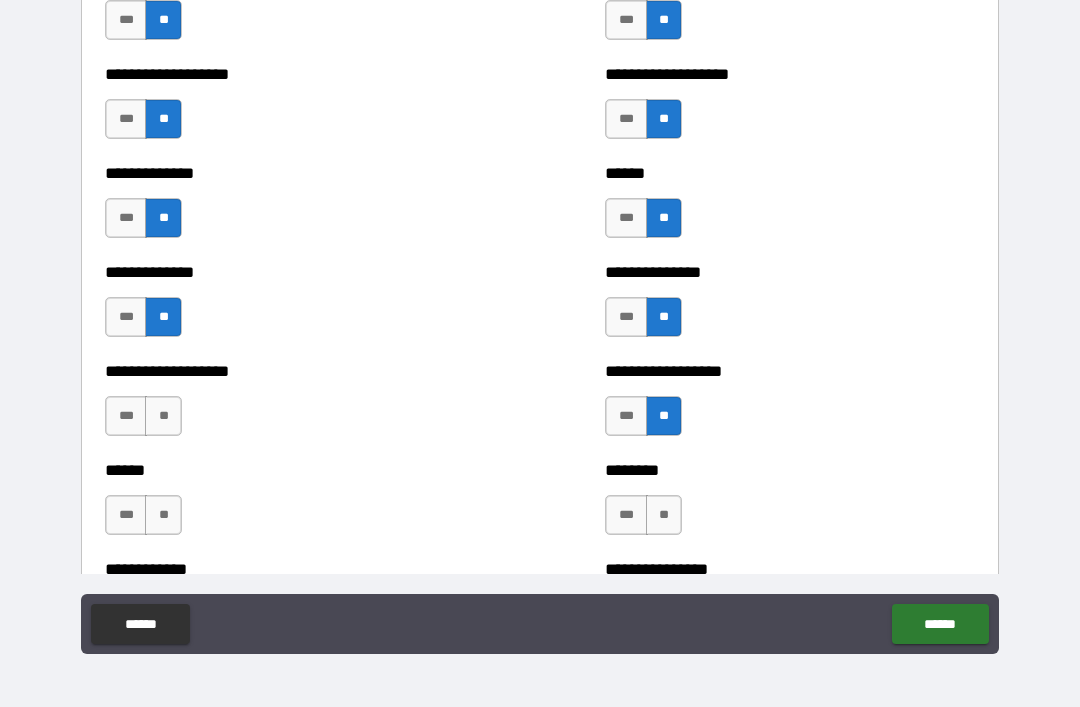 click on "**" at bounding box center [163, 416] 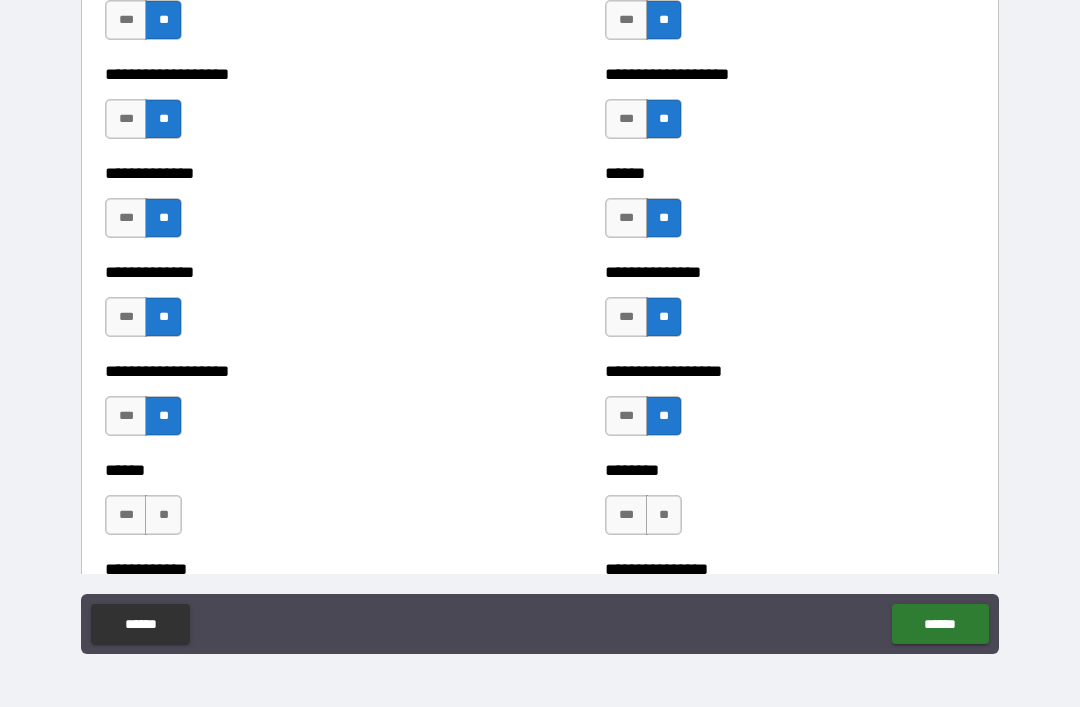 click on "**" at bounding box center [163, 515] 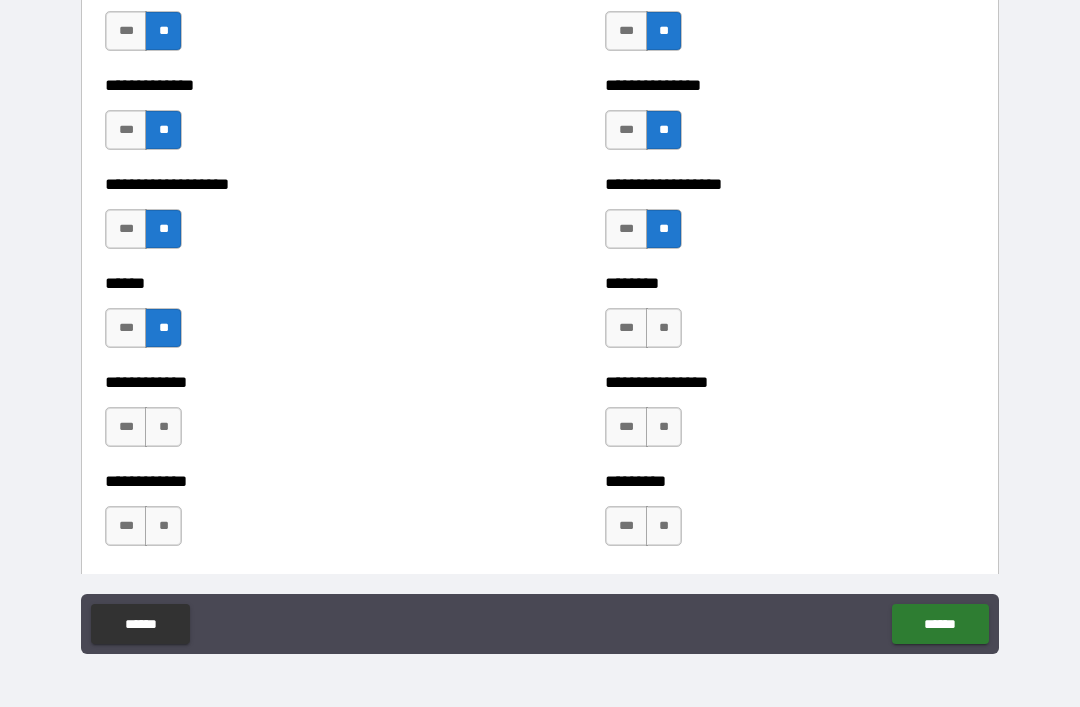 scroll, scrollTop: 5346, scrollLeft: 0, axis: vertical 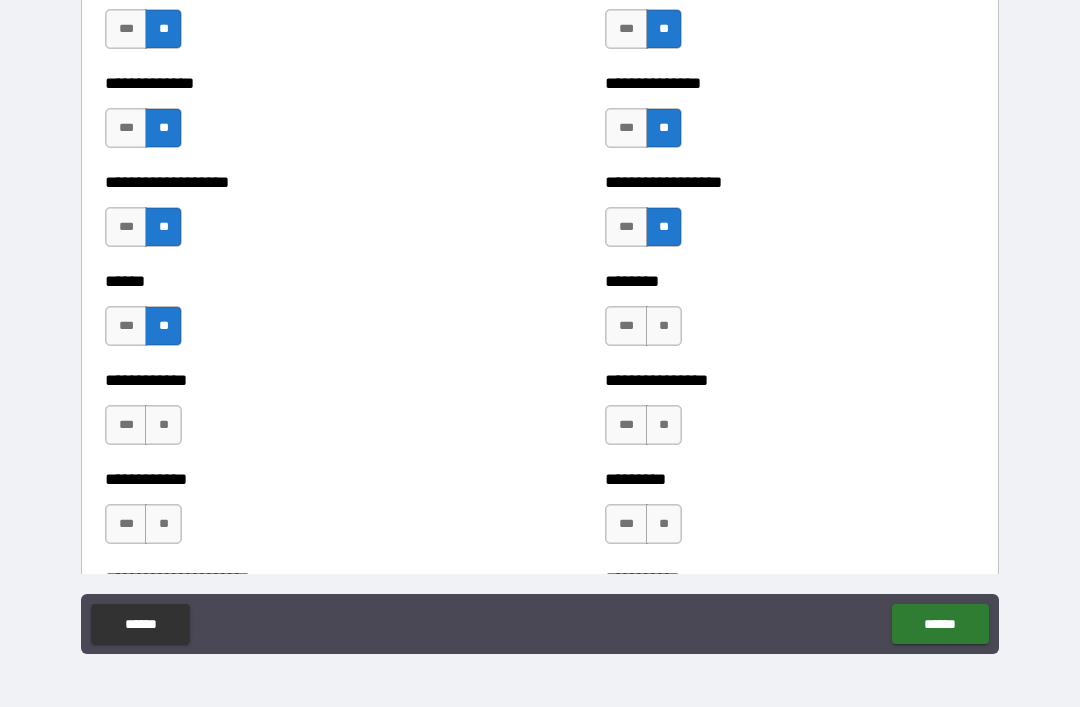 click on "**" at bounding box center (664, 326) 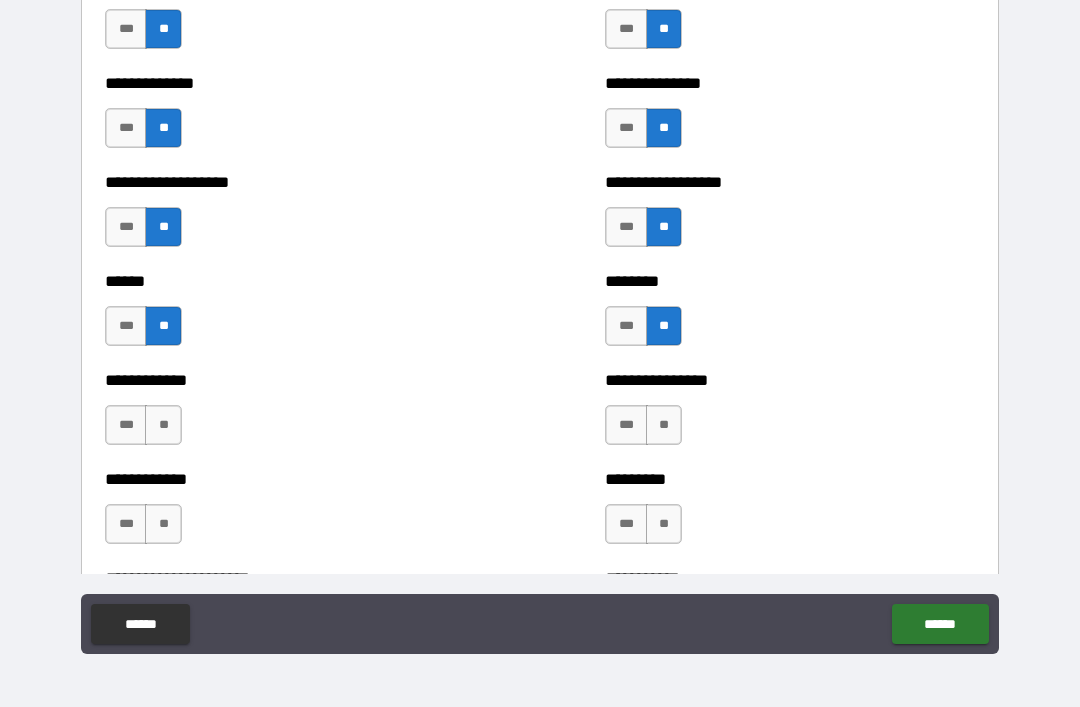 click on "**" at bounding box center (664, 425) 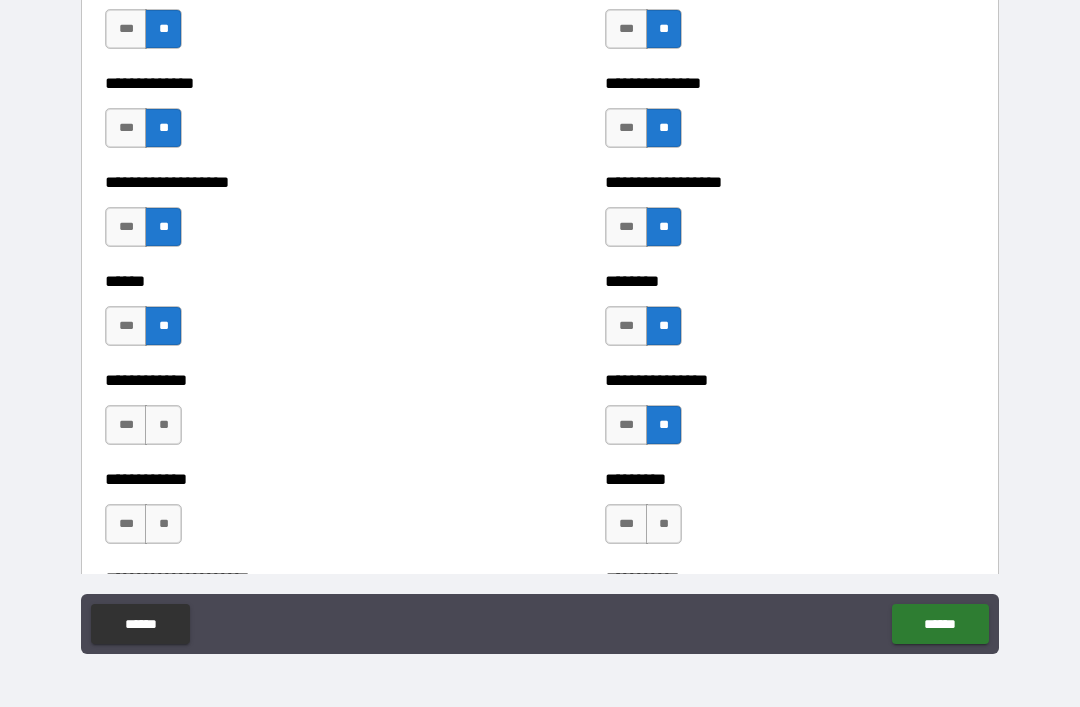 click on "**" at bounding box center (163, 425) 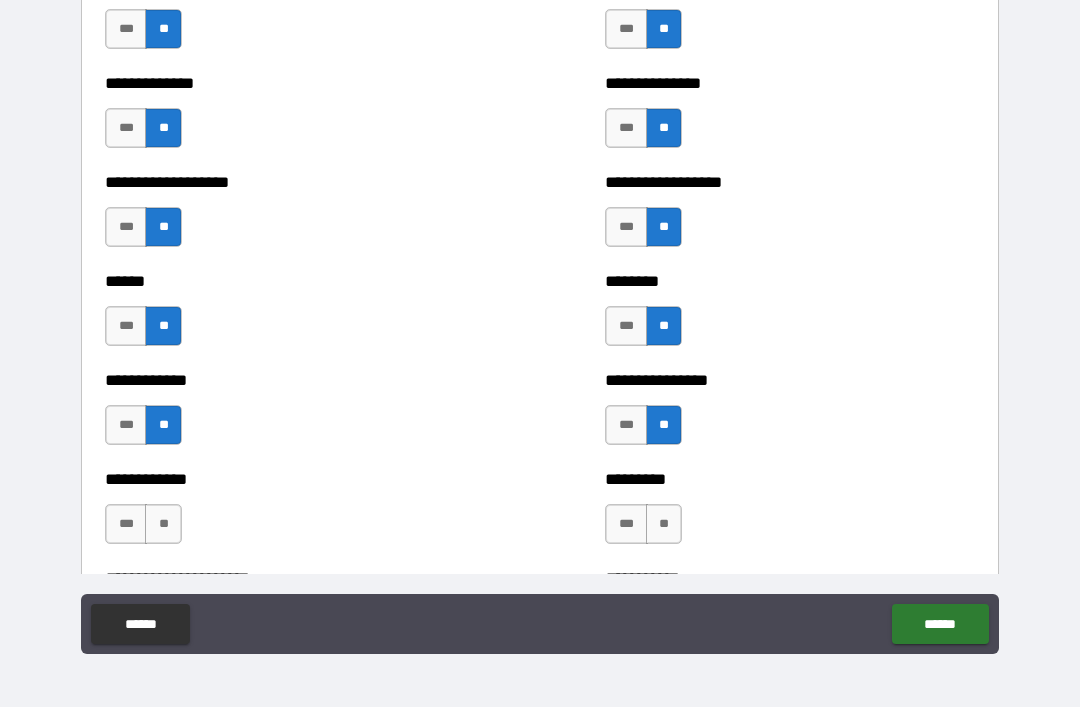 click on "**" at bounding box center [163, 524] 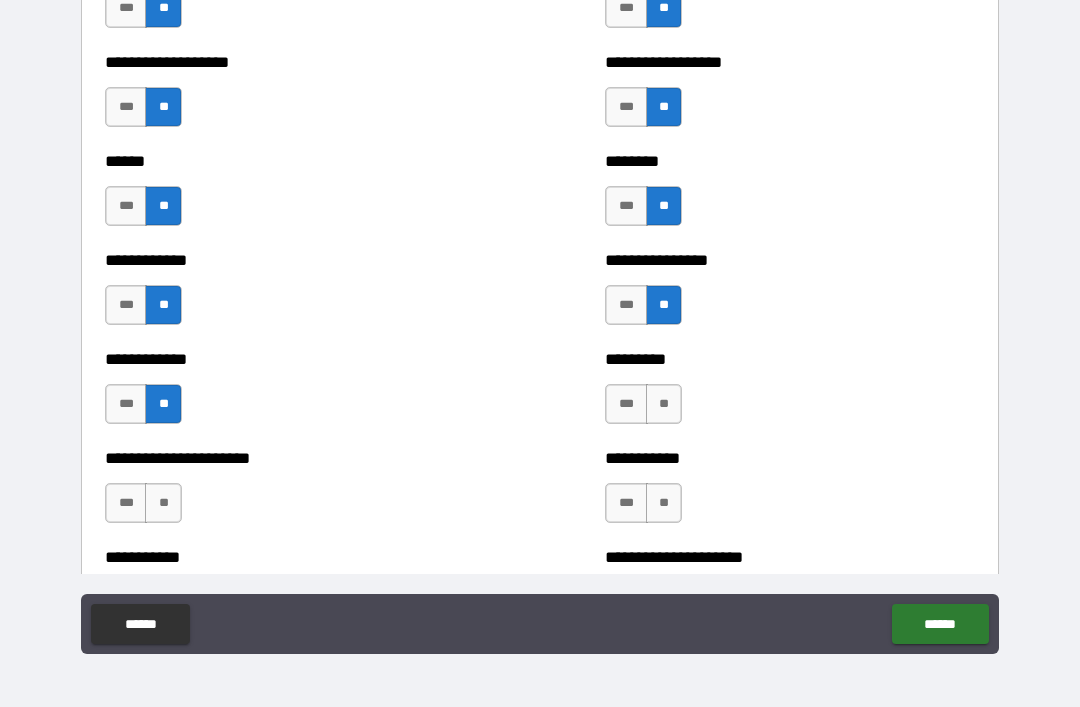 scroll, scrollTop: 5498, scrollLeft: 0, axis: vertical 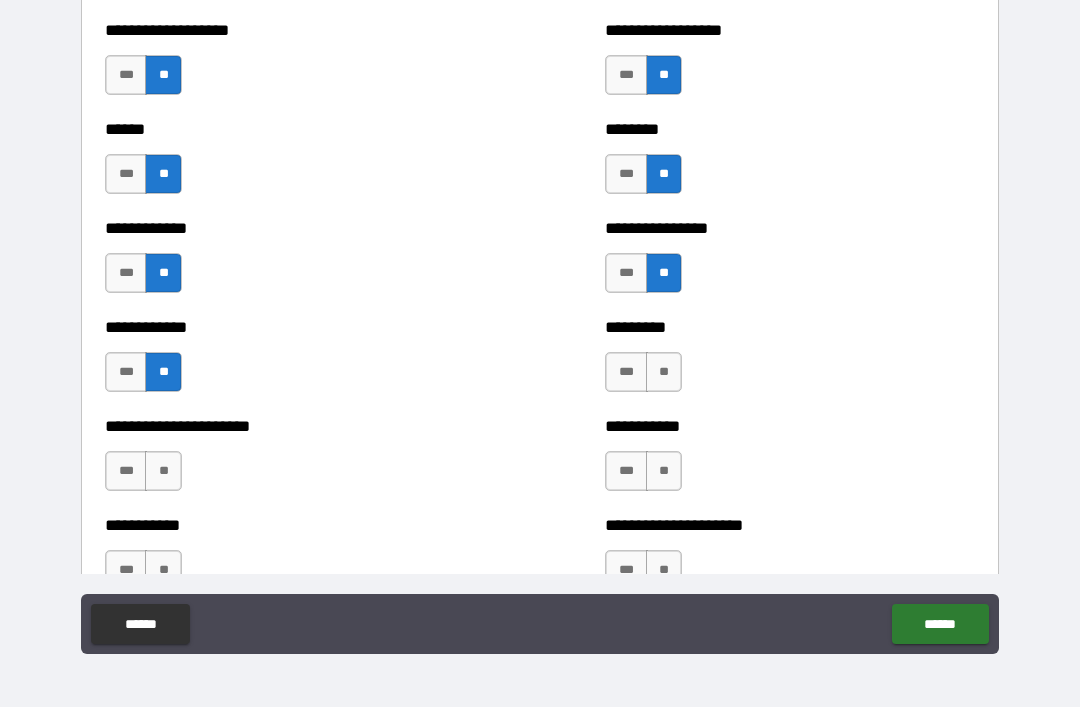 click on "**" at bounding box center (664, 372) 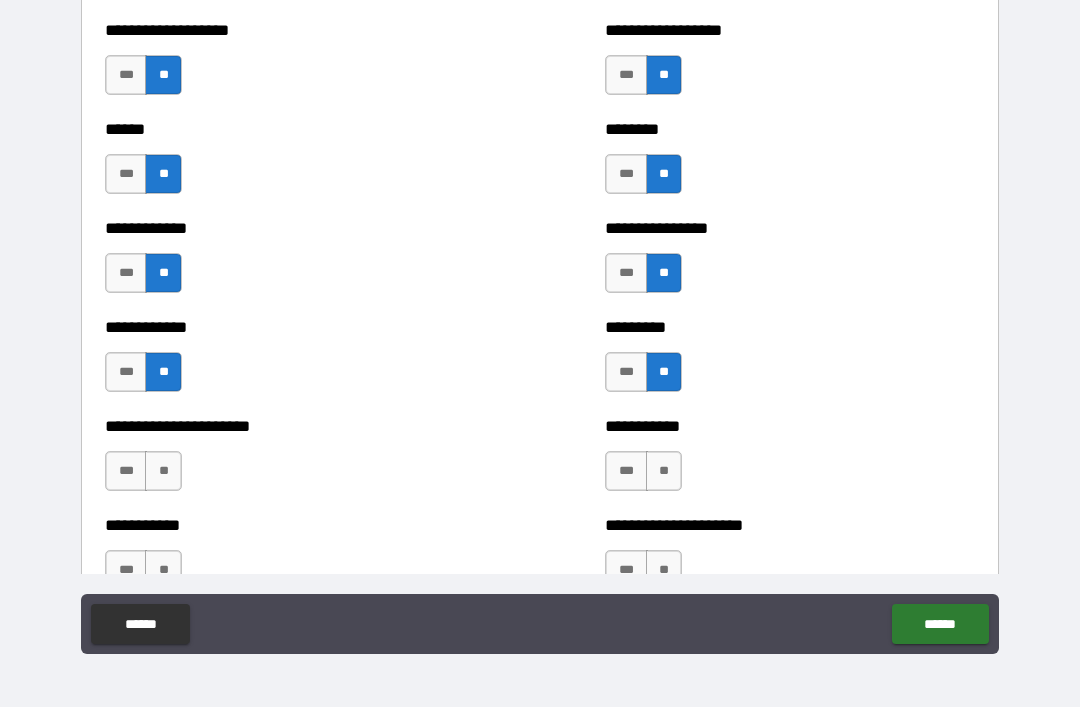 click on "**" at bounding box center [664, 471] 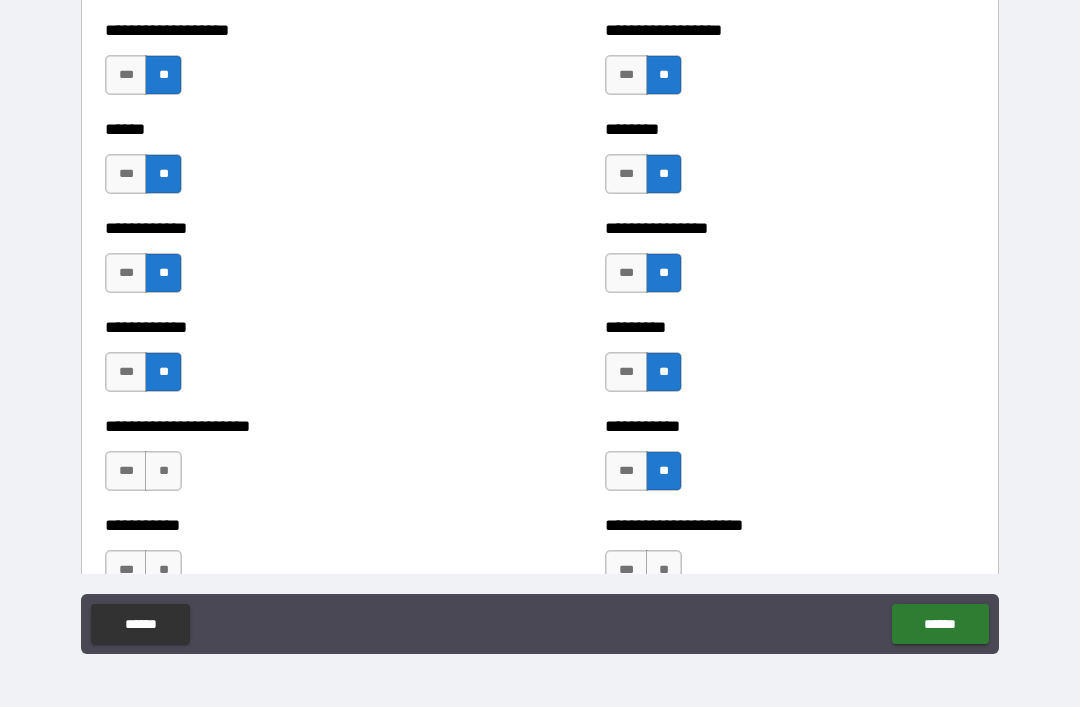click on "**" at bounding box center [163, 471] 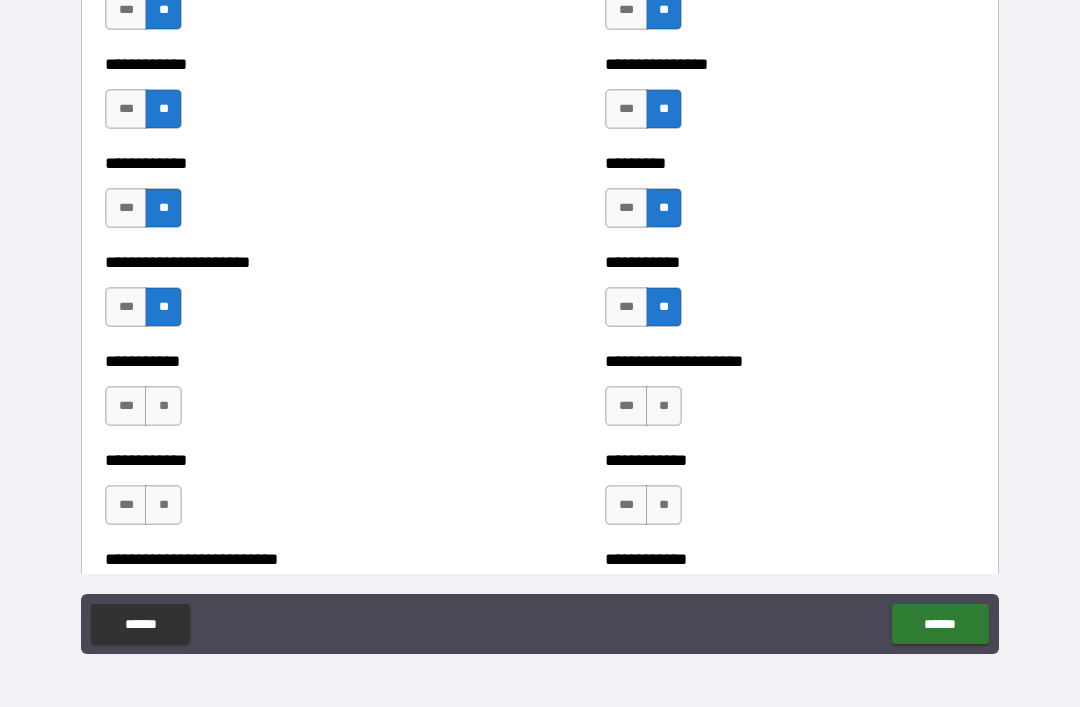 scroll, scrollTop: 5664, scrollLeft: 0, axis: vertical 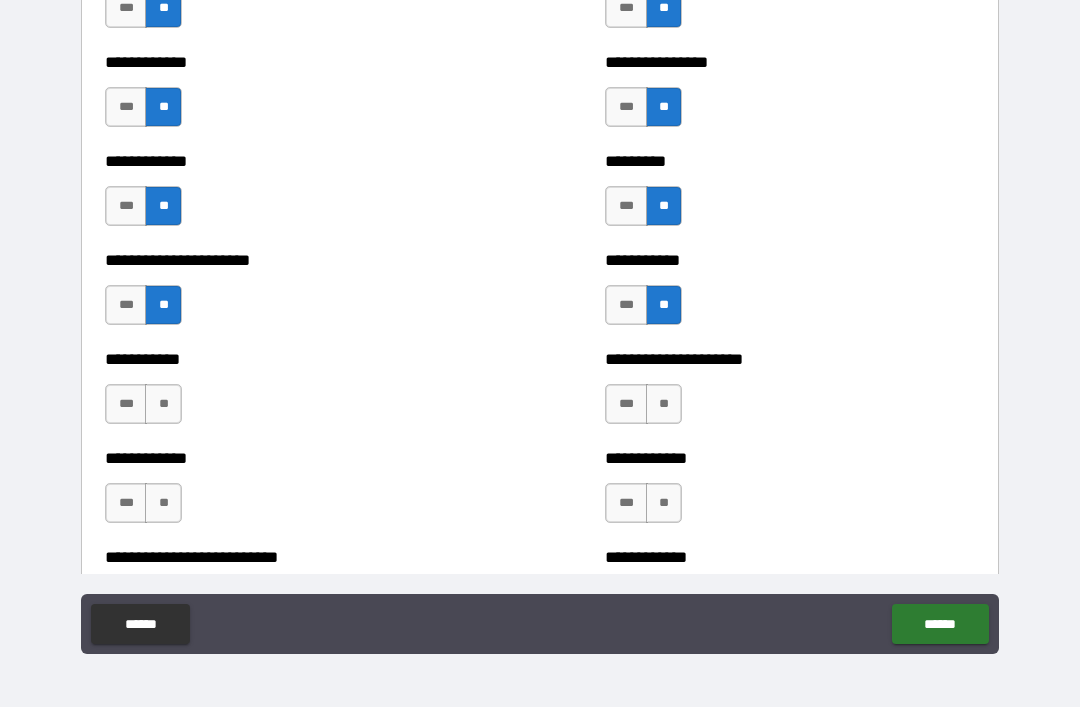 click on "**" at bounding box center (163, 404) 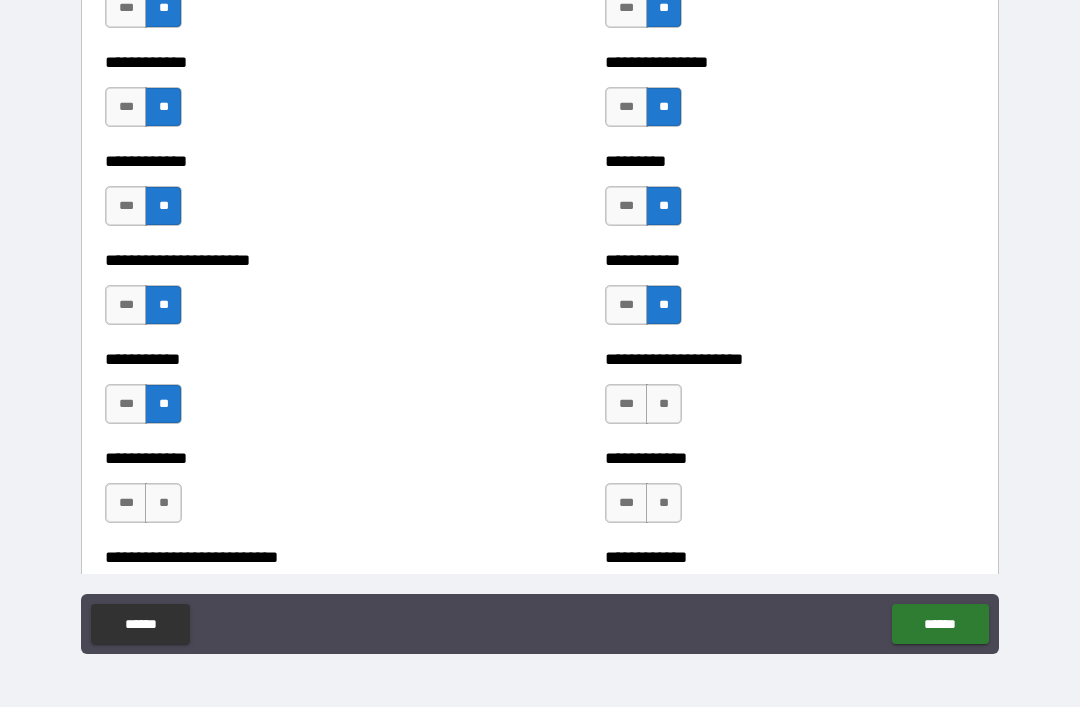 click on "**" at bounding box center (664, 404) 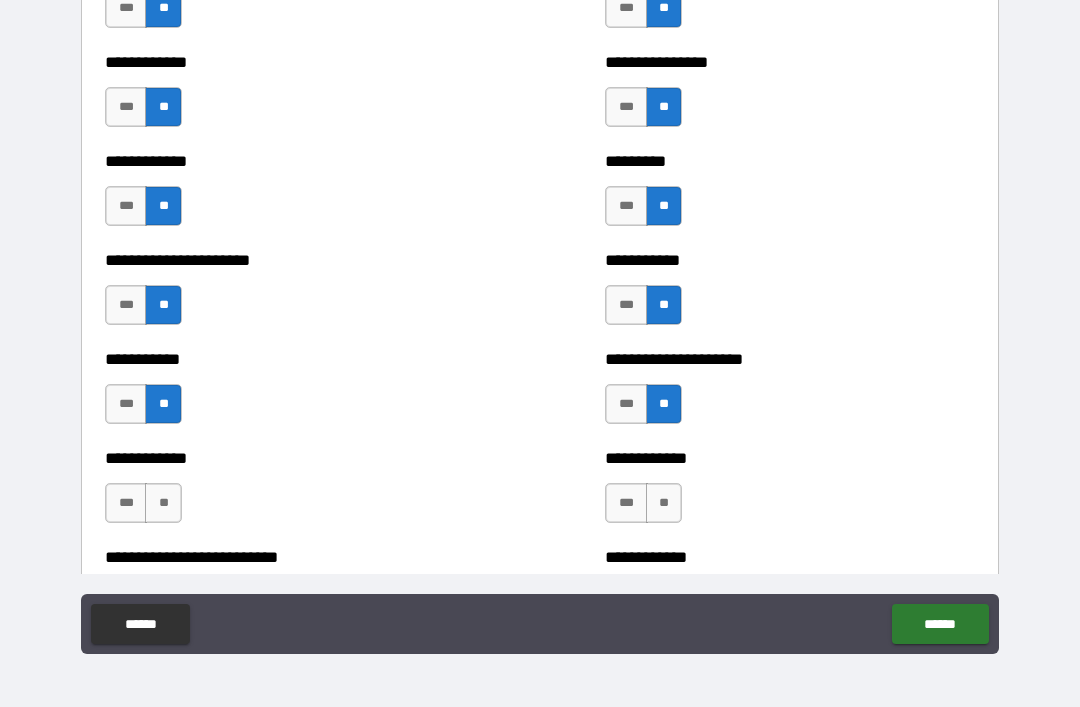 click on "**" at bounding box center (664, 503) 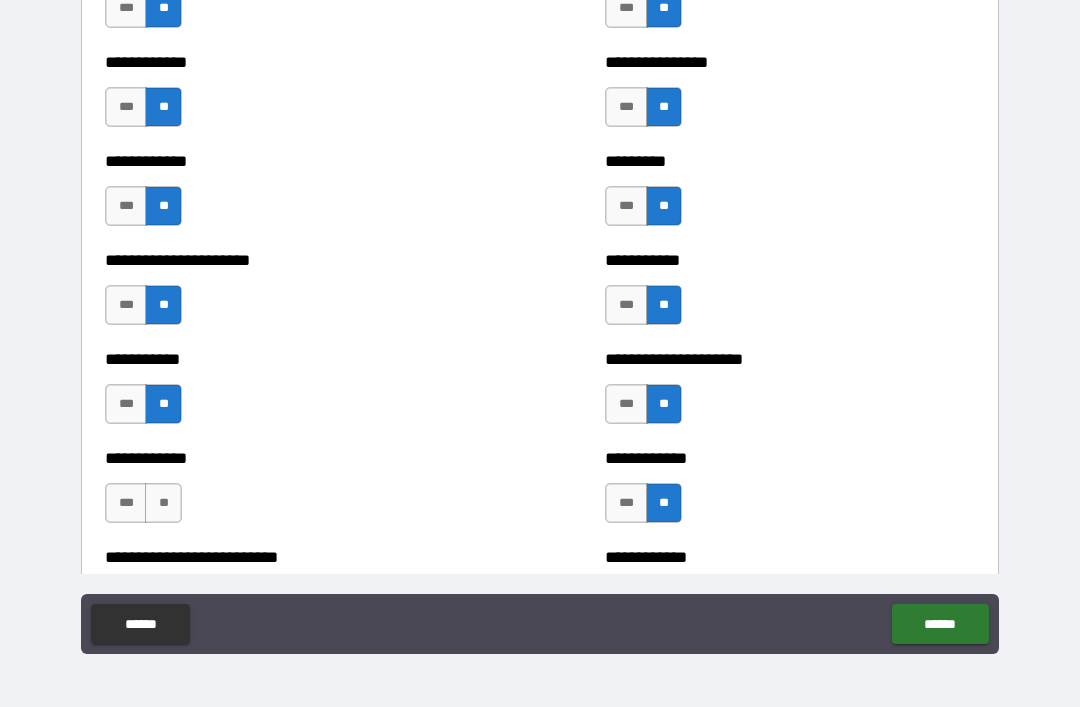 click on "**" at bounding box center [163, 503] 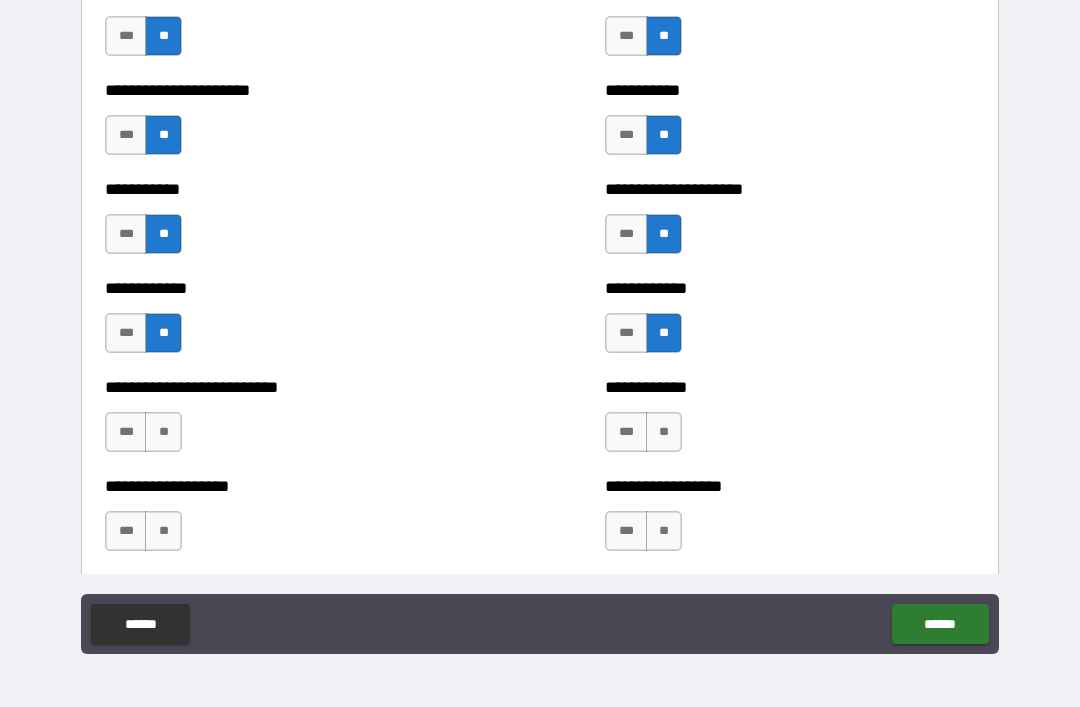 scroll, scrollTop: 5878, scrollLeft: 0, axis: vertical 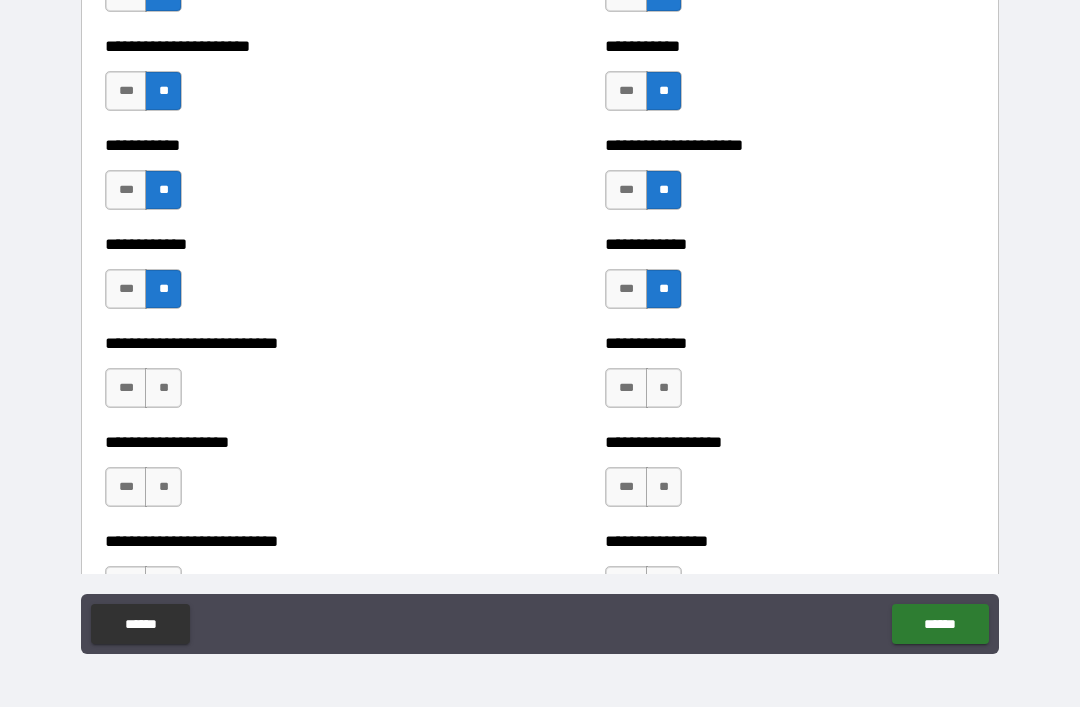 click on "**" at bounding box center [163, 388] 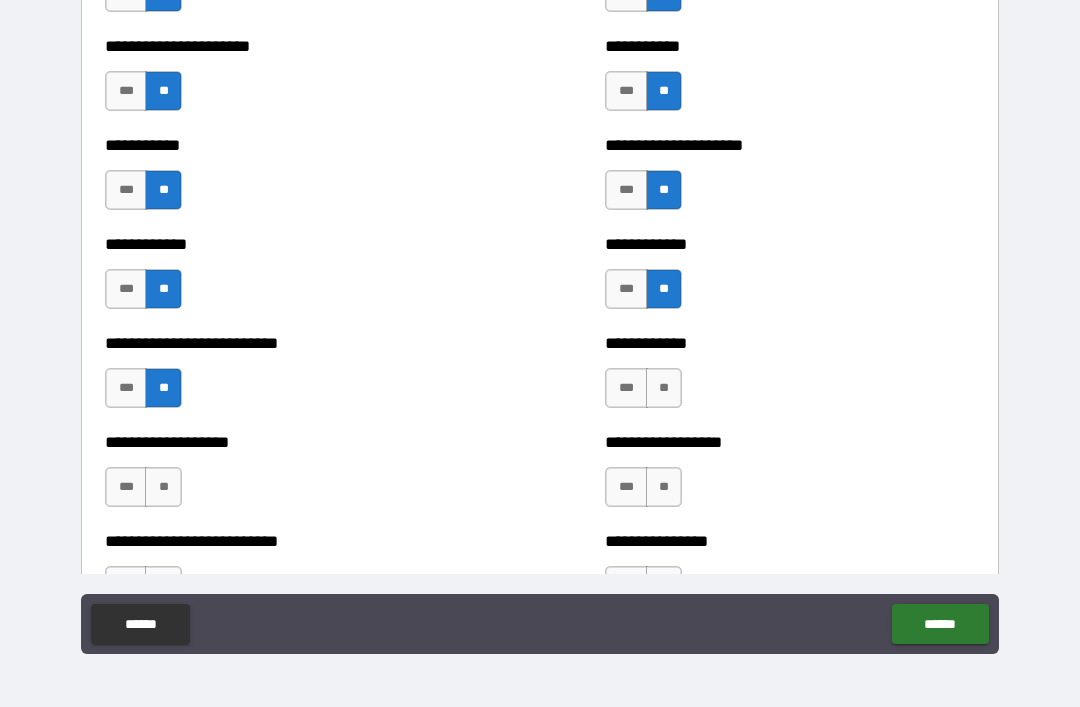 click on "**" at bounding box center (664, 388) 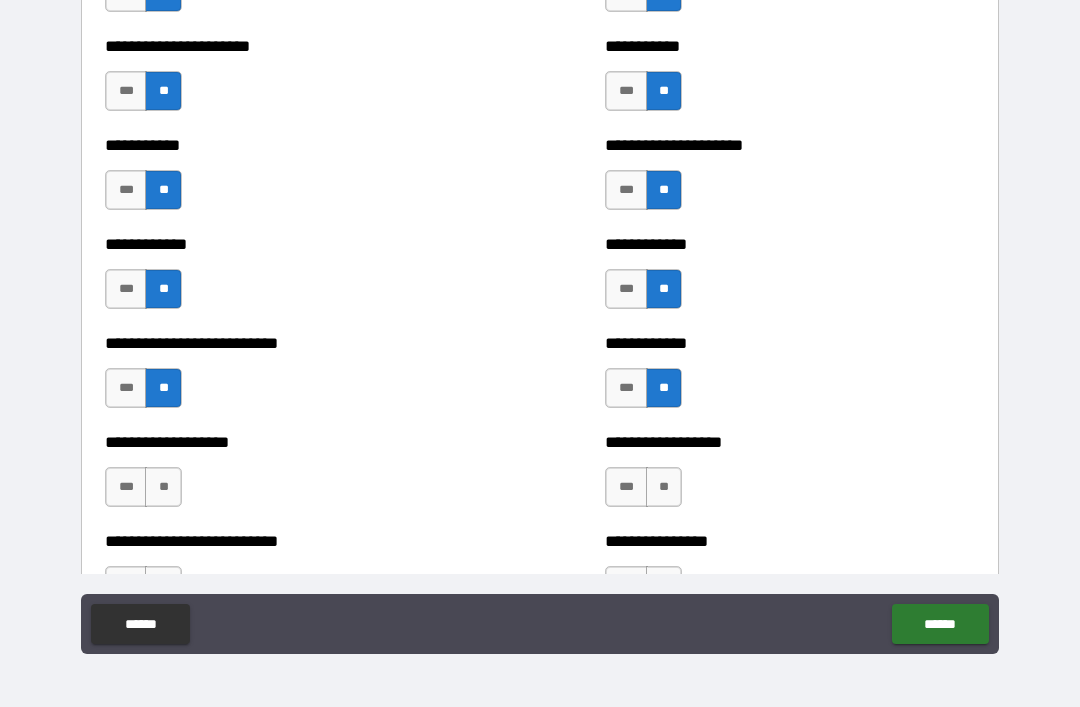 click on "**" at bounding box center (664, 487) 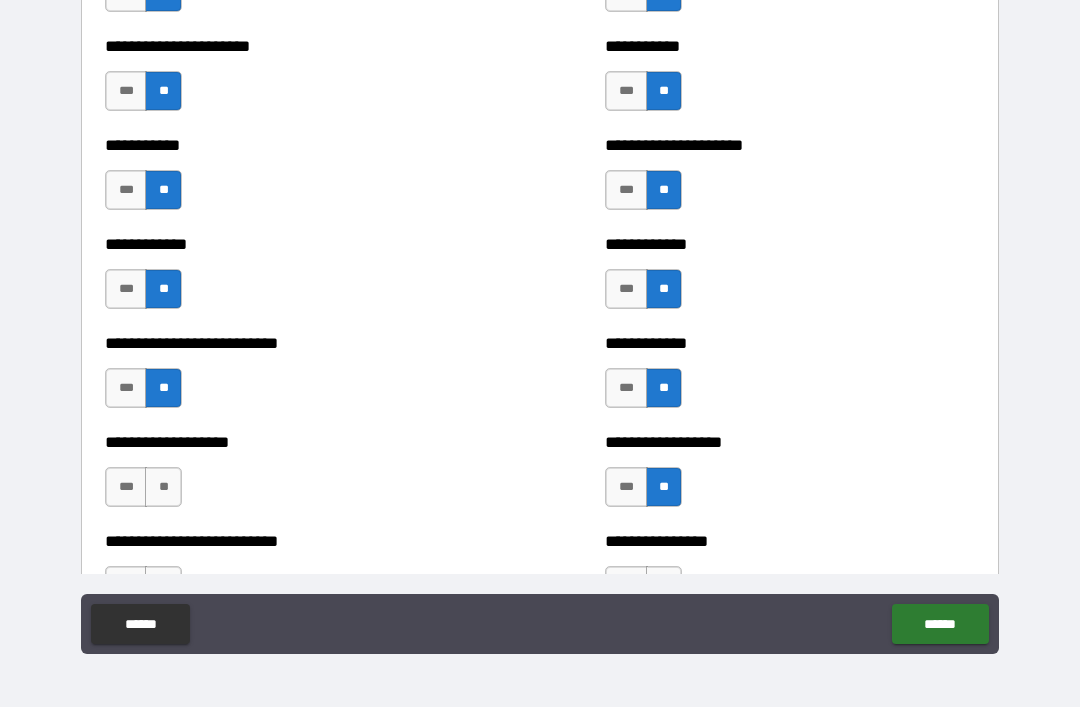 click on "**" at bounding box center [163, 487] 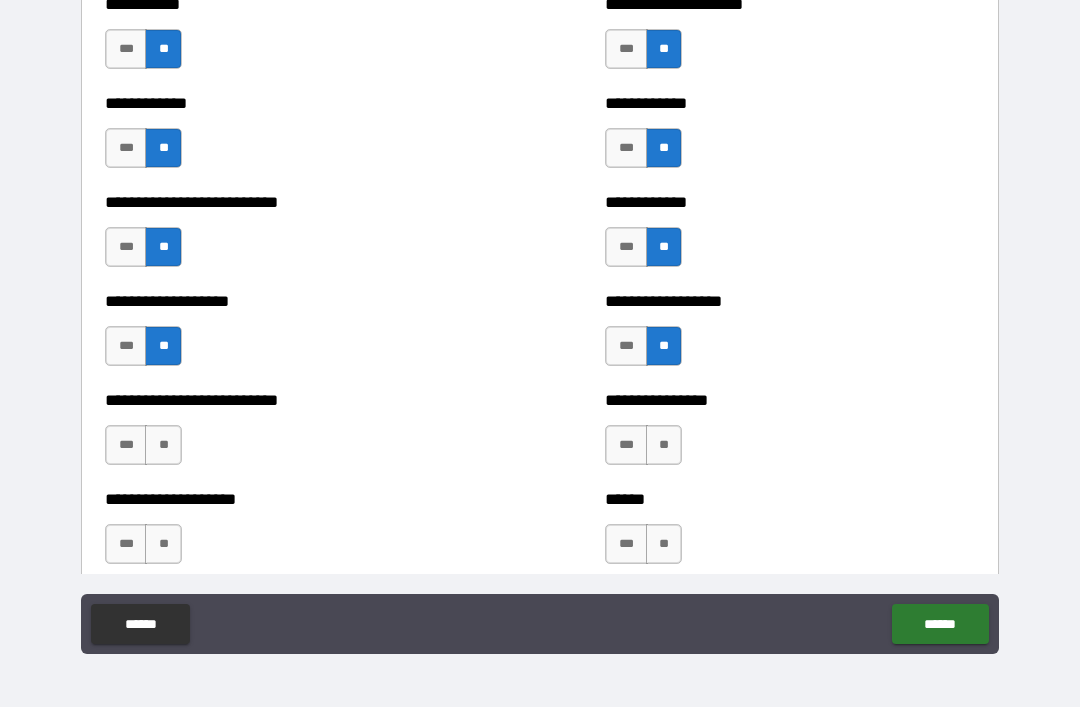 scroll, scrollTop: 6038, scrollLeft: 0, axis: vertical 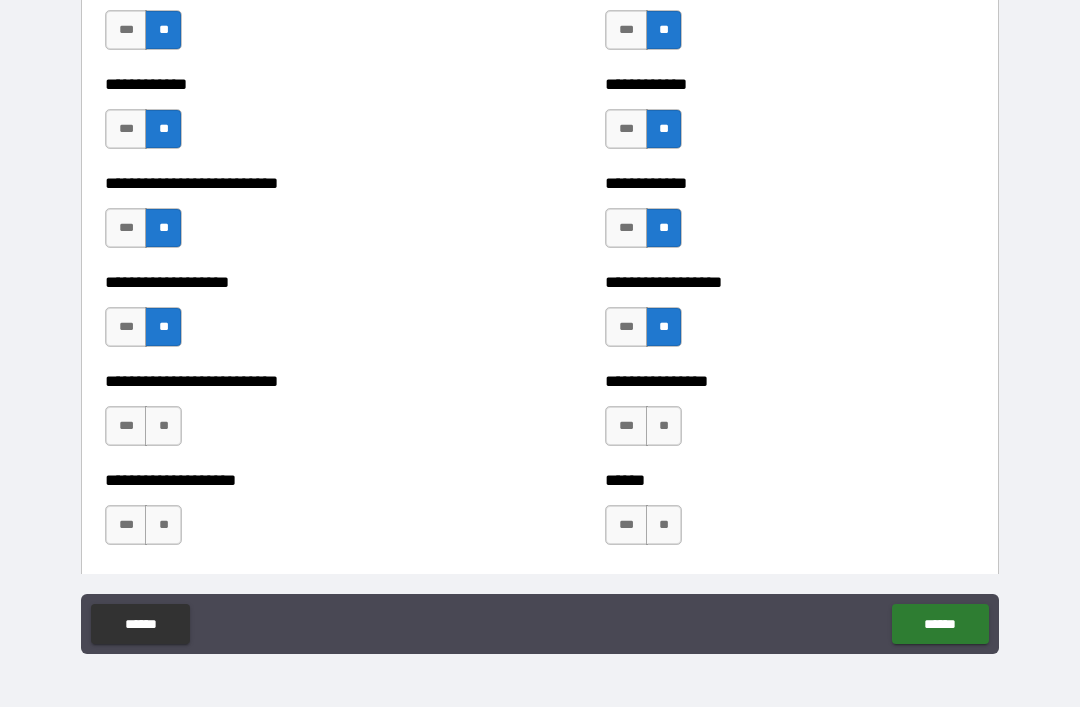 click on "**" at bounding box center (163, 426) 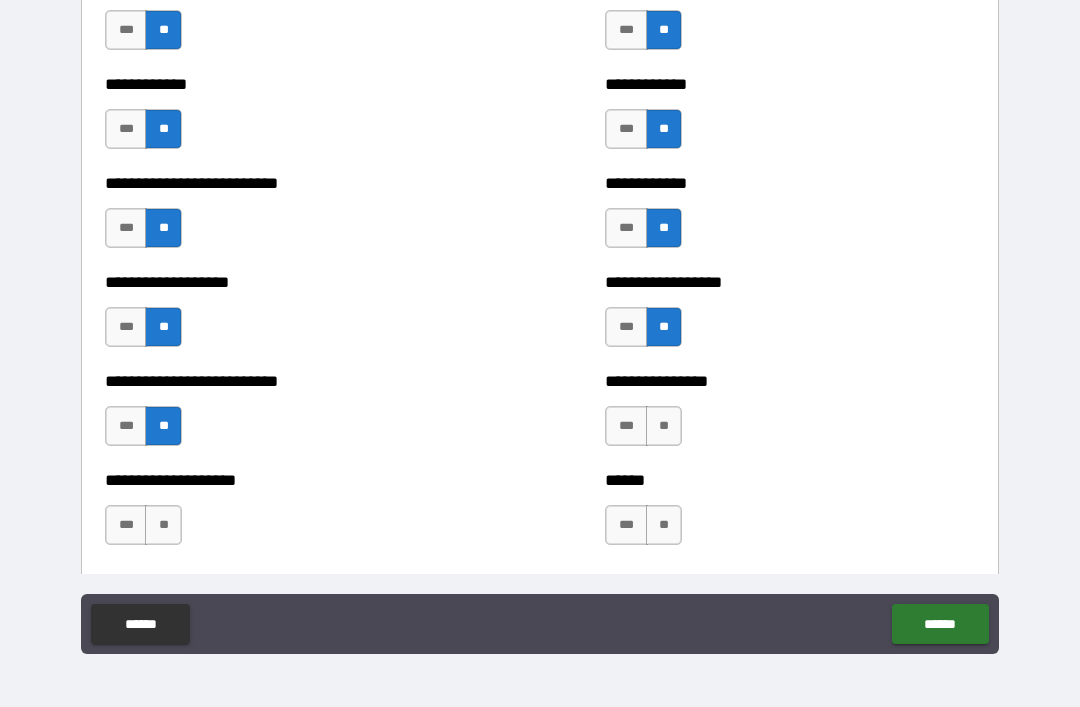 click on "**" at bounding box center [664, 426] 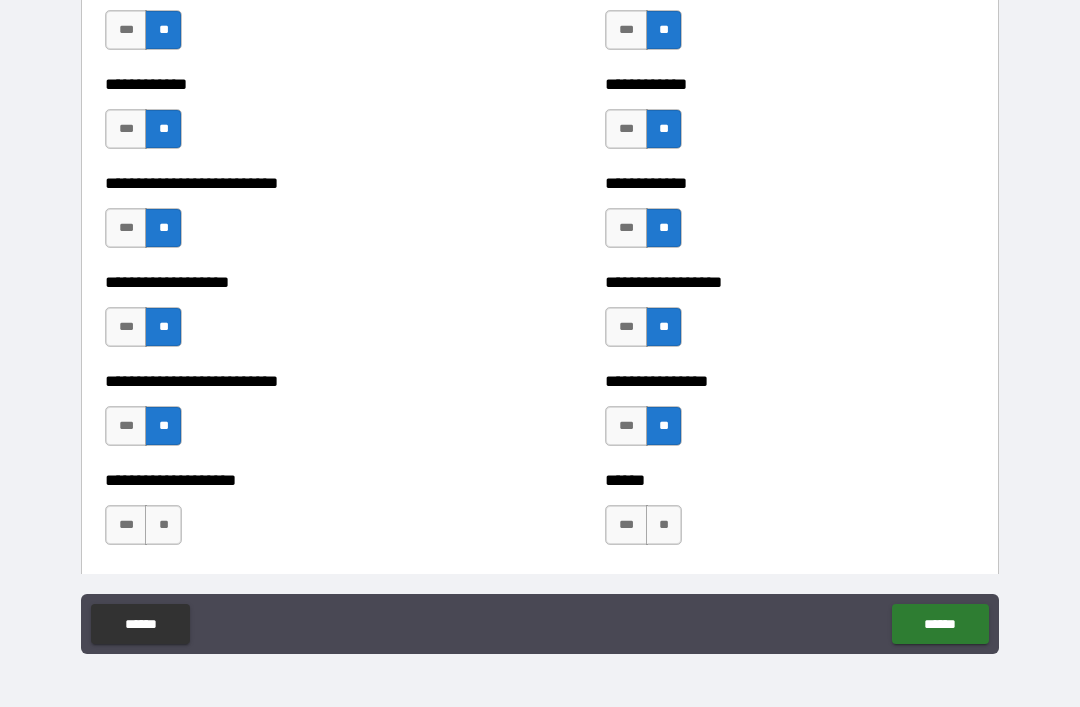 click on "**" at bounding box center (664, 525) 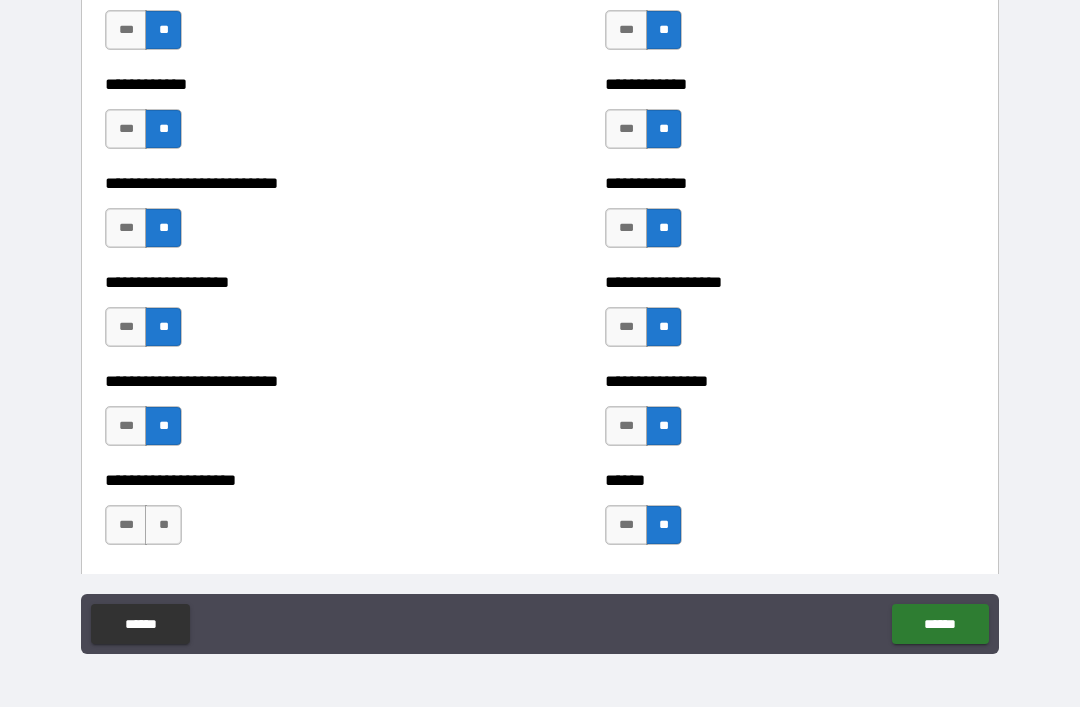 click on "**" at bounding box center (163, 525) 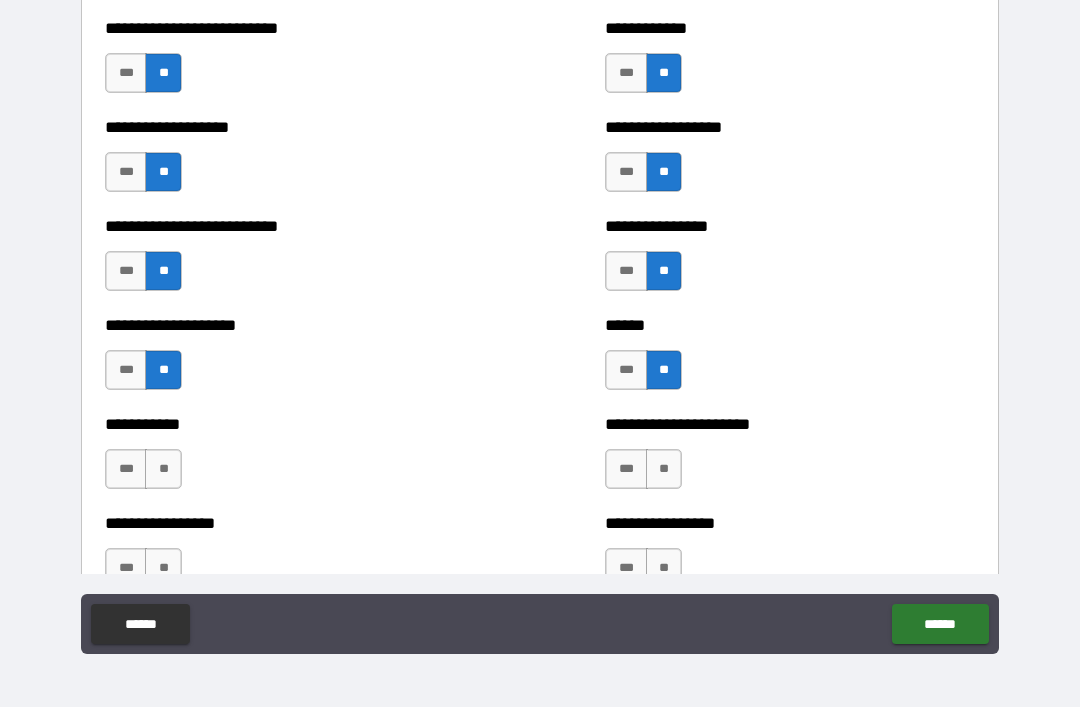 scroll, scrollTop: 6266, scrollLeft: 0, axis: vertical 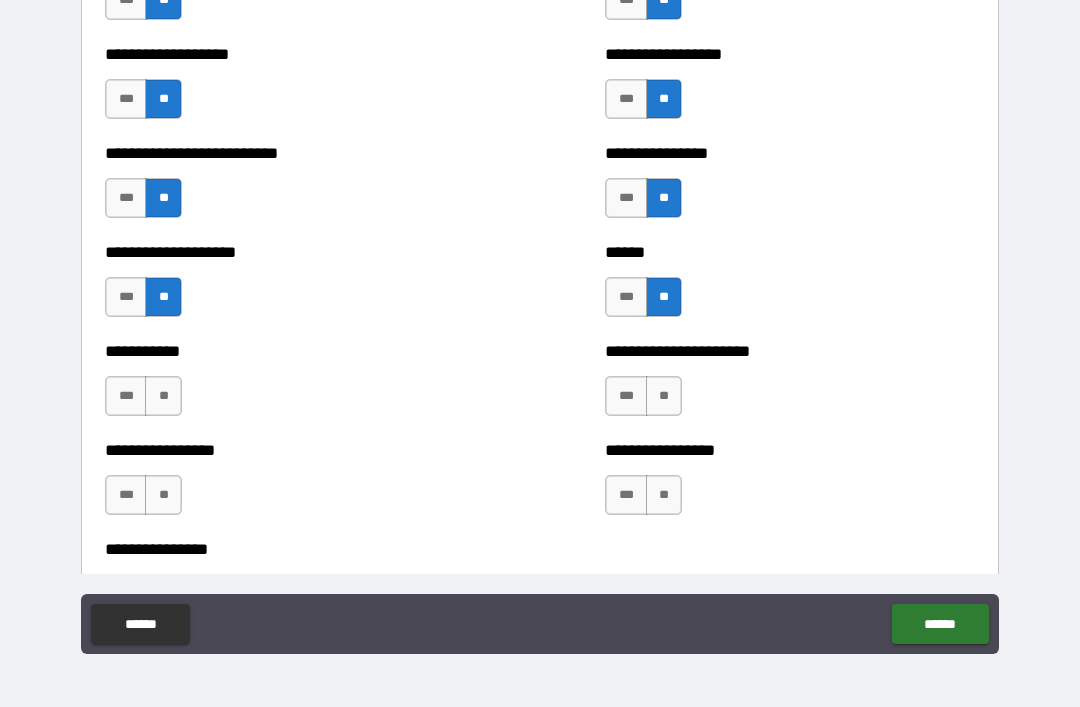 click on "**" at bounding box center [163, 396] 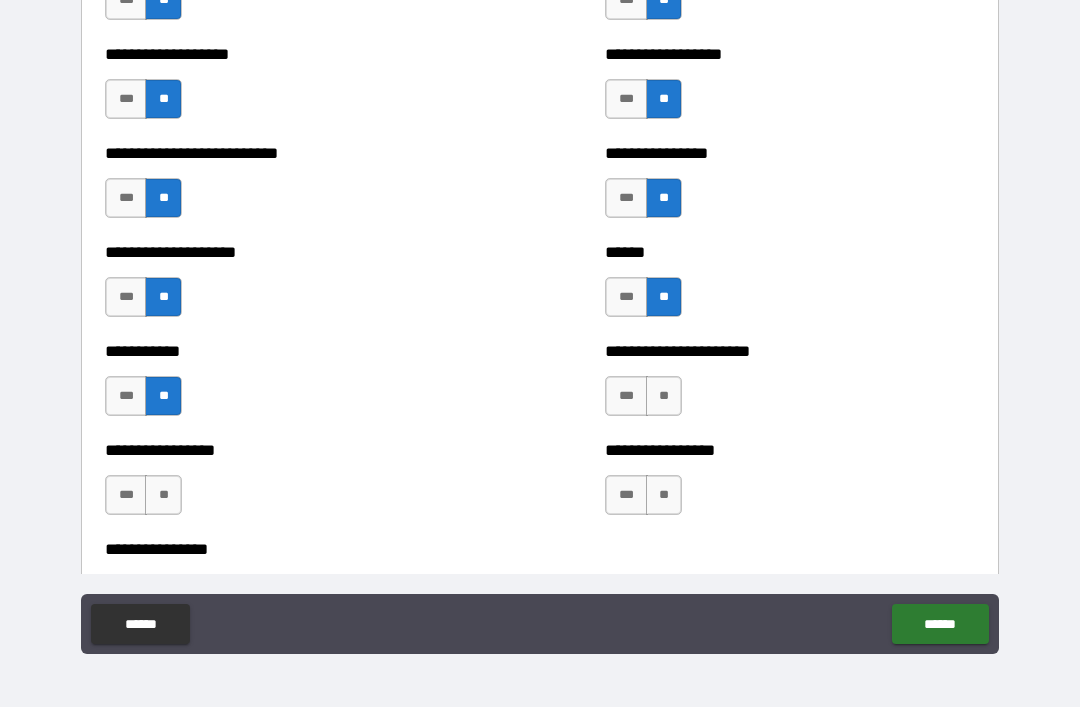 click on "**" at bounding box center (664, 396) 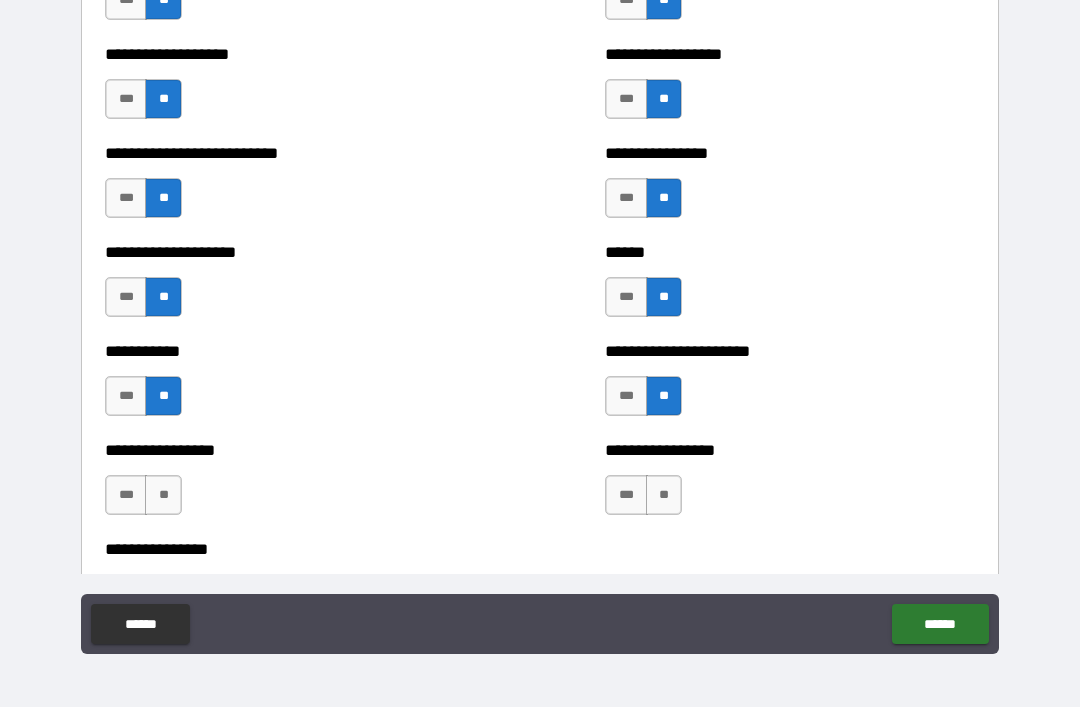 click on "**" at bounding box center [664, 495] 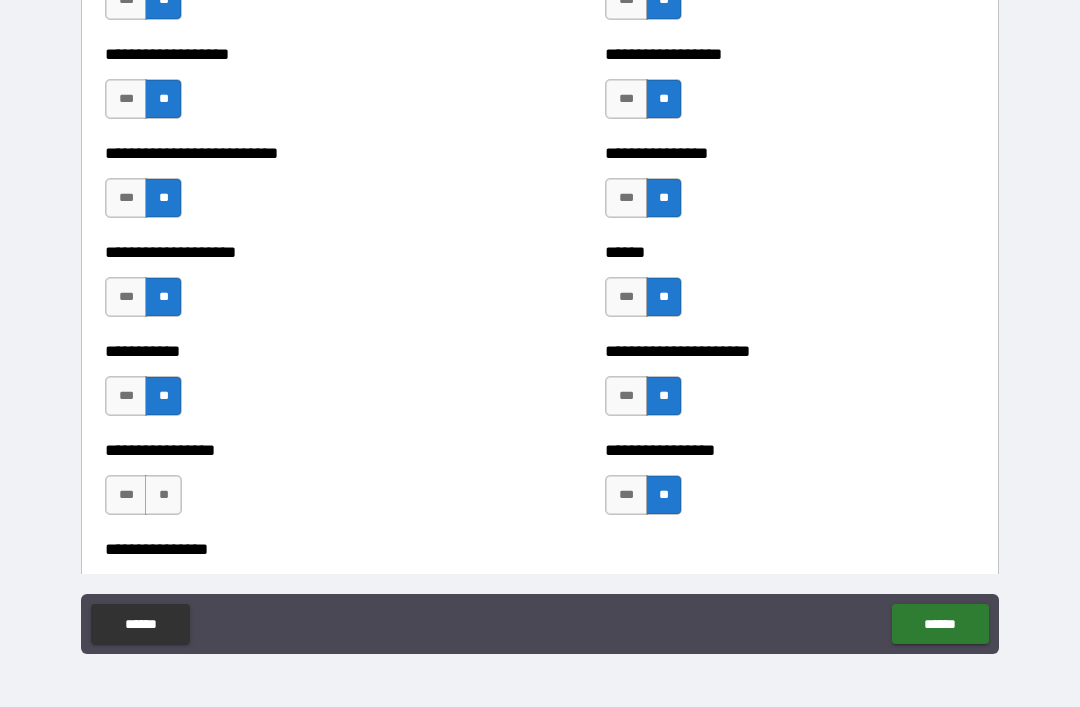 click on "**" at bounding box center (163, 495) 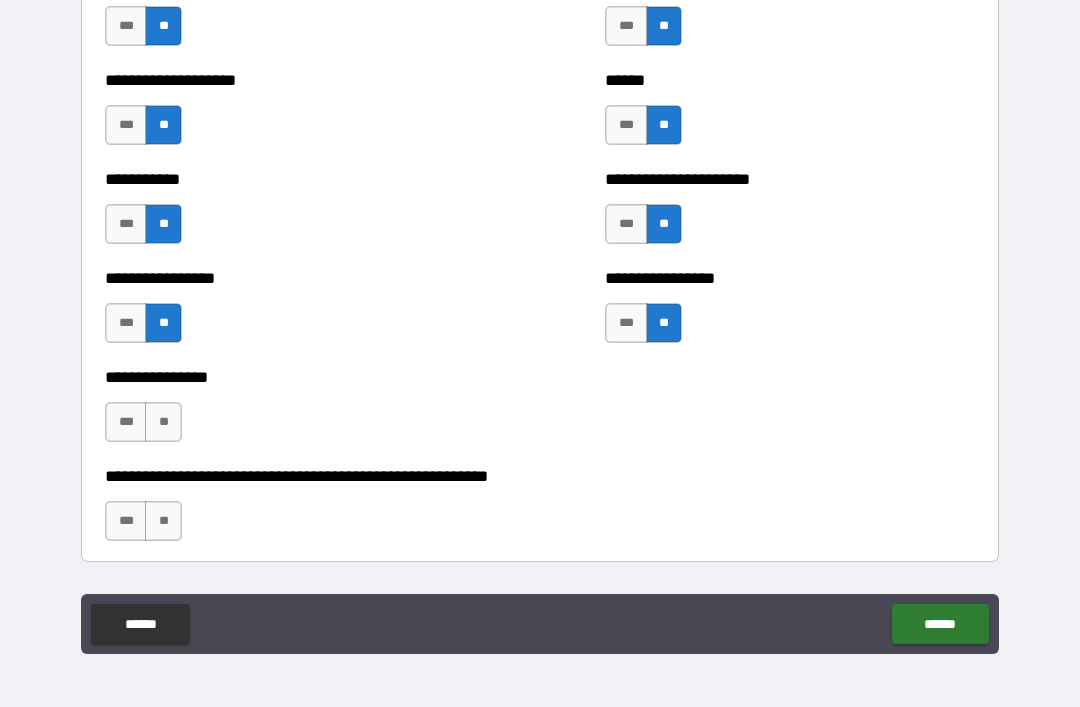 scroll, scrollTop: 6455, scrollLeft: 0, axis: vertical 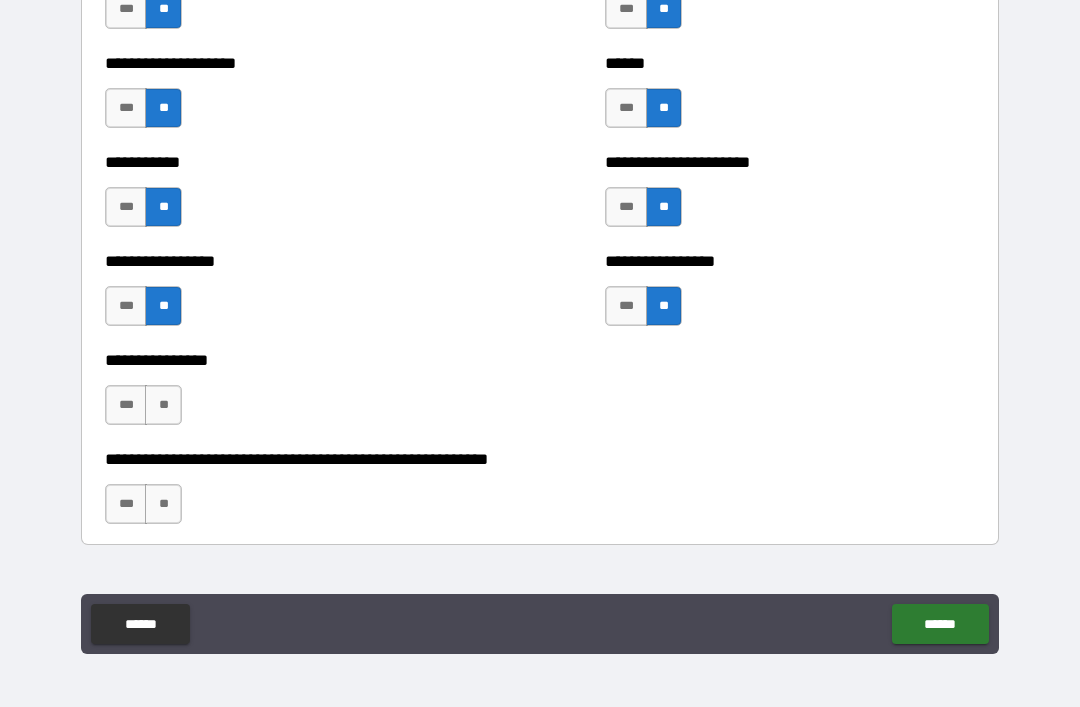 click on "**" at bounding box center [163, 405] 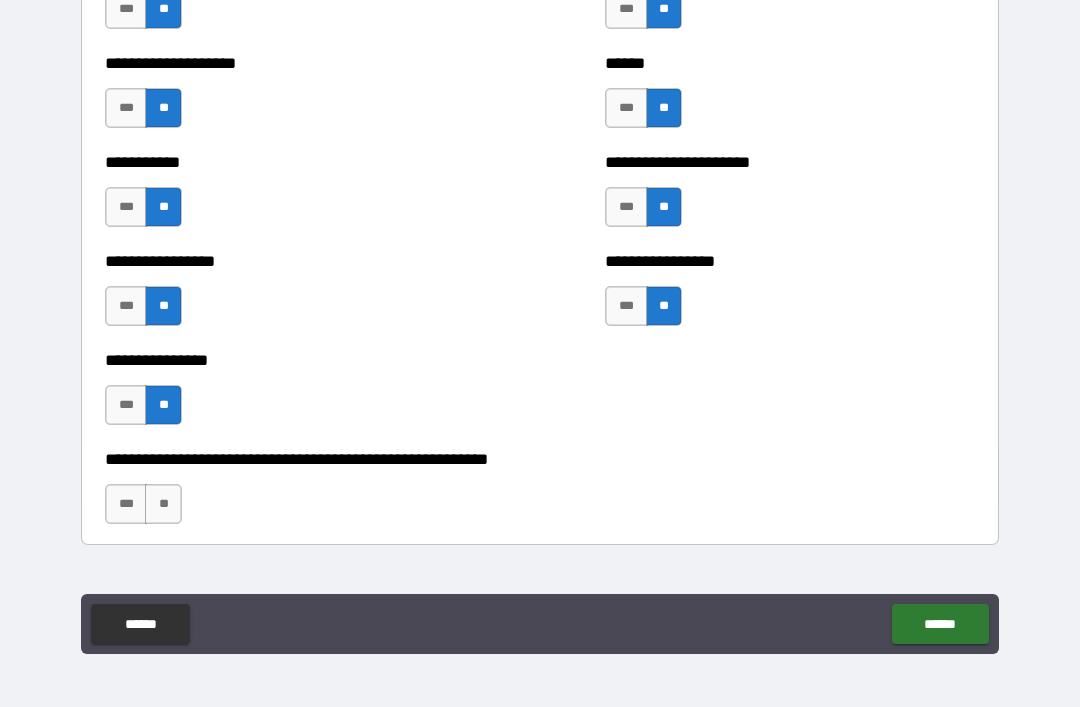 click on "**" at bounding box center (163, 504) 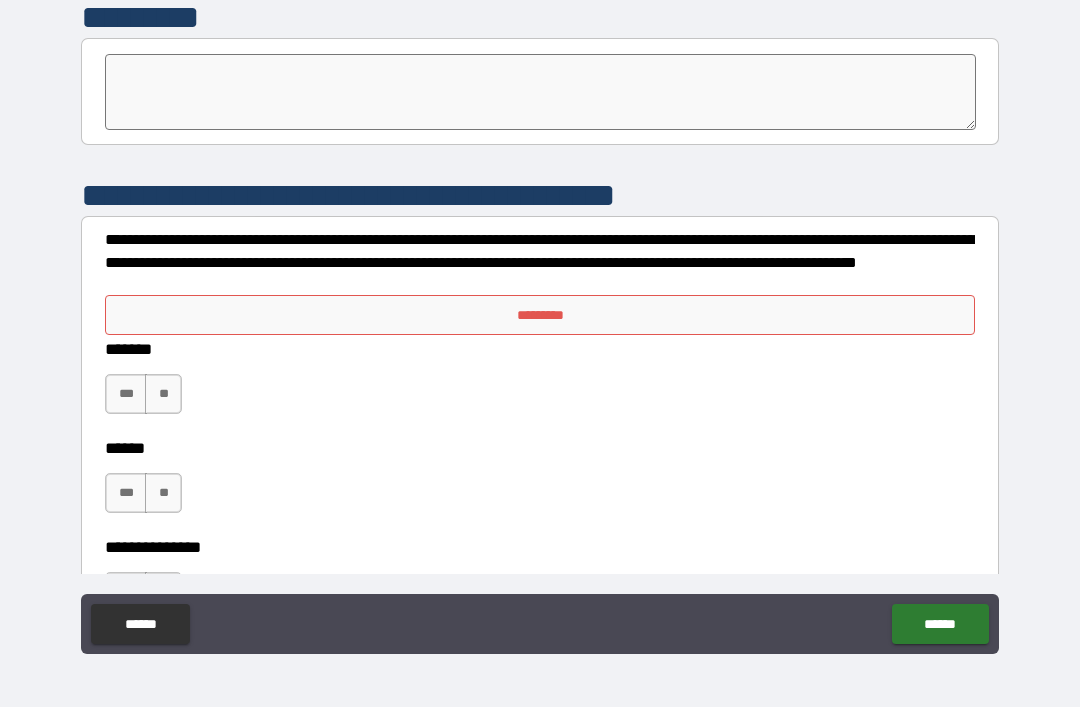 scroll, scrollTop: 7037, scrollLeft: 0, axis: vertical 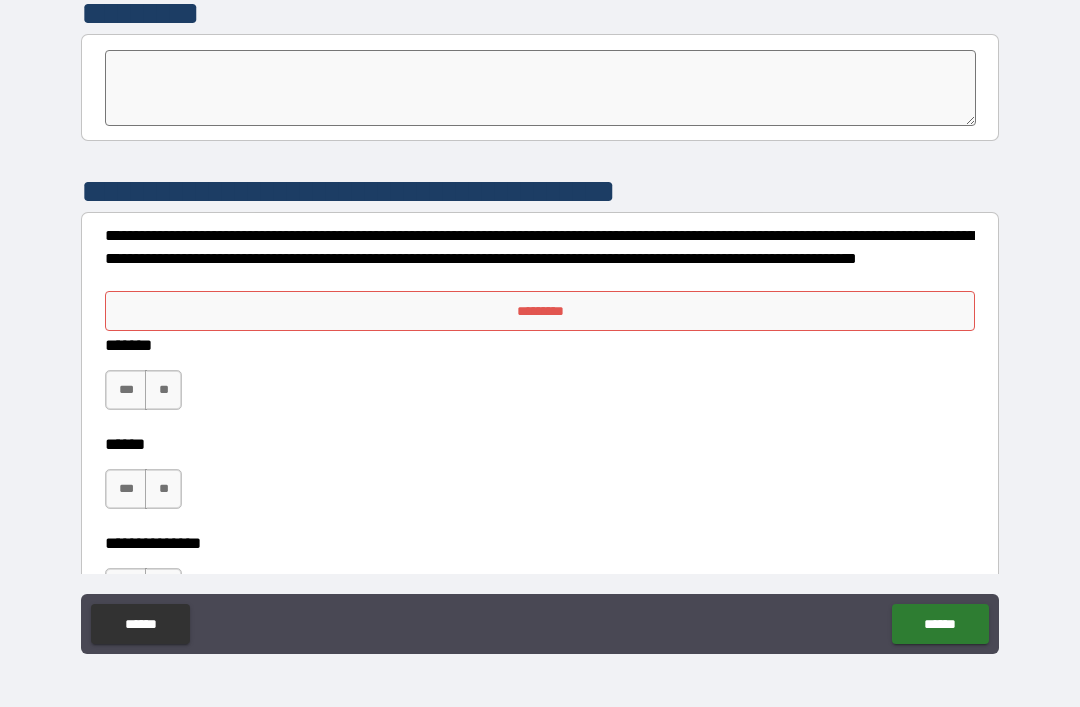 click on "***" at bounding box center [126, 390] 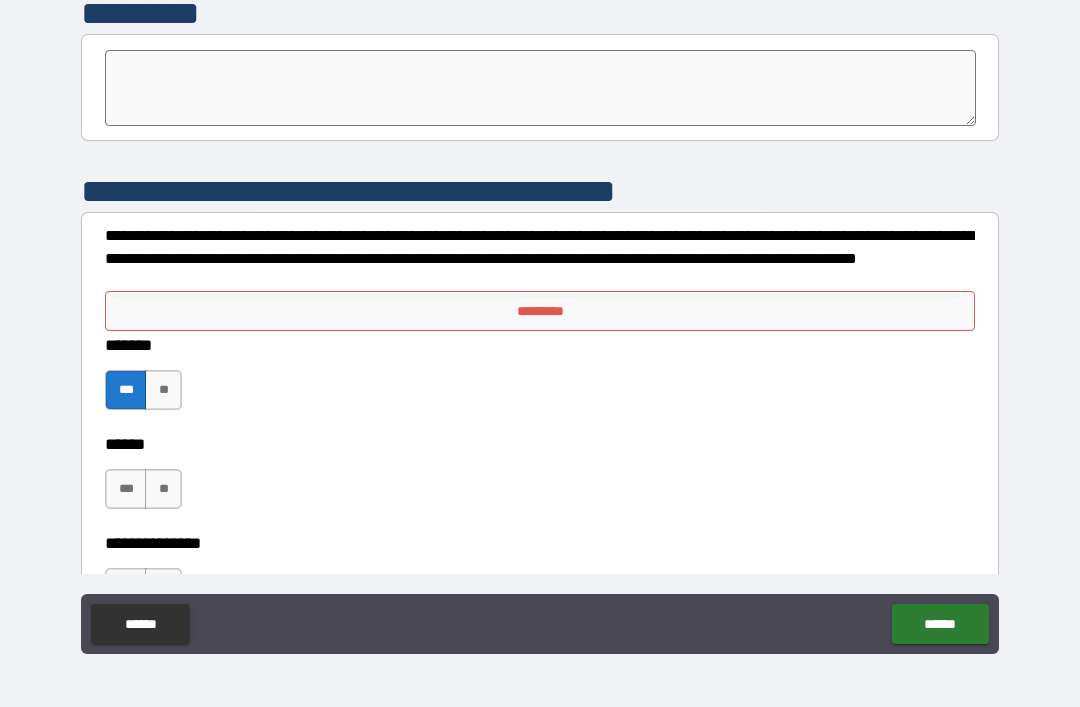 click on "***" at bounding box center [126, 489] 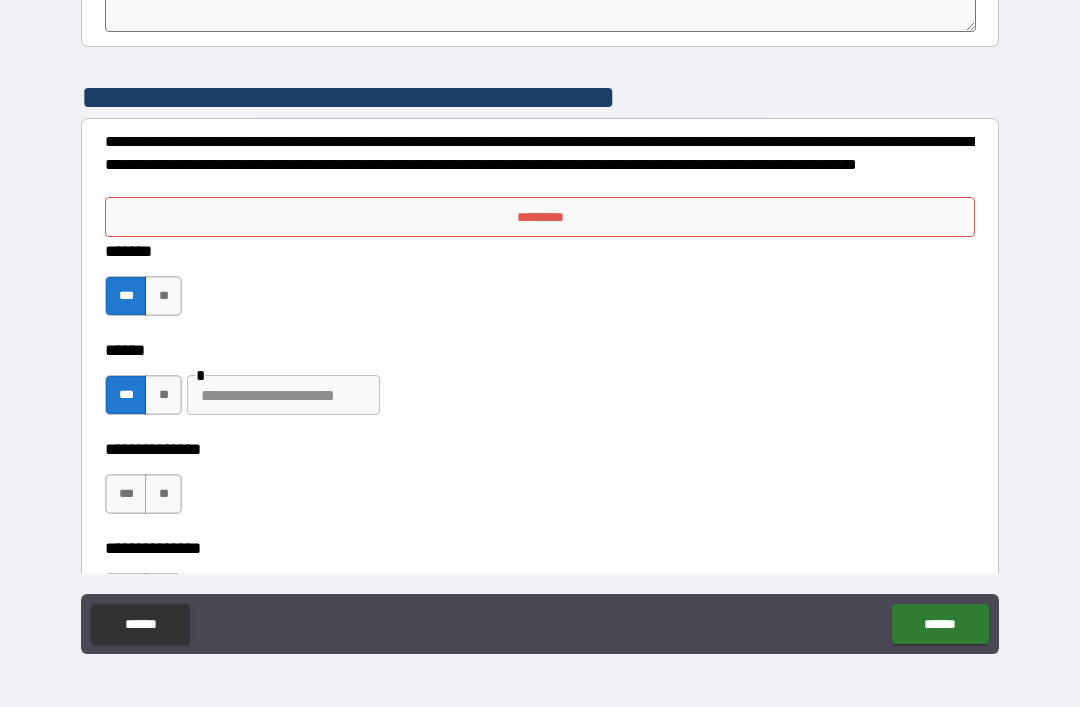 scroll, scrollTop: 7139, scrollLeft: 0, axis: vertical 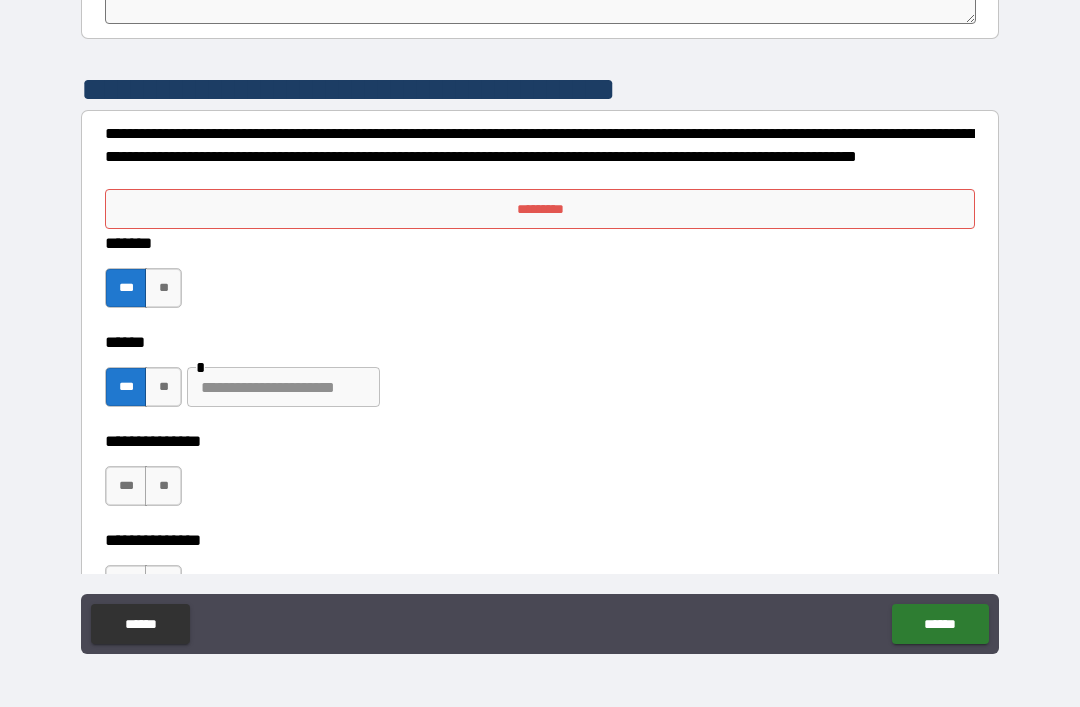 click on "**" at bounding box center (163, 387) 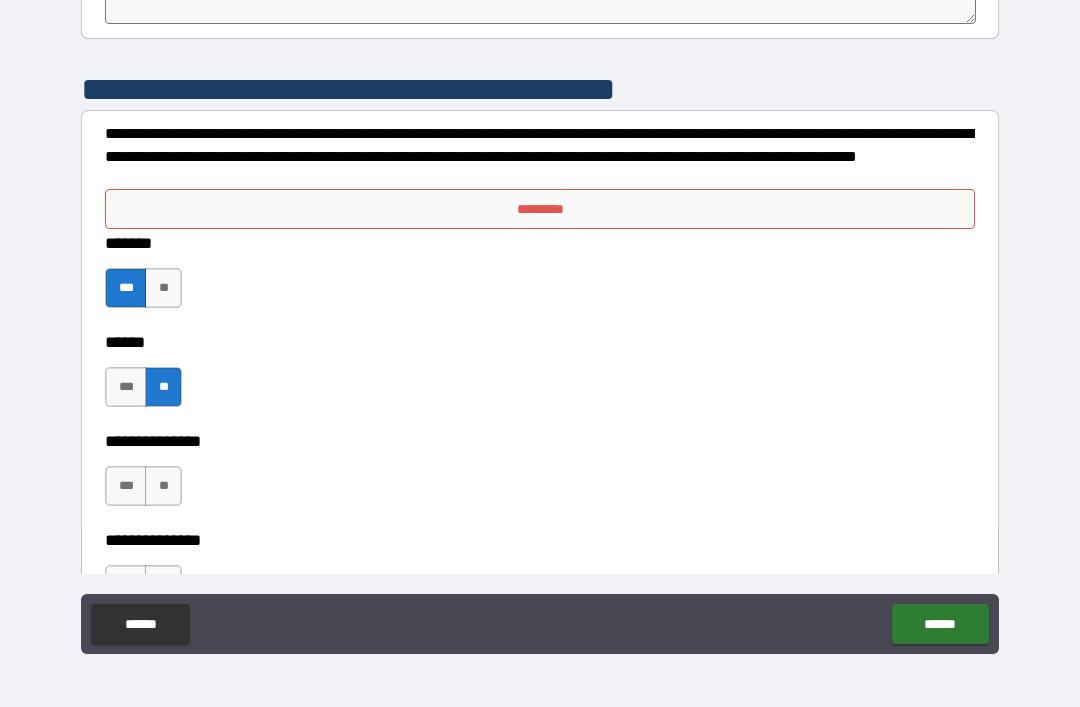 click on "**" at bounding box center [163, 486] 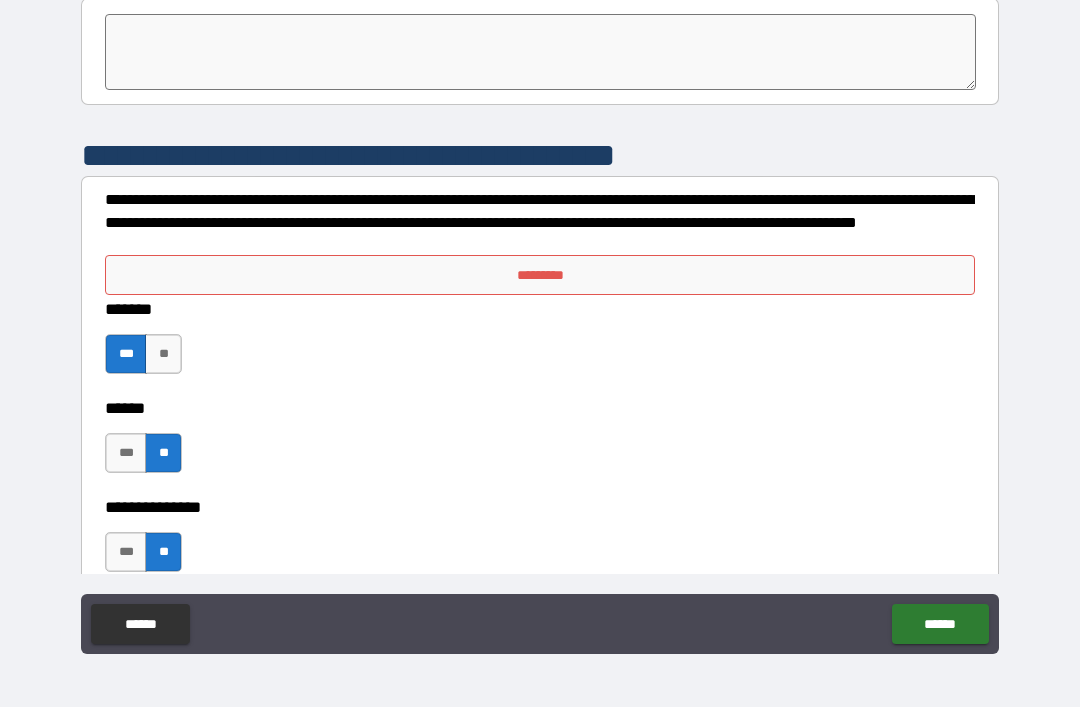 scroll, scrollTop: 7018, scrollLeft: 0, axis: vertical 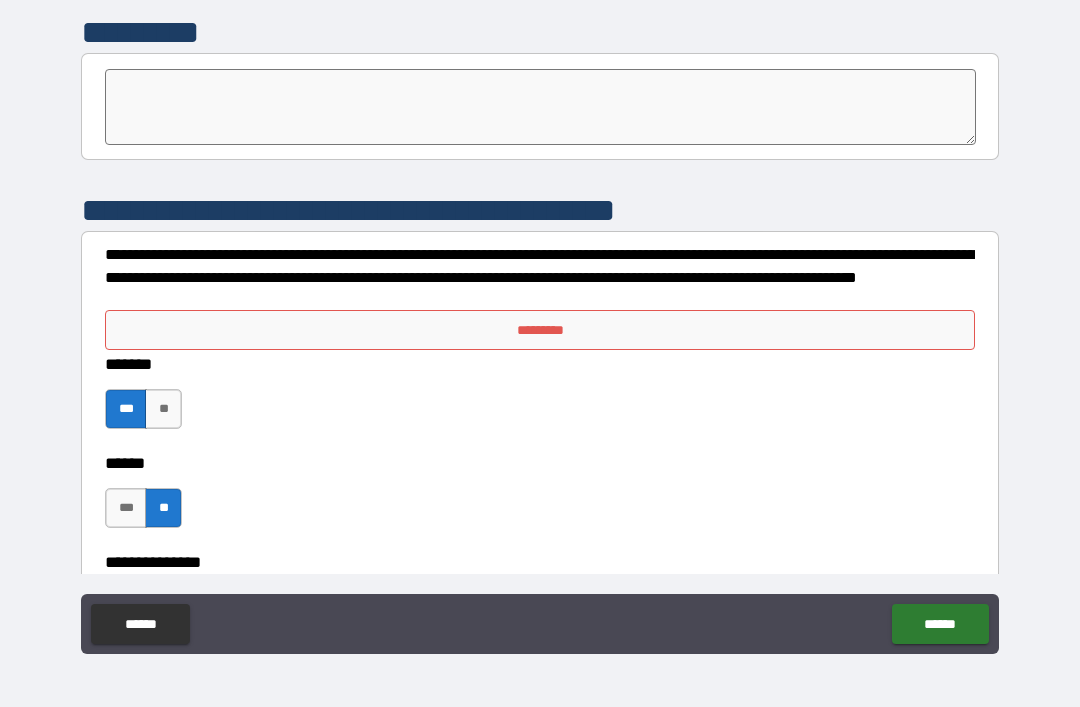 click on "*********" at bounding box center (540, 330) 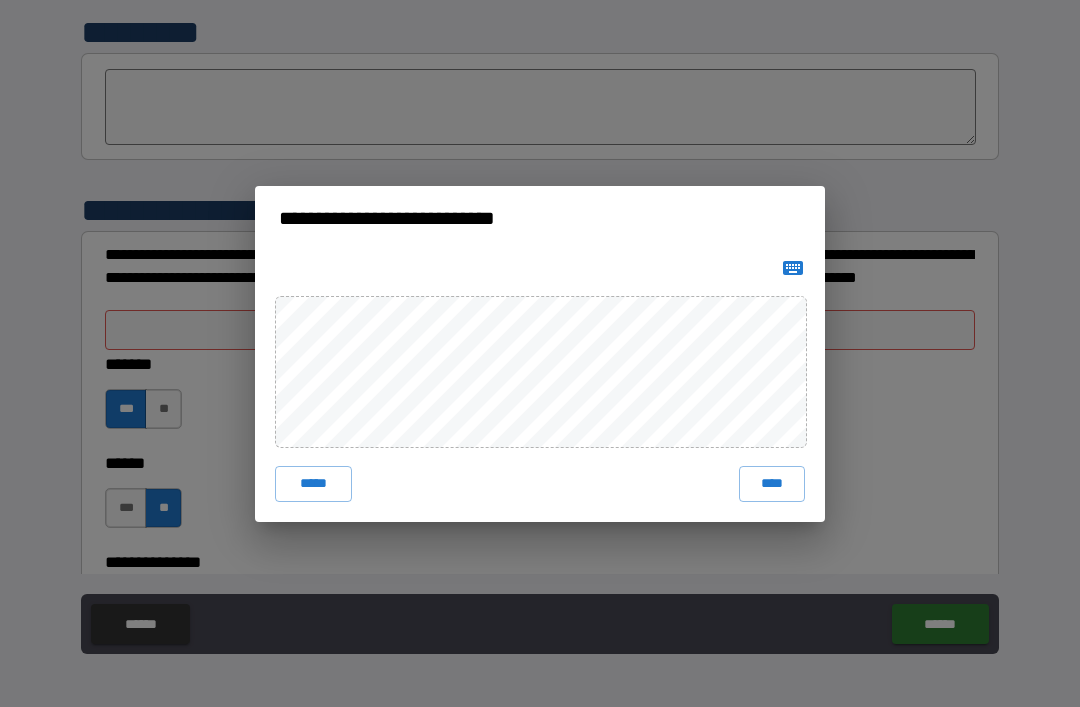 click on "****" at bounding box center [772, 484] 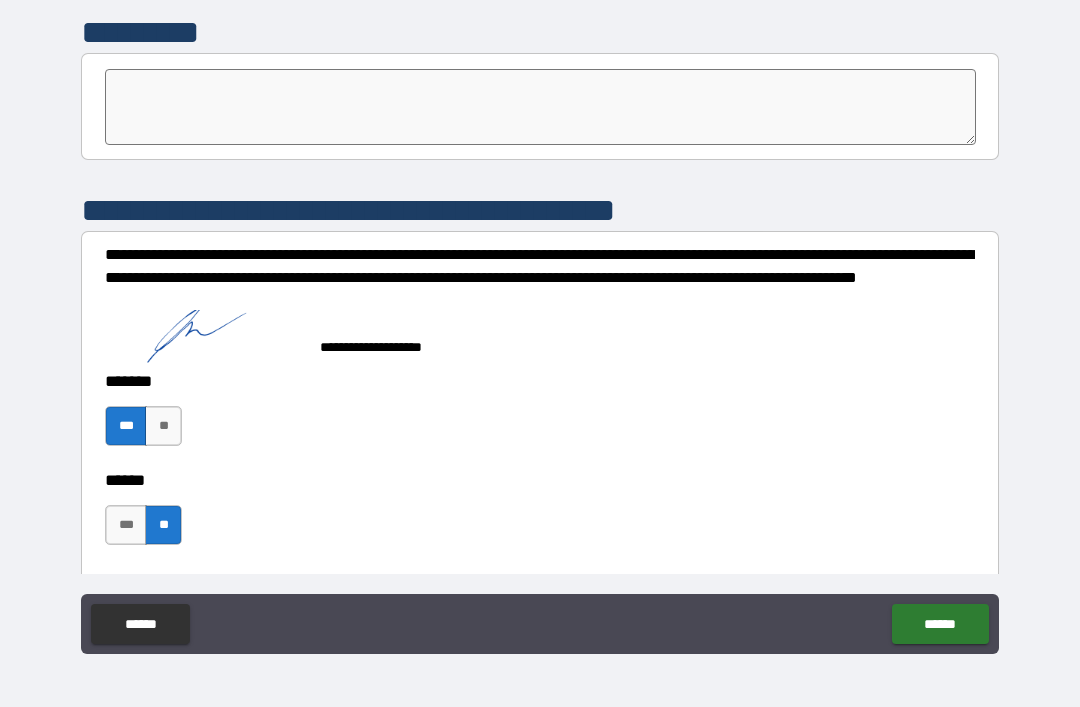 click on "******" at bounding box center (940, 624) 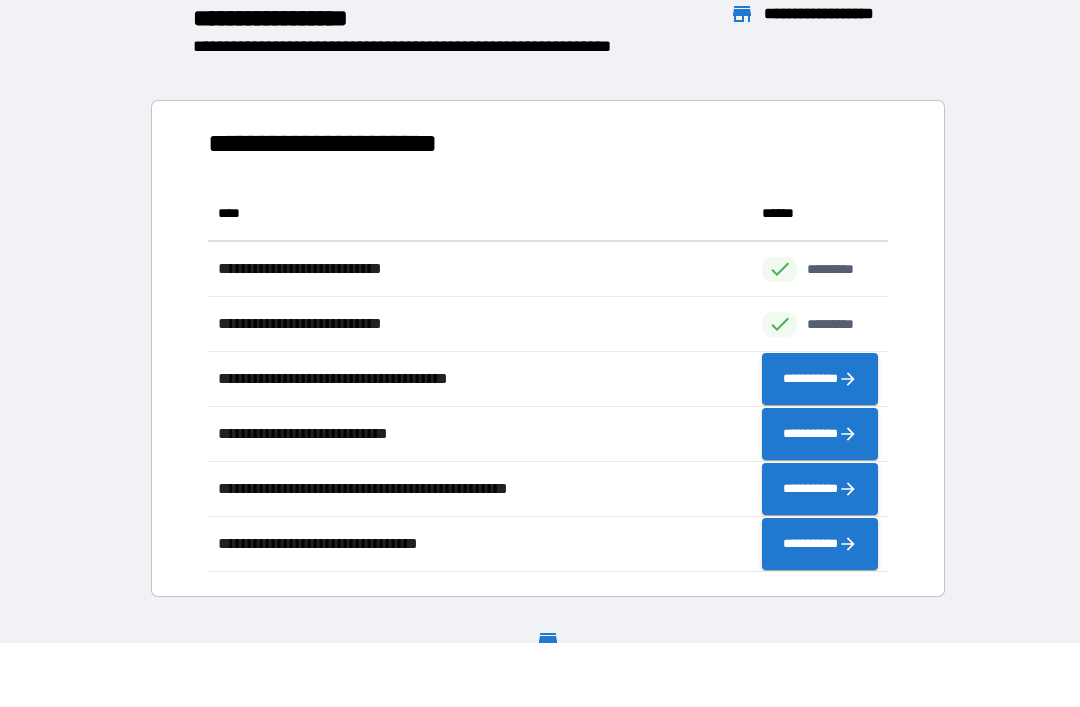 scroll, scrollTop: 386, scrollLeft: 680, axis: both 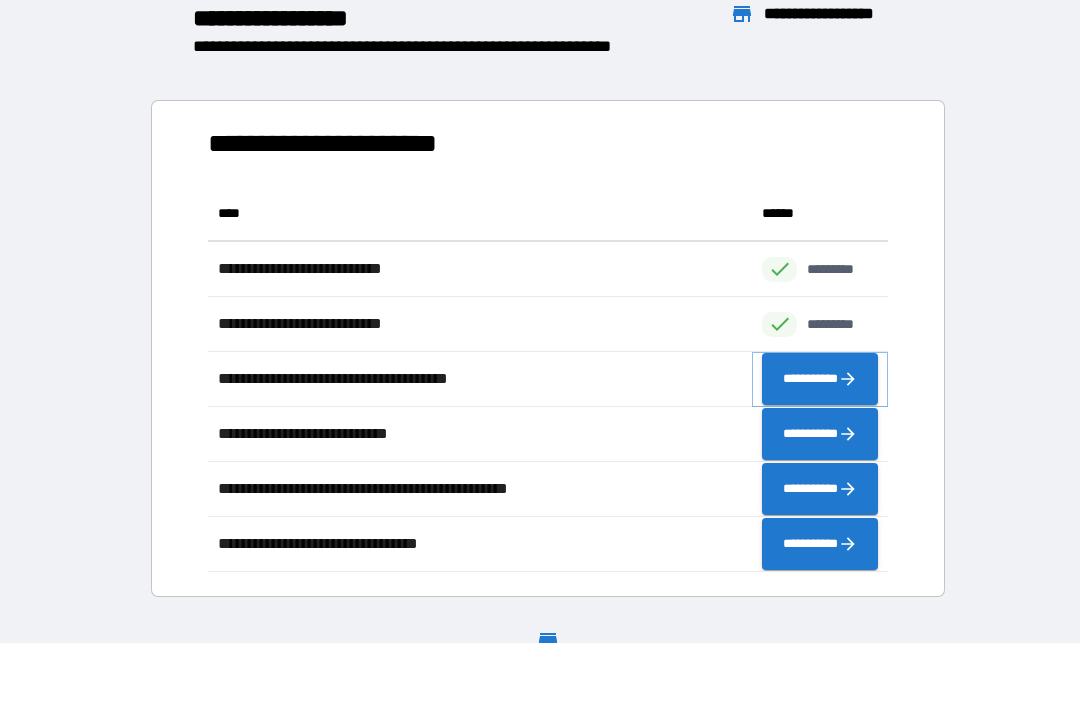 click on "**********" at bounding box center (820, 379) 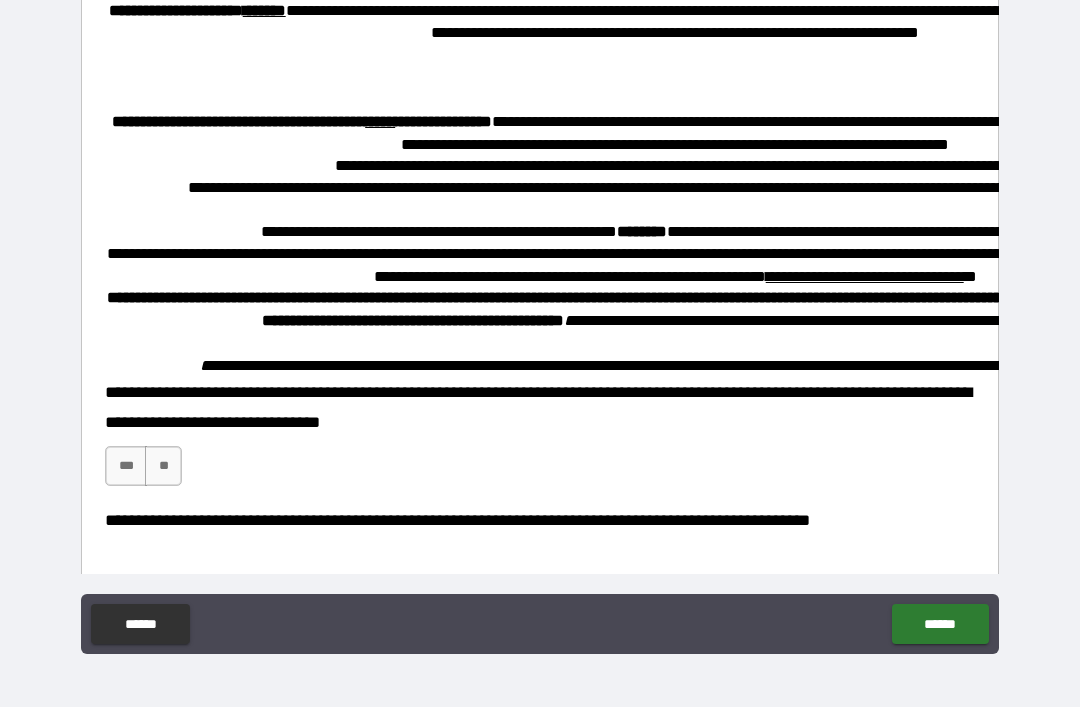 scroll, scrollTop: 543, scrollLeft: 0, axis: vertical 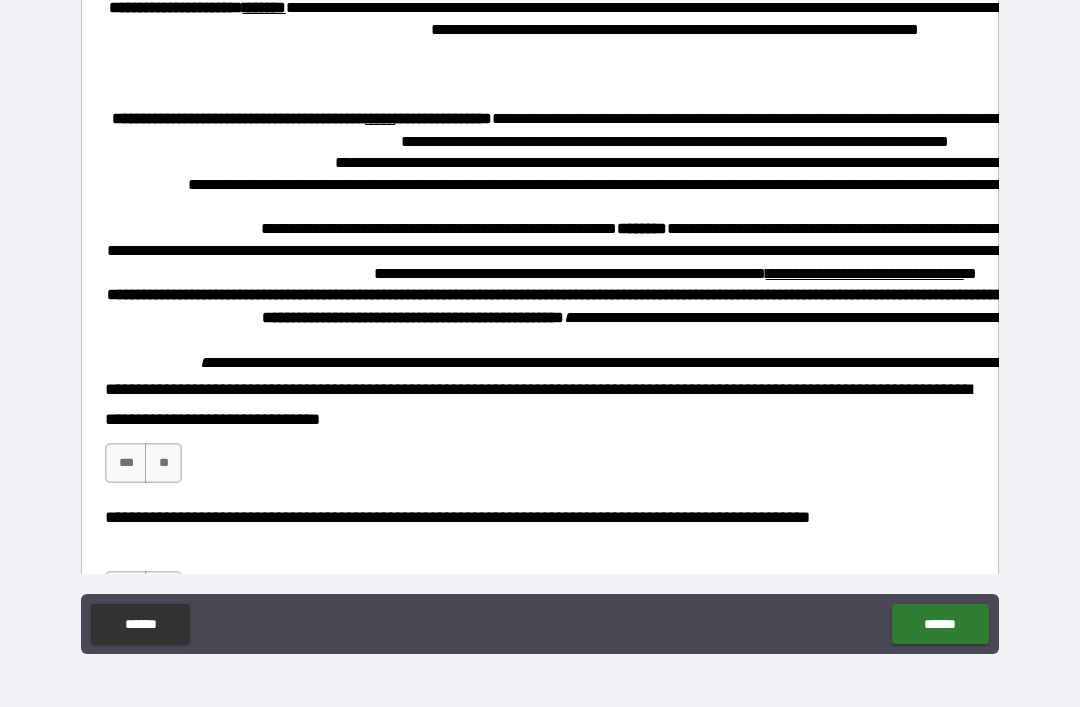 click on "***" at bounding box center [126, 463] 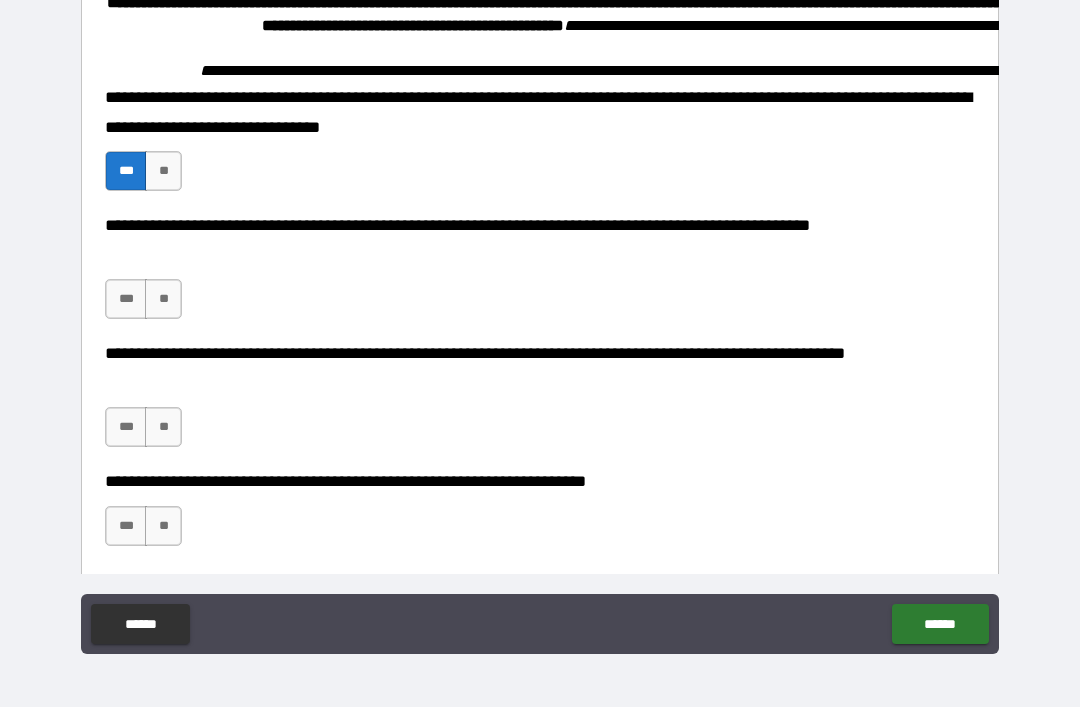 scroll, scrollTop: 835, scrollLeft: 0, axis: vertical 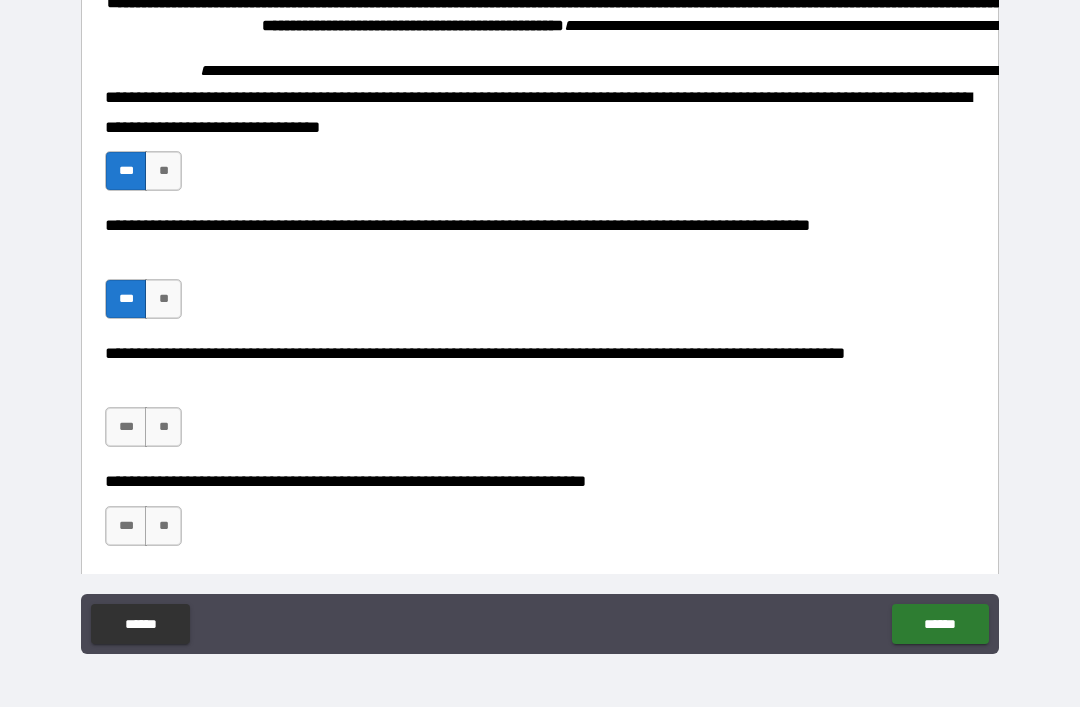 click on "***" at bounding box center (126, 427) 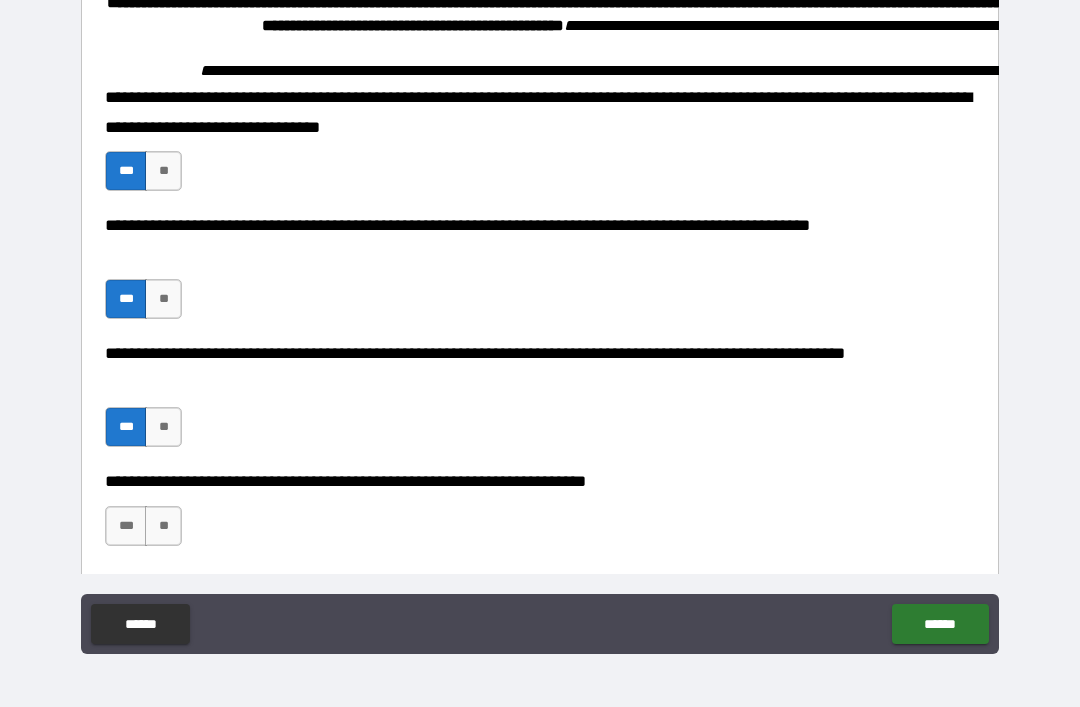 click on "***" at bounding box center (126, 526) 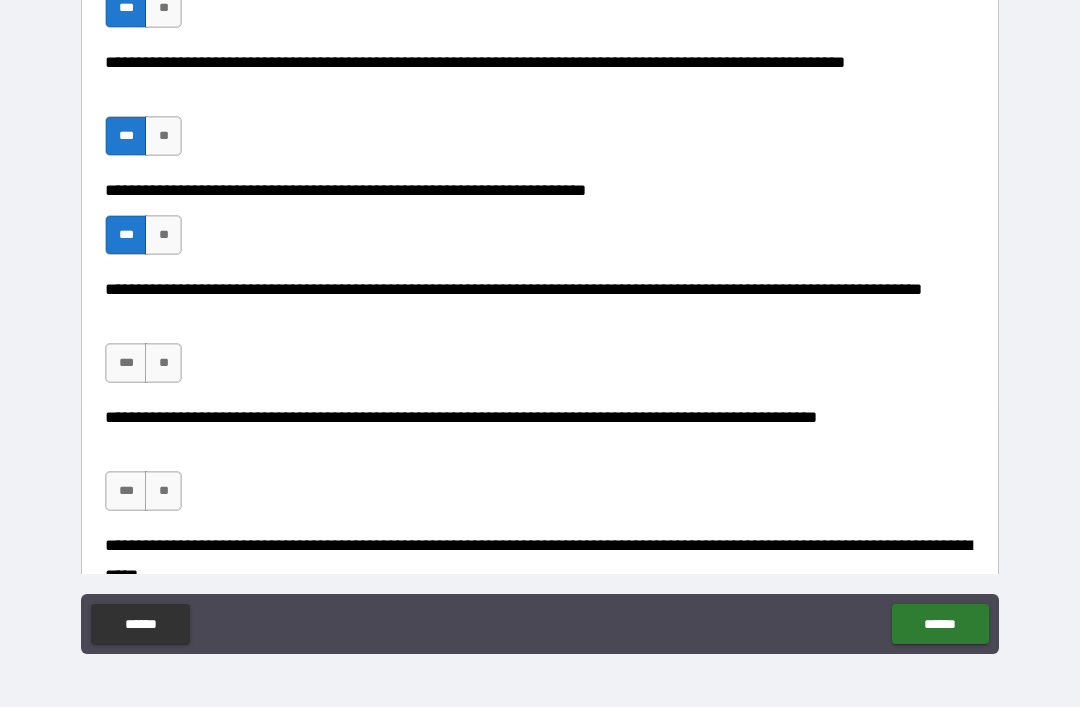 scroll, scrollTop: 1126, scrollLeft: 0, axis: vertical 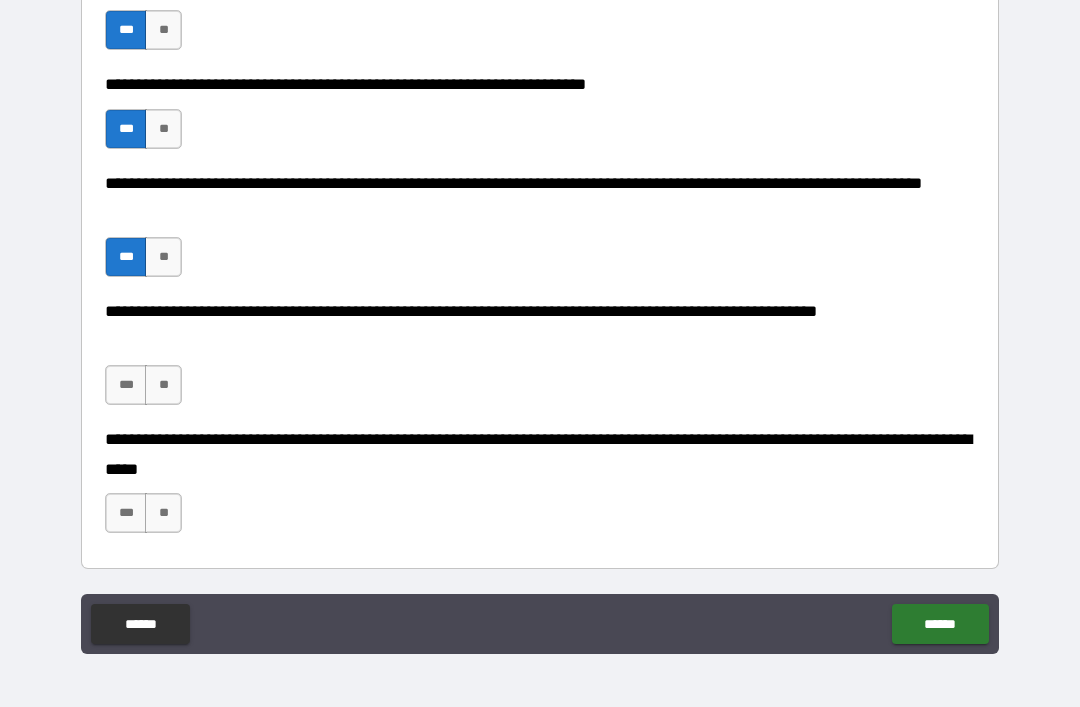 click on "***" at bounding box center (126, 385) 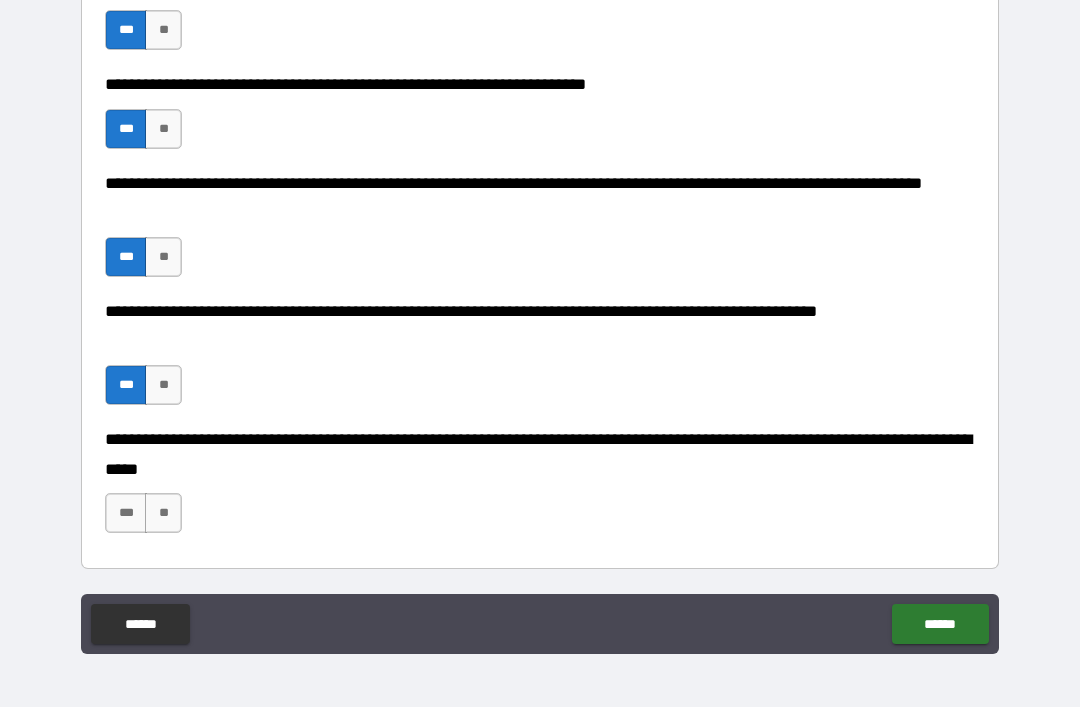 scroll, scrollTop: 1245, scrollLeft: 0, axis: vertical 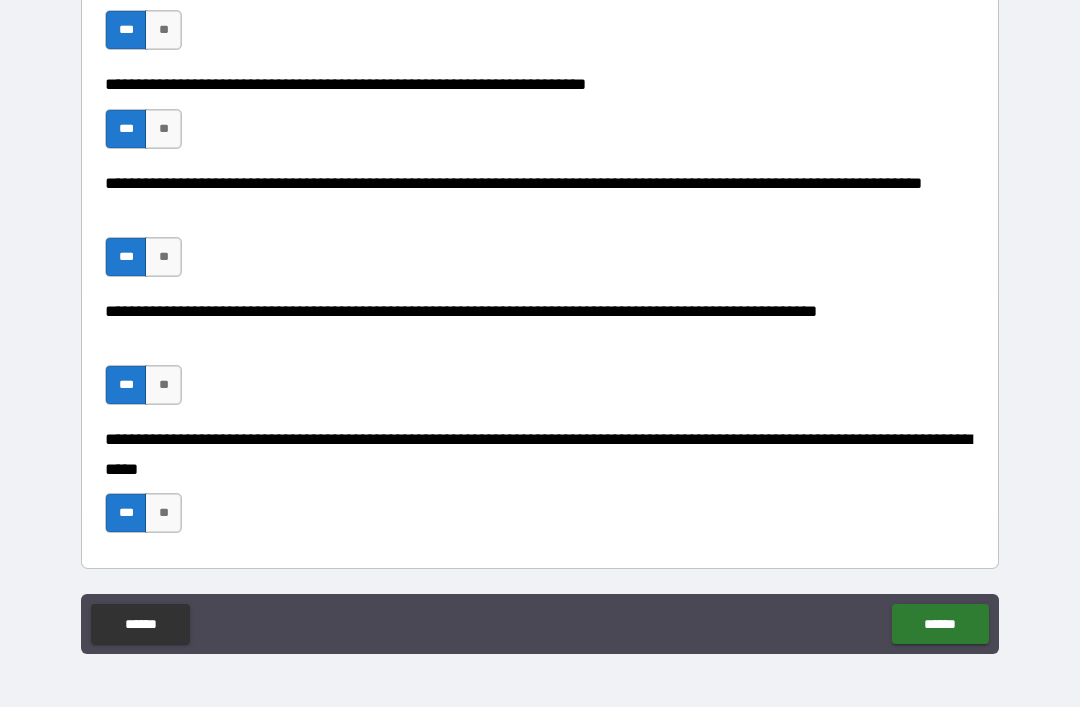 click on "******" at bounding box center (940, 624) 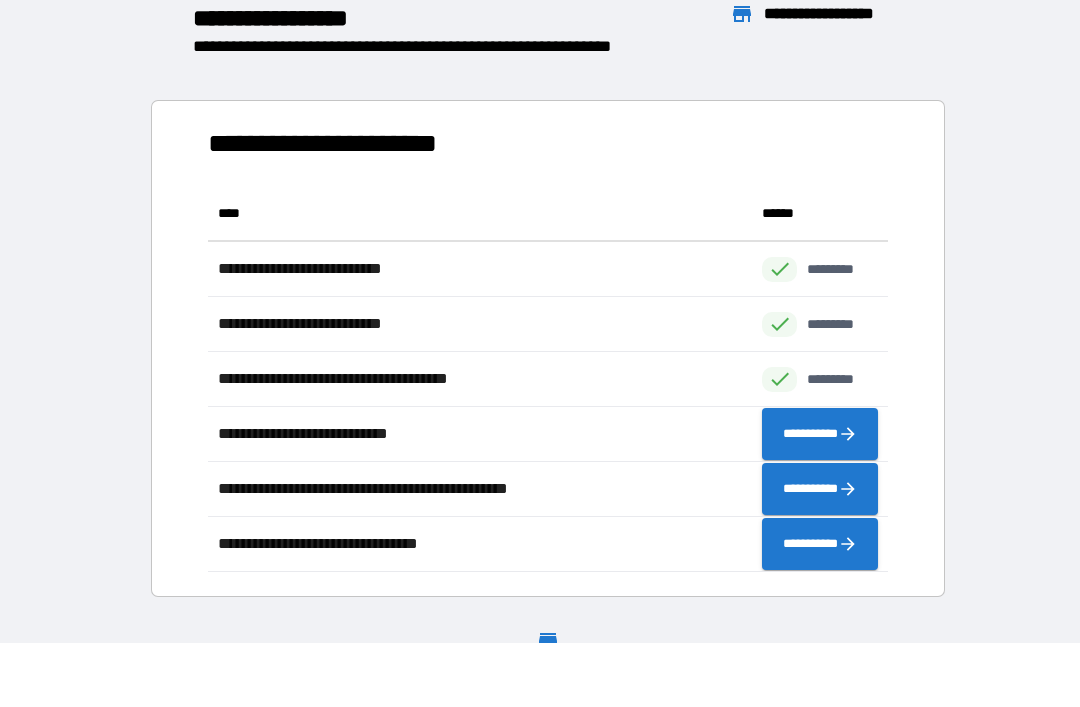 scroll, scrollTop: 386, scrollLeft: 680, axis: both 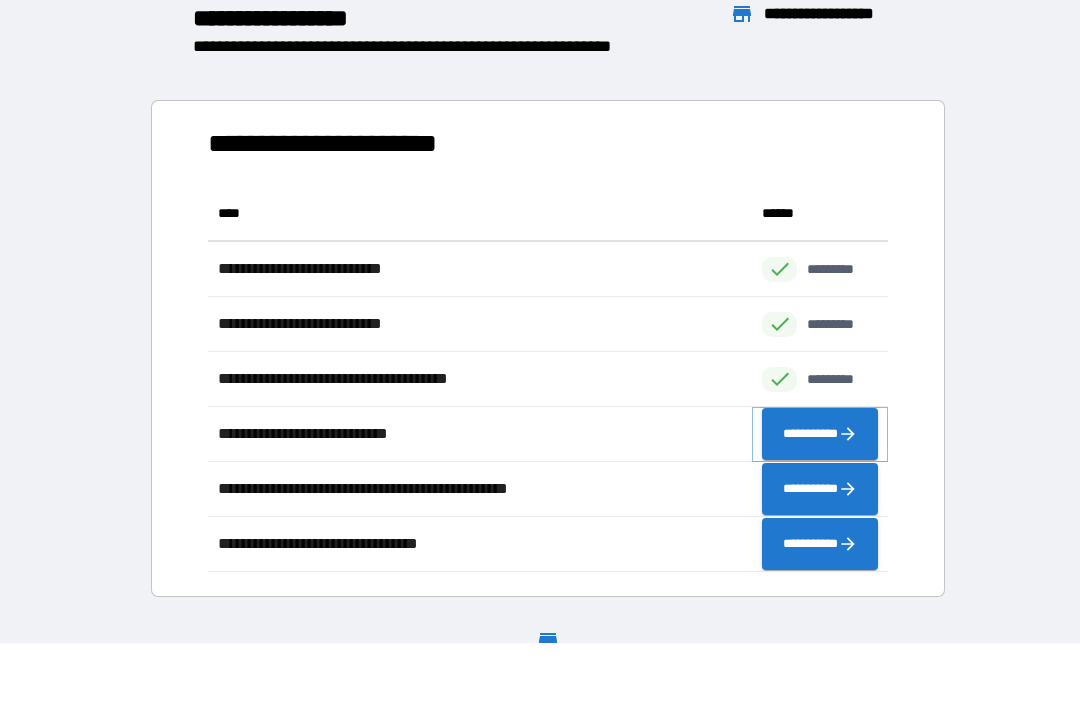 click on "**********" at bounding box center (820, 434) 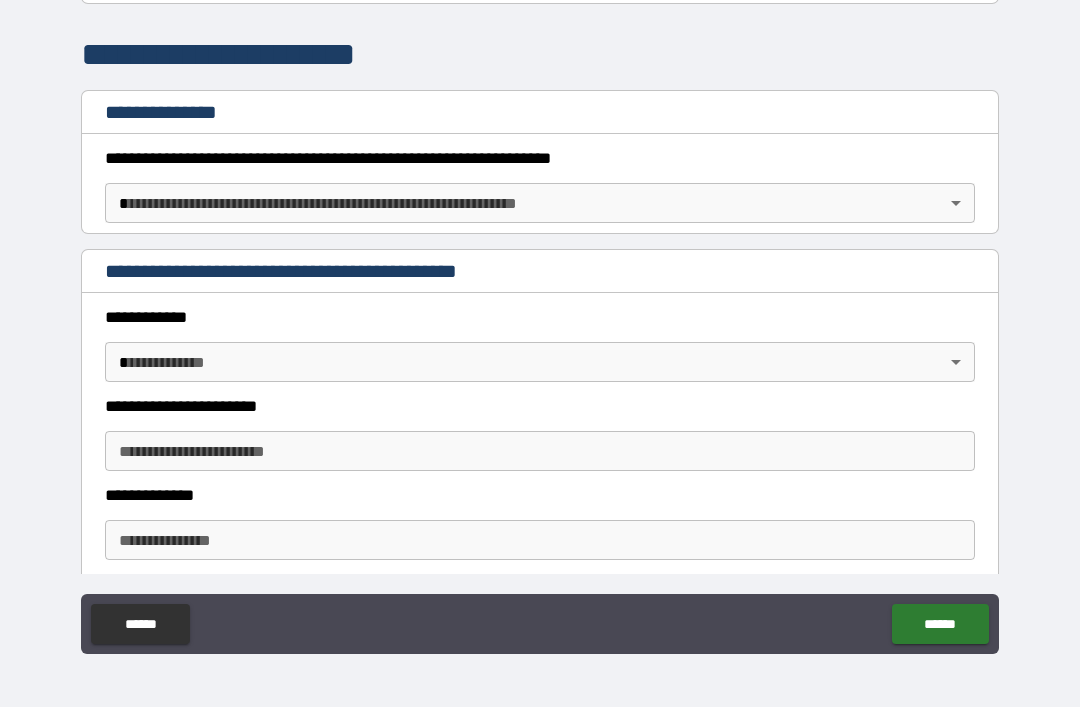 scroll, scrollTop: 232, scrollLeft: 0, axis: vertical 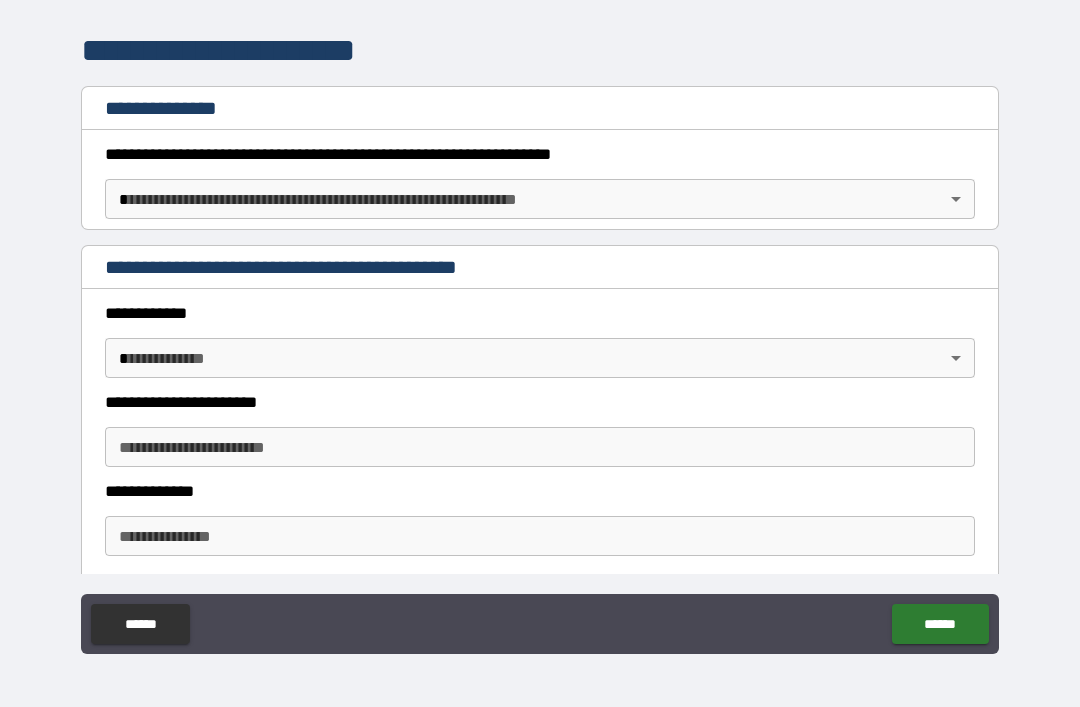 click on "**********" at bounding box center (540, 321) 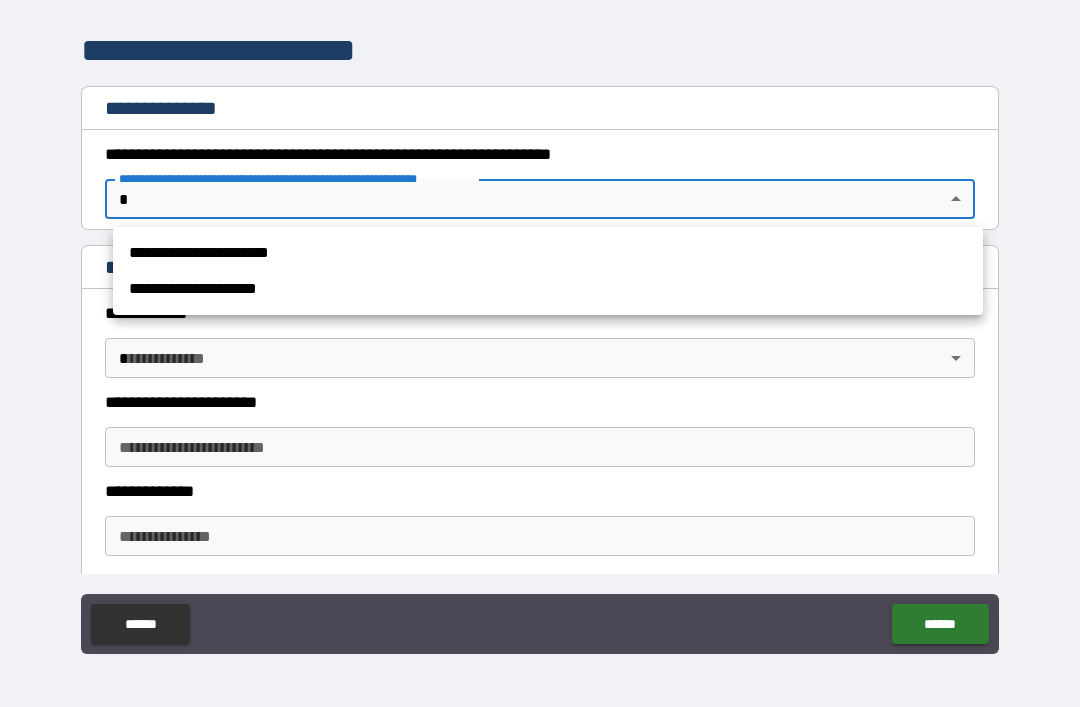 click on "**********" at bounding box center (548, 289) 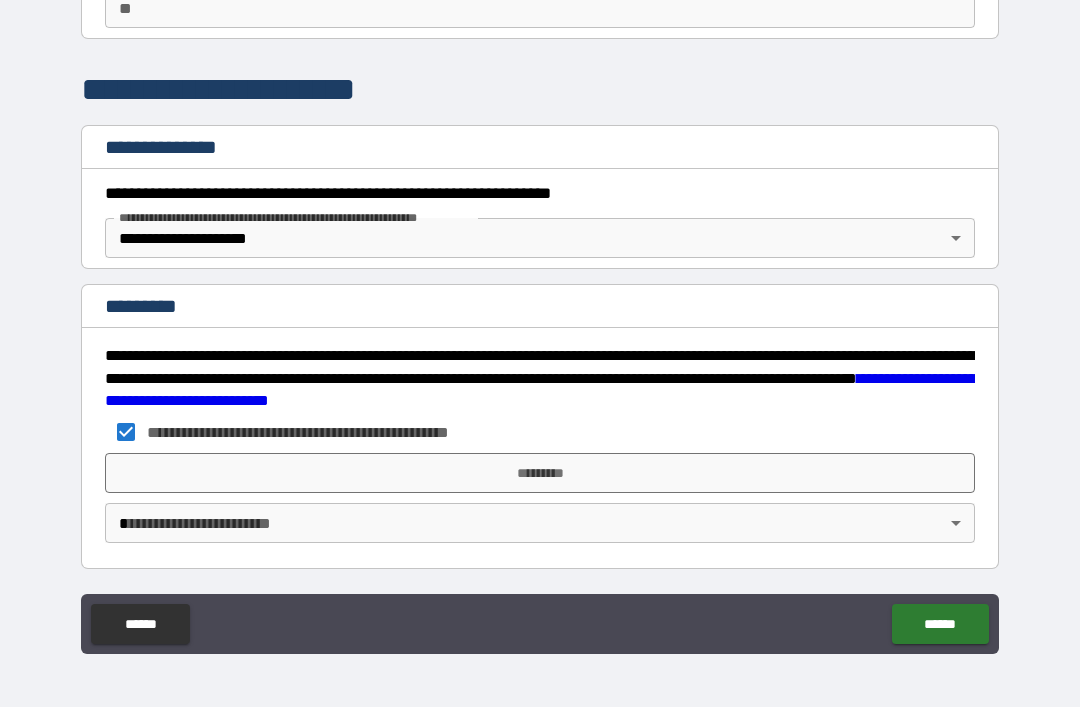 scroll, scrollTop: 193, scrollLeft: 0, axis: vertical 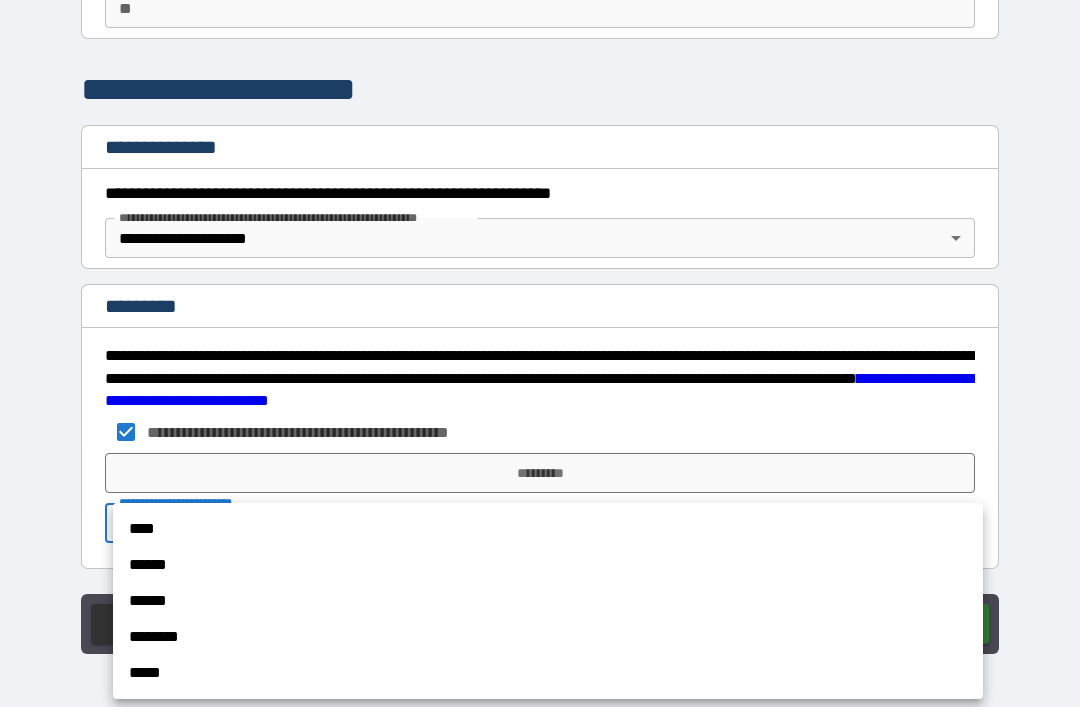 click on "****" at bounding box center [548, 529] 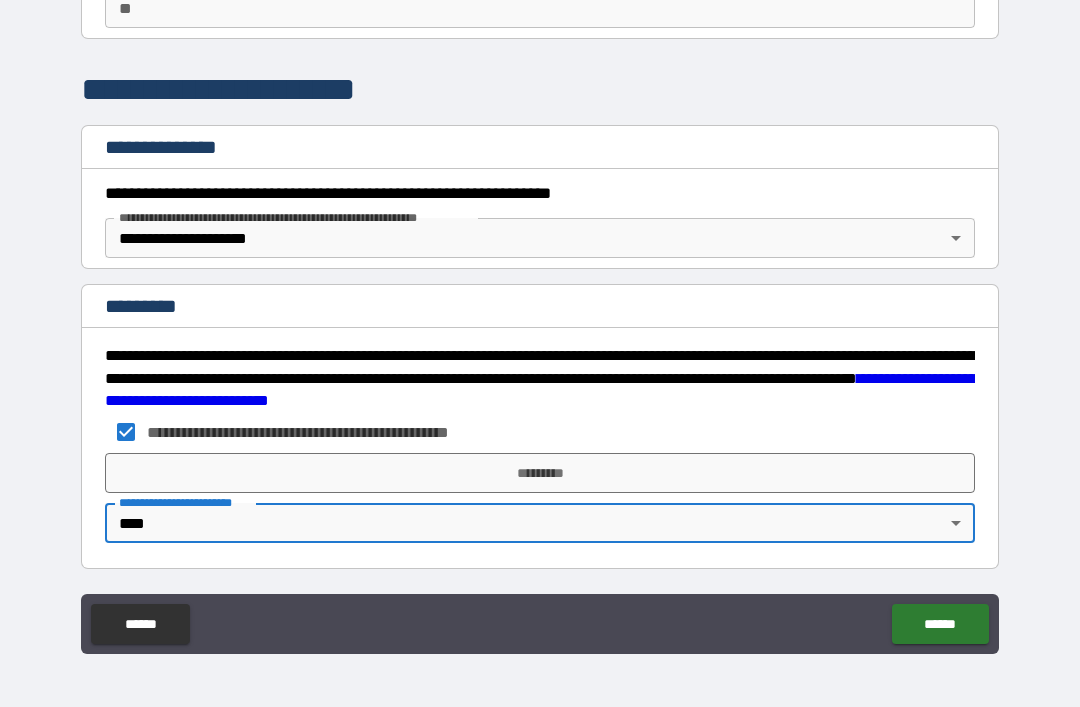 click on "*********" at bounding box center [540, 473] 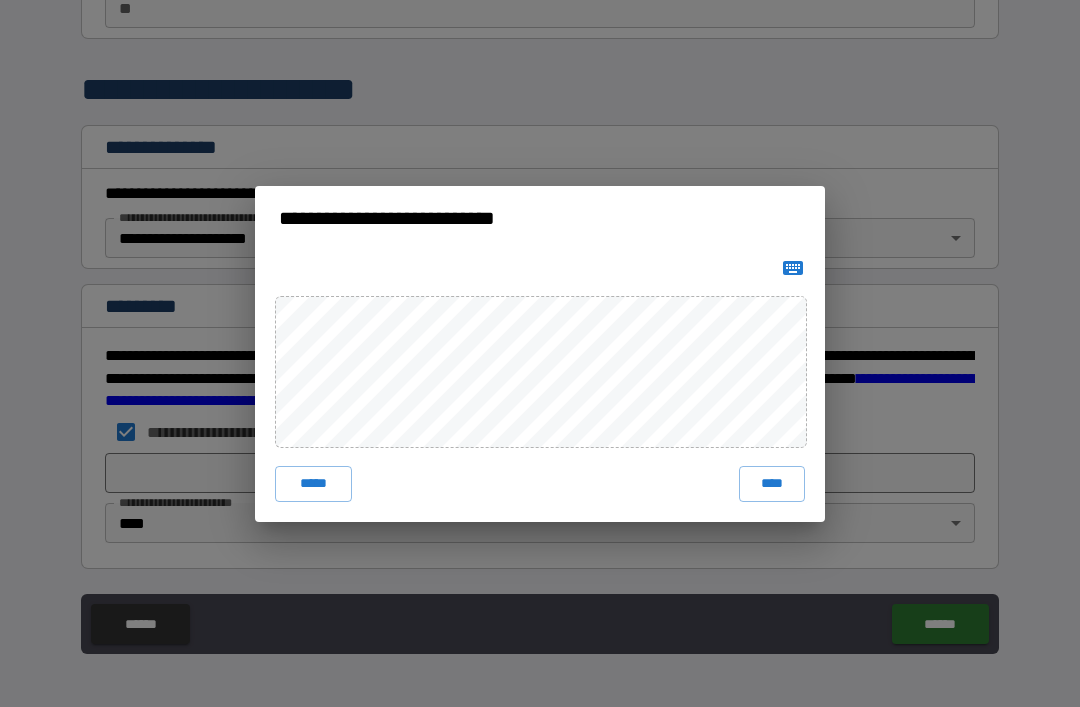 click on "****" at bounding box center (772, 484) 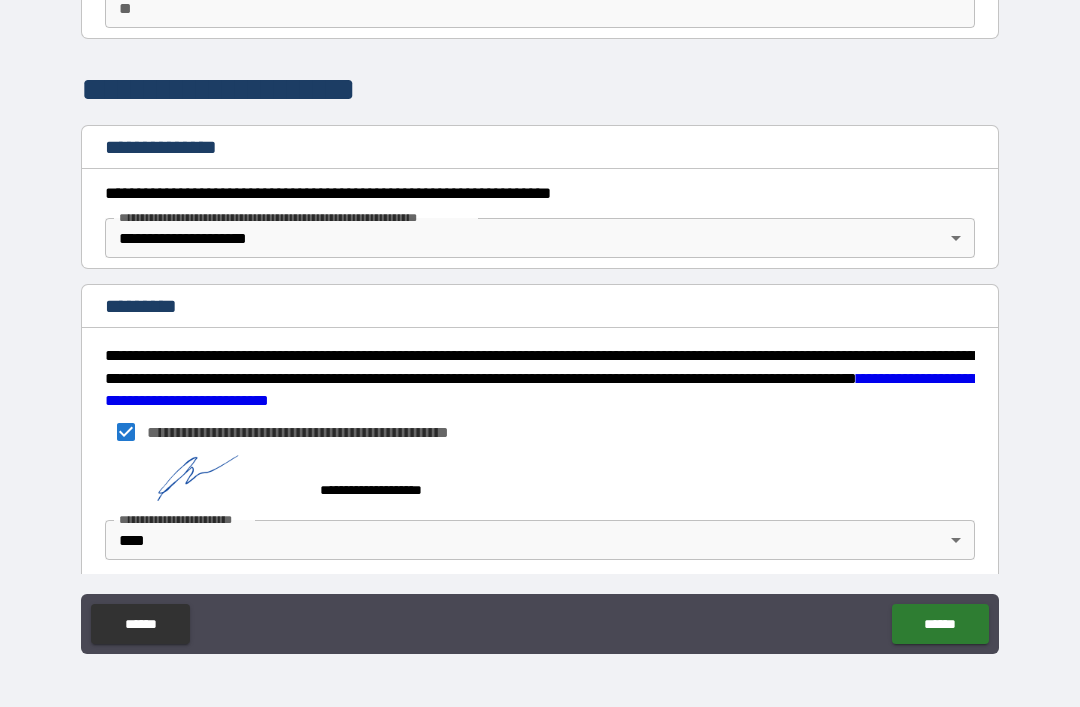 click on "******" at bounding box center (940, 624) 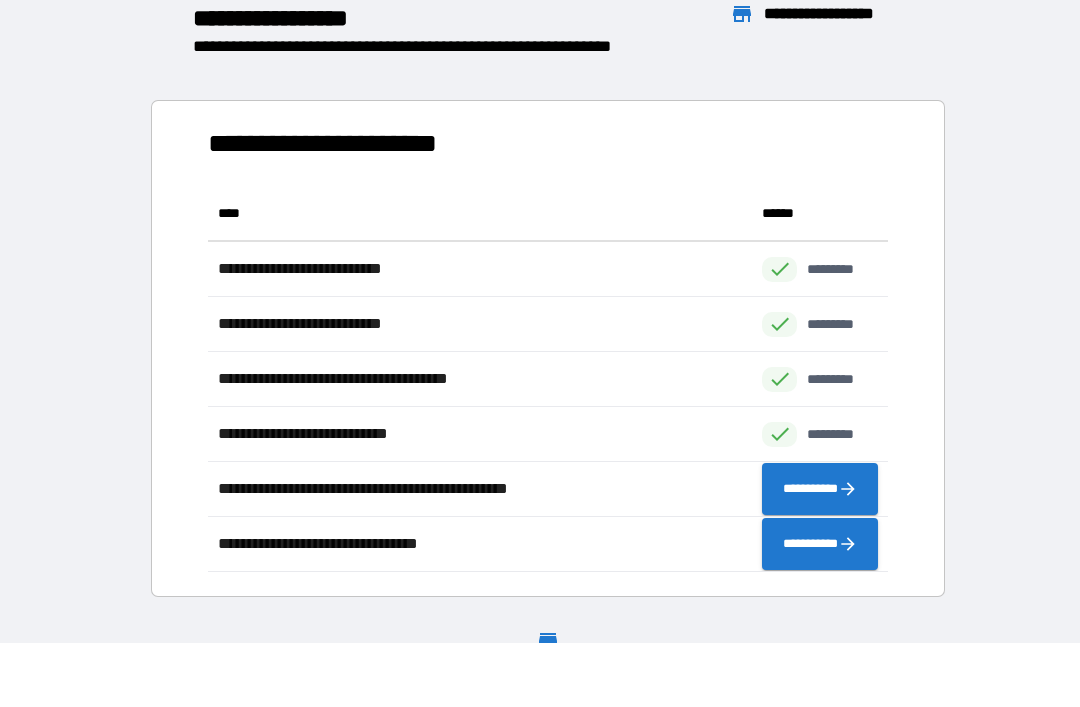 scroll, scrollTop: 1, scrollLeft: 1, axis: both 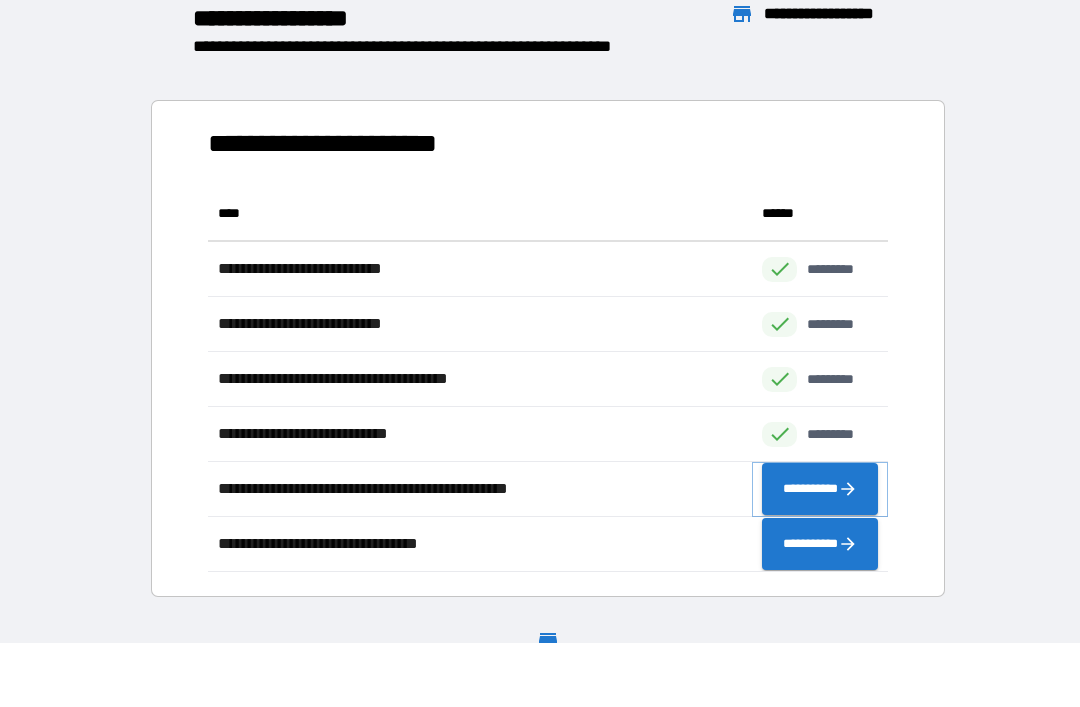 click on "**********" at bounding box center (820, 489) 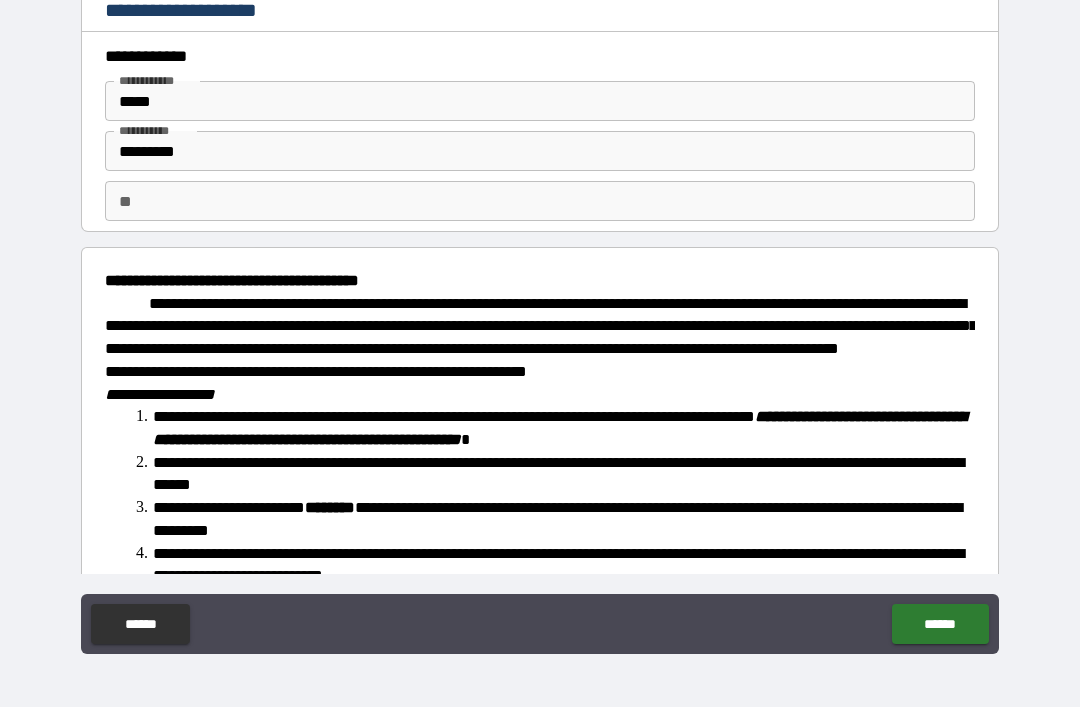 type on "*" 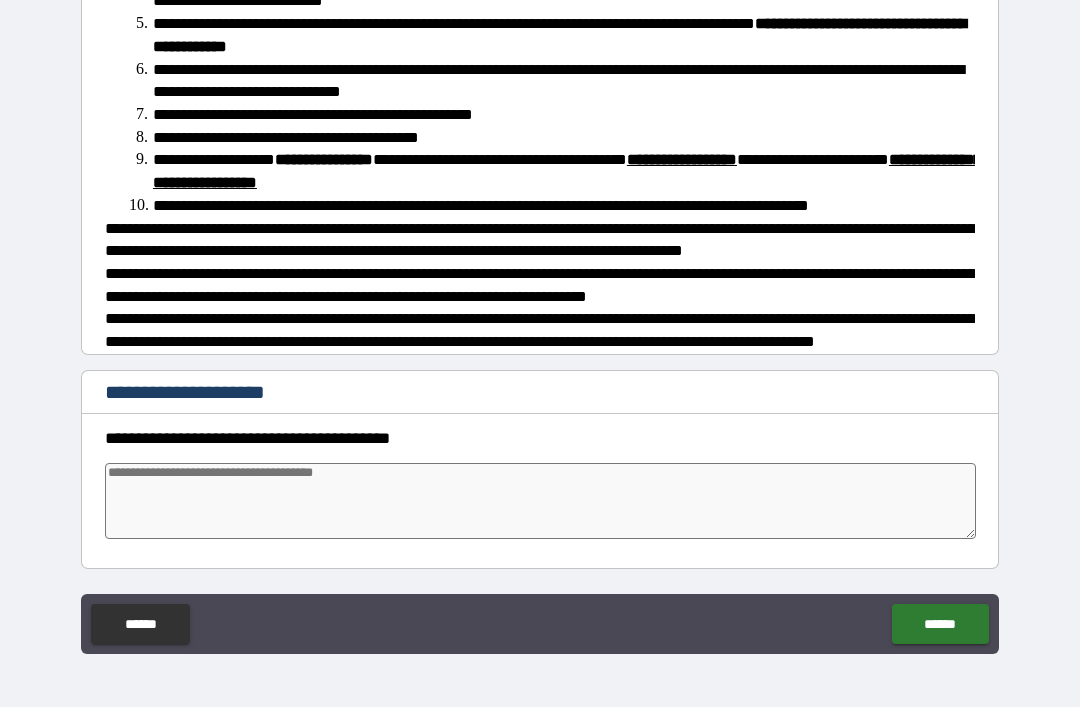 scroll, scrollTop: 620, scrollLeft: 0, axis: vertical 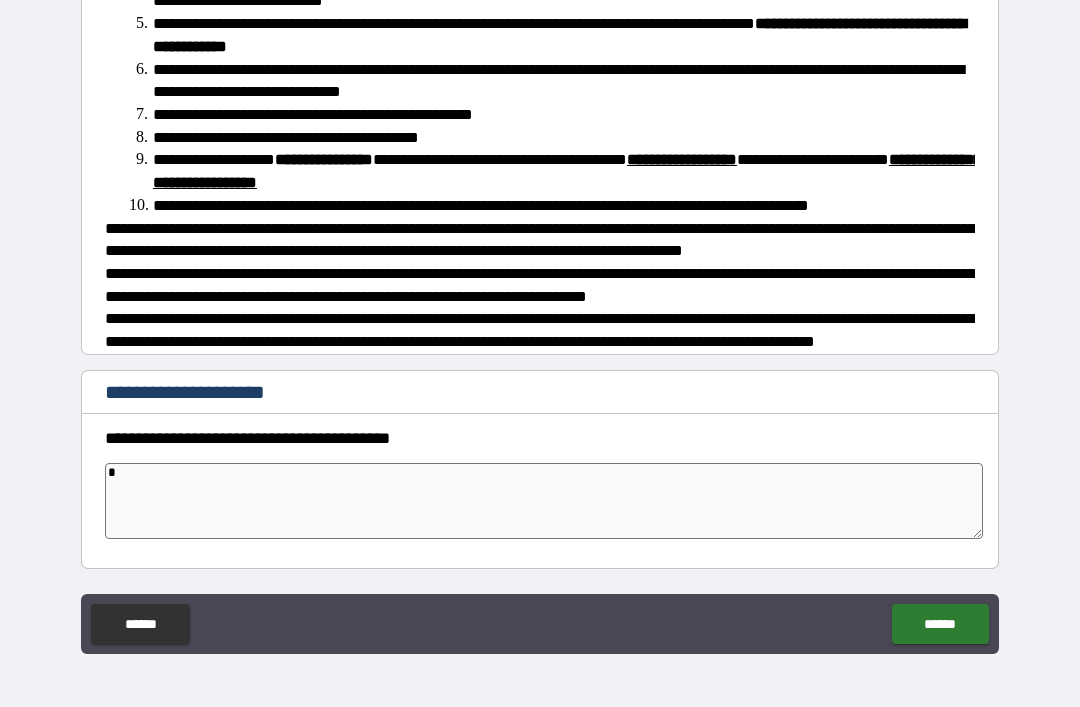 type on "*" 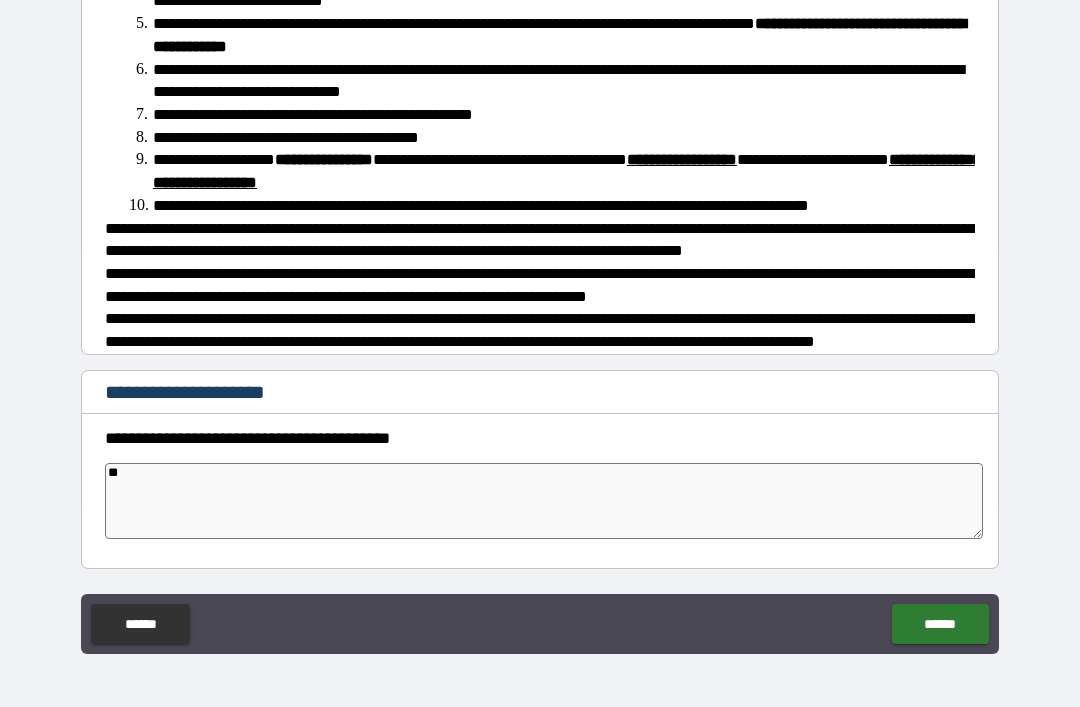 type on "*" 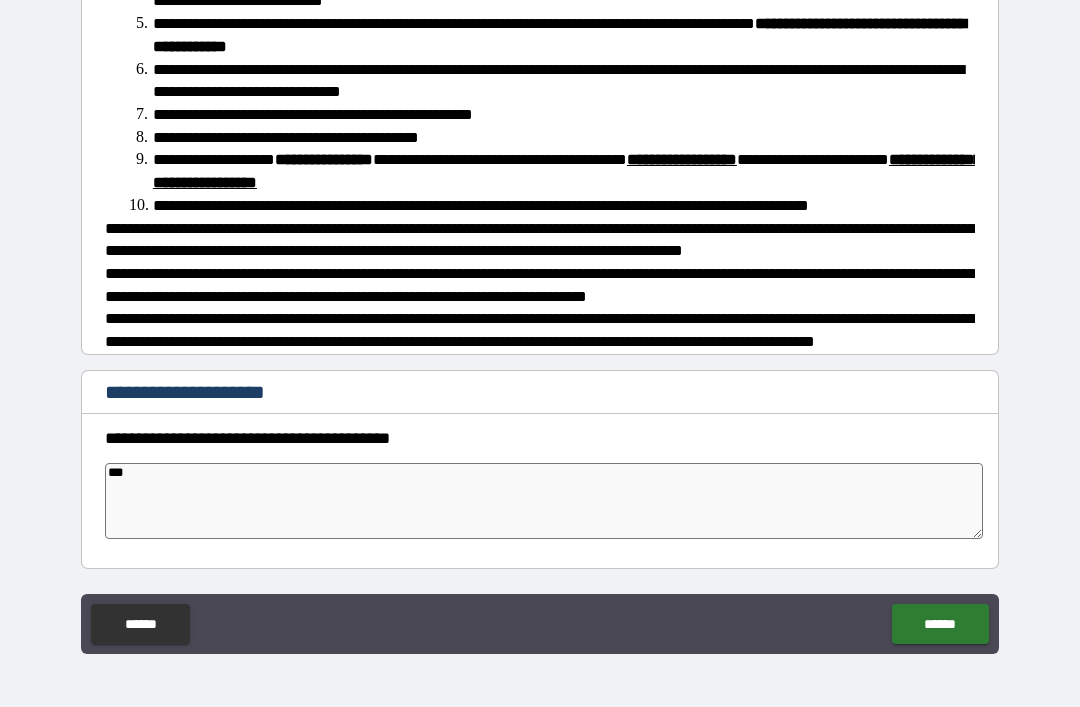 type on "*" 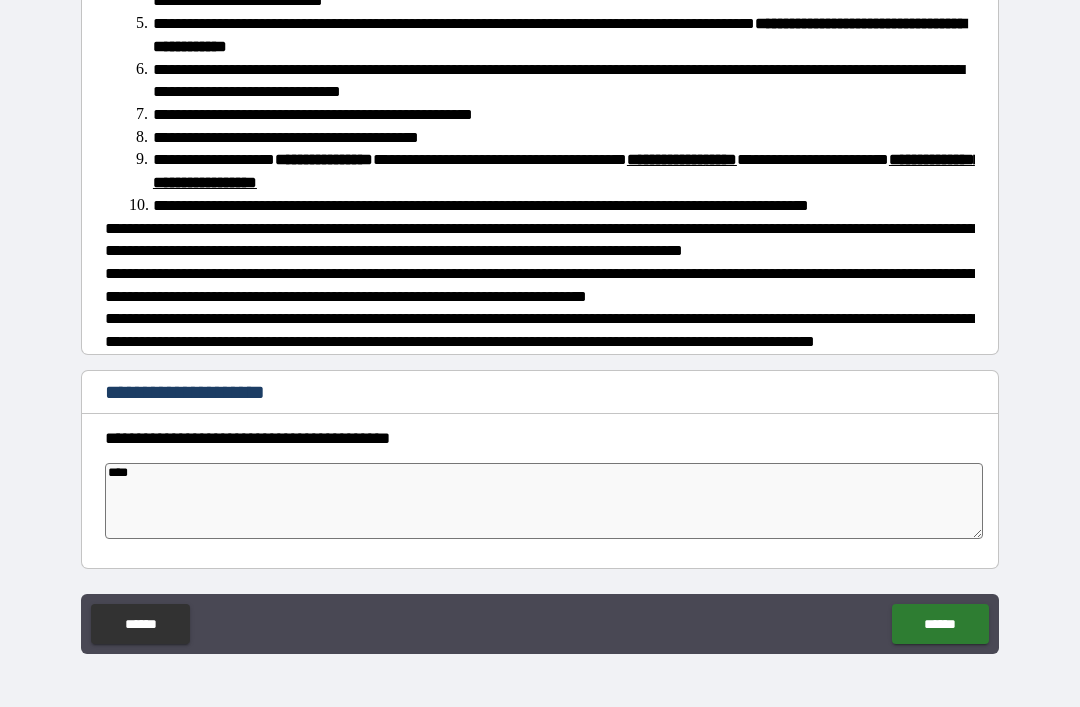 type on "*" 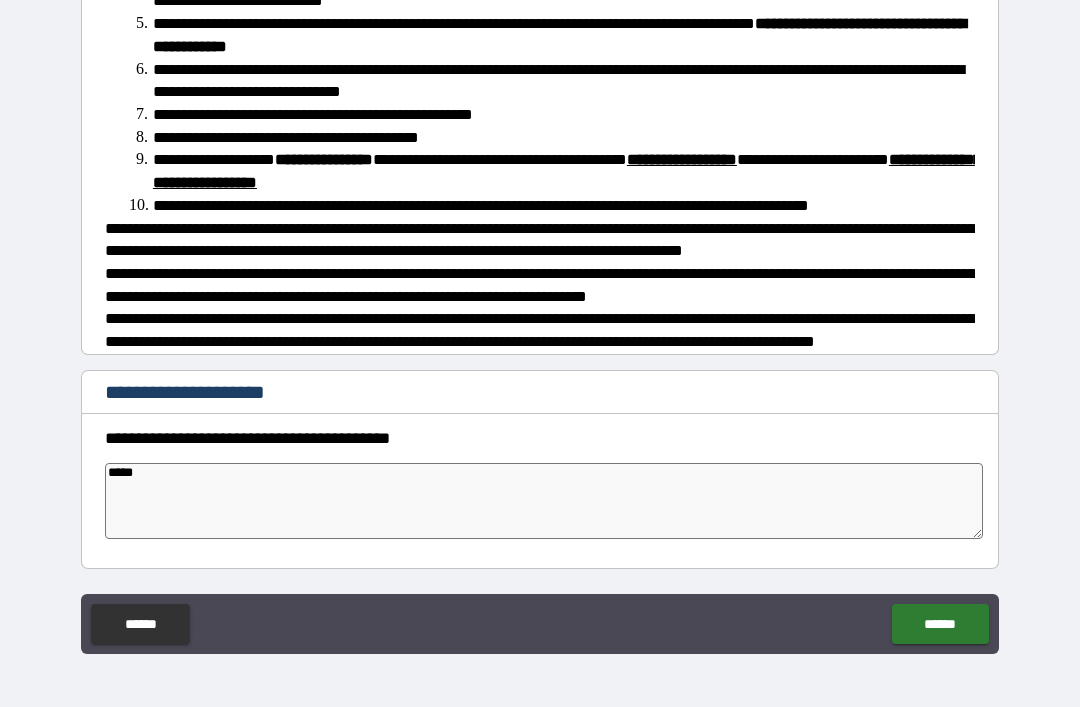 type on "*" 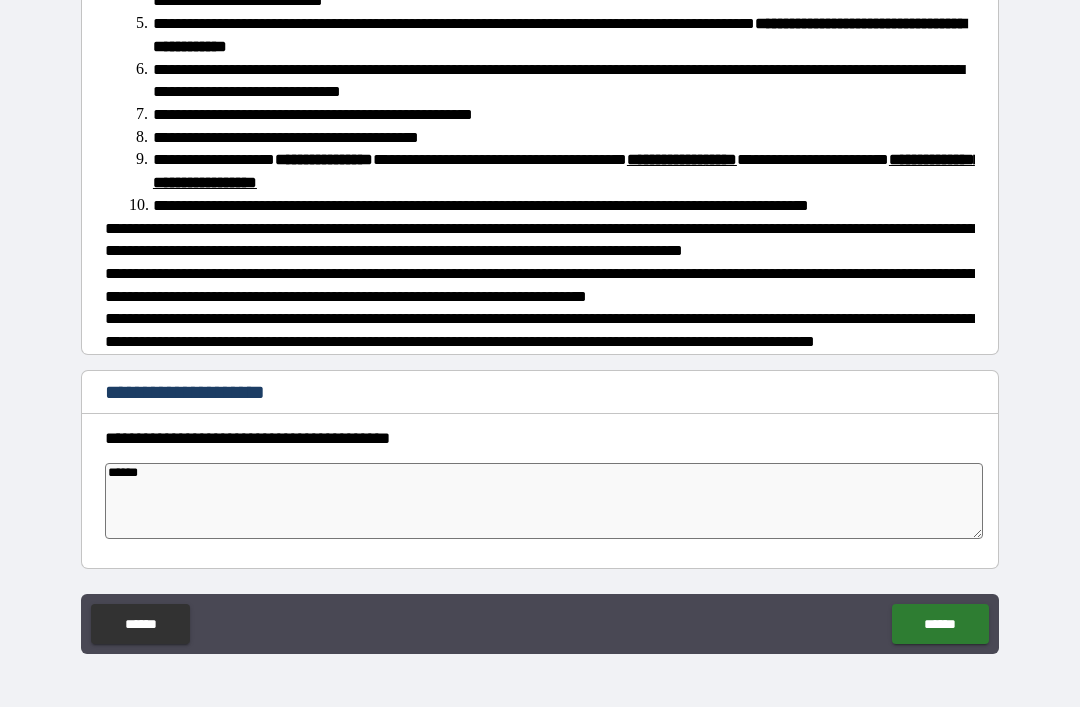 type on "*******" 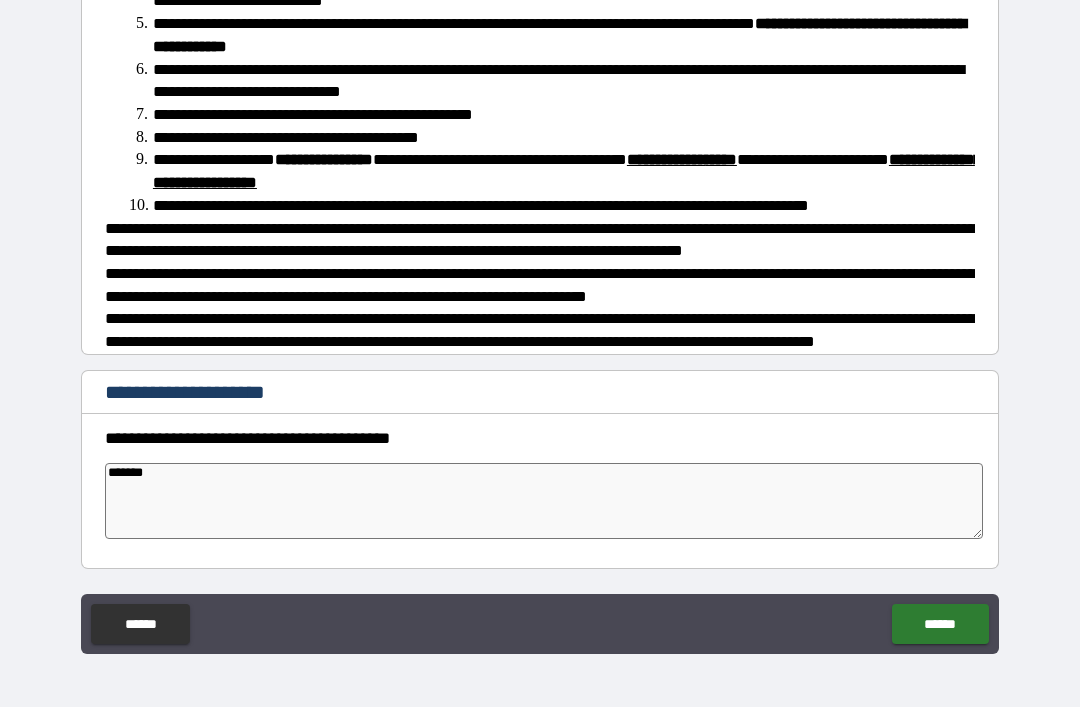 type on "*" 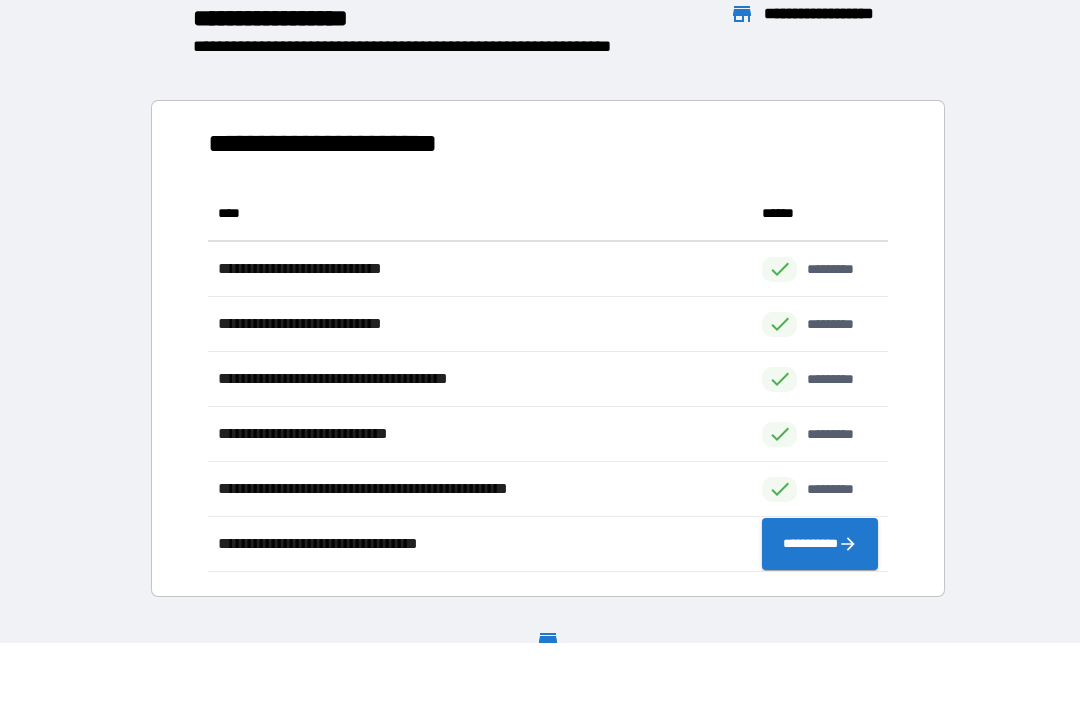 scroll, scrollTop: 386, scrollLeft: 680, axis: both 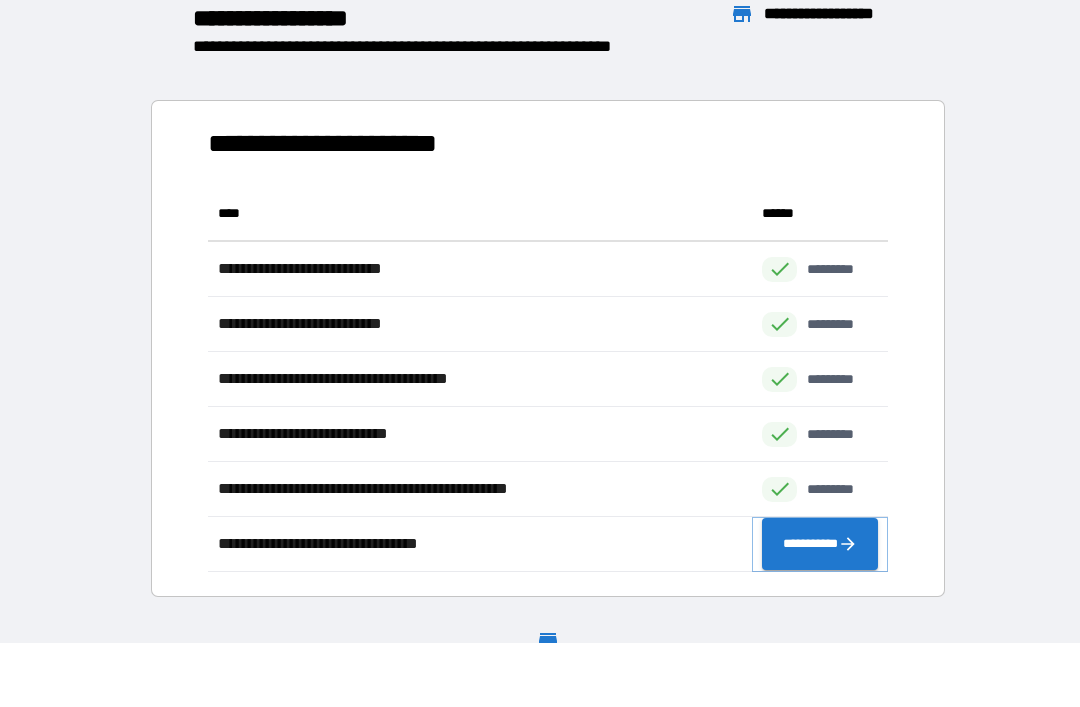 click on "**********" at bounding box center [820, 544] 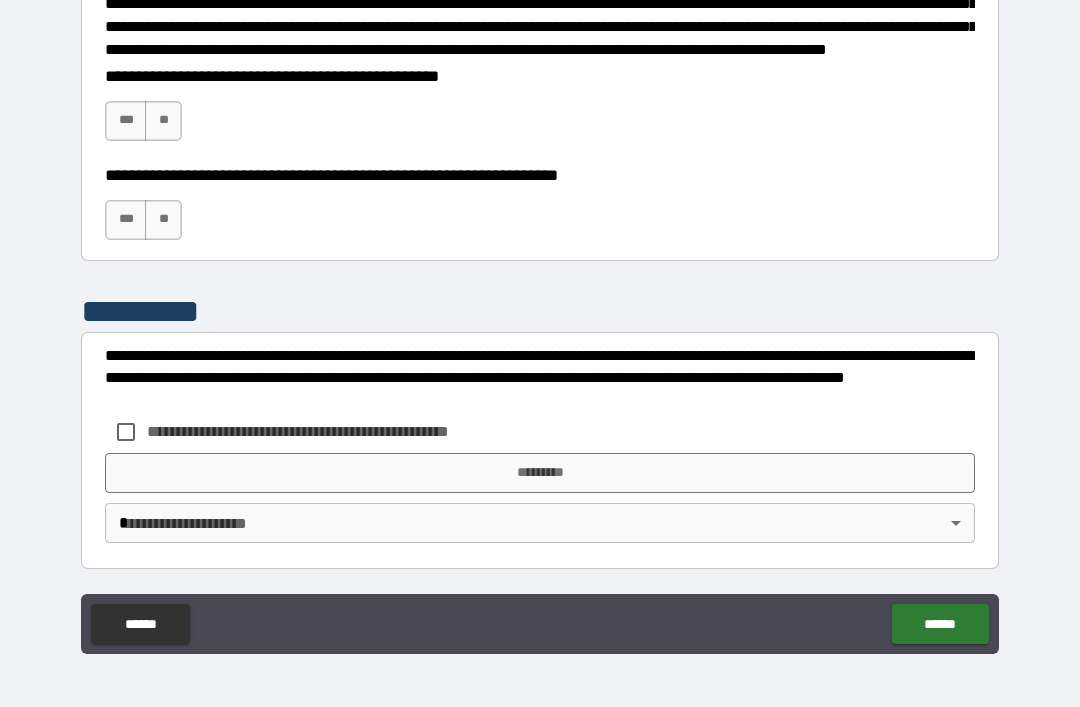 scroll, scrollTop: 2129, scrollLeft: 0, axis: vertical 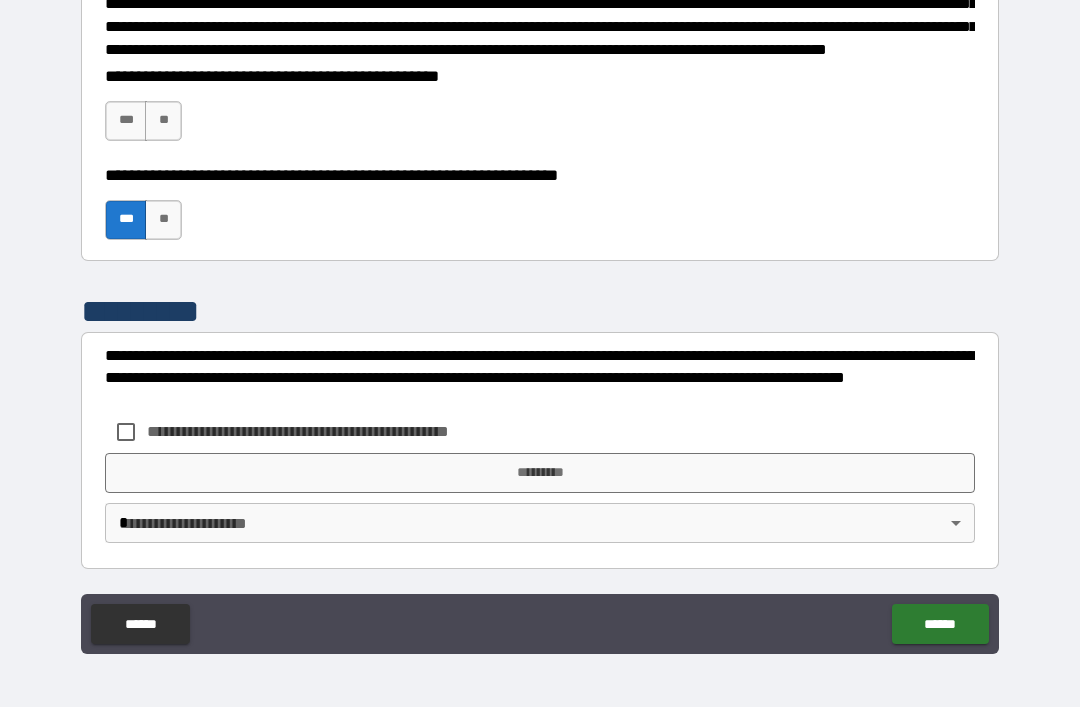 click on "***" at bounding box center (126, 121) 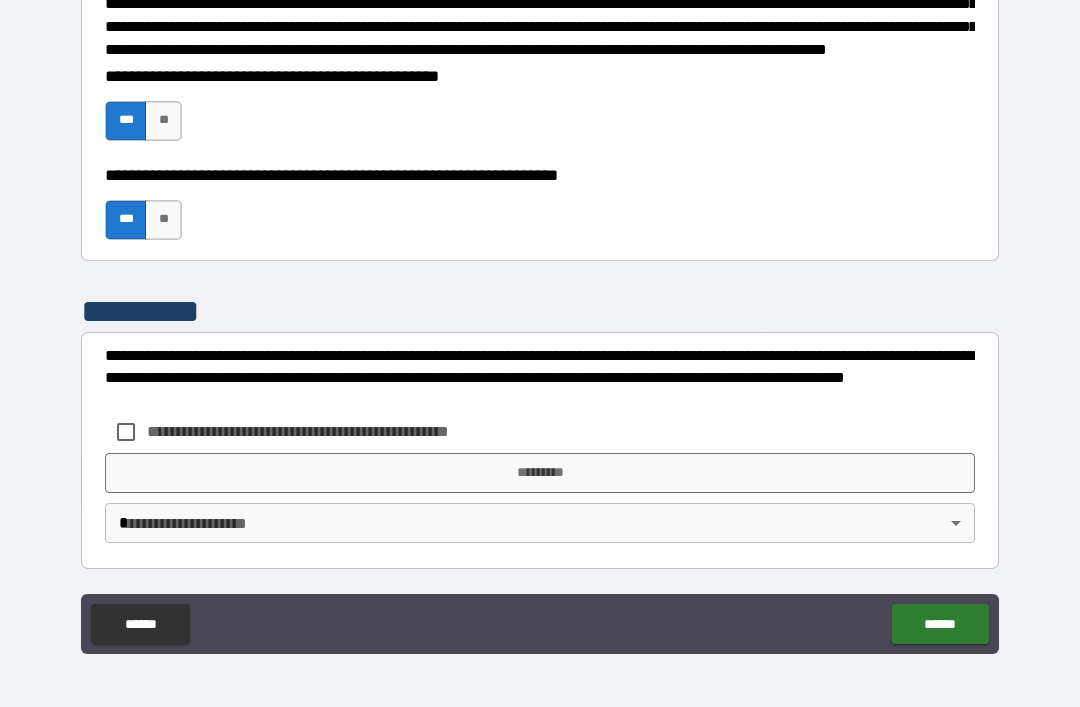 scroll, scrollTop: 2210, scrollLeft: 0, axis: vertical 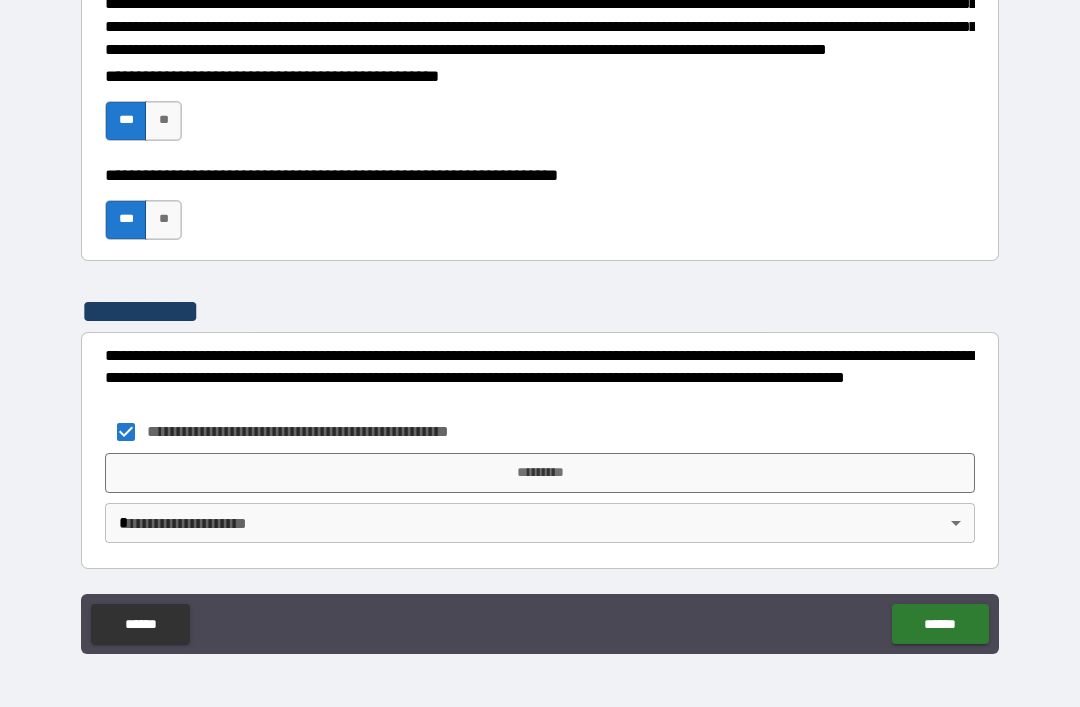 click on "**********" at bounding box center (540, 321) 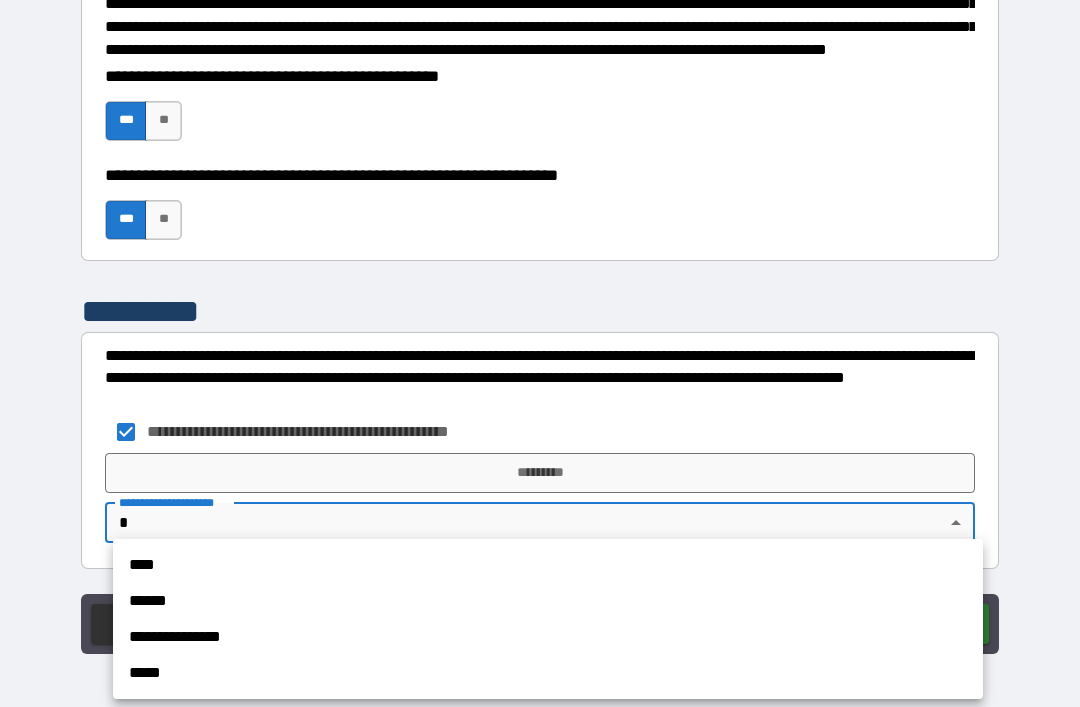 click on "****" at bounding box center [548, 565] 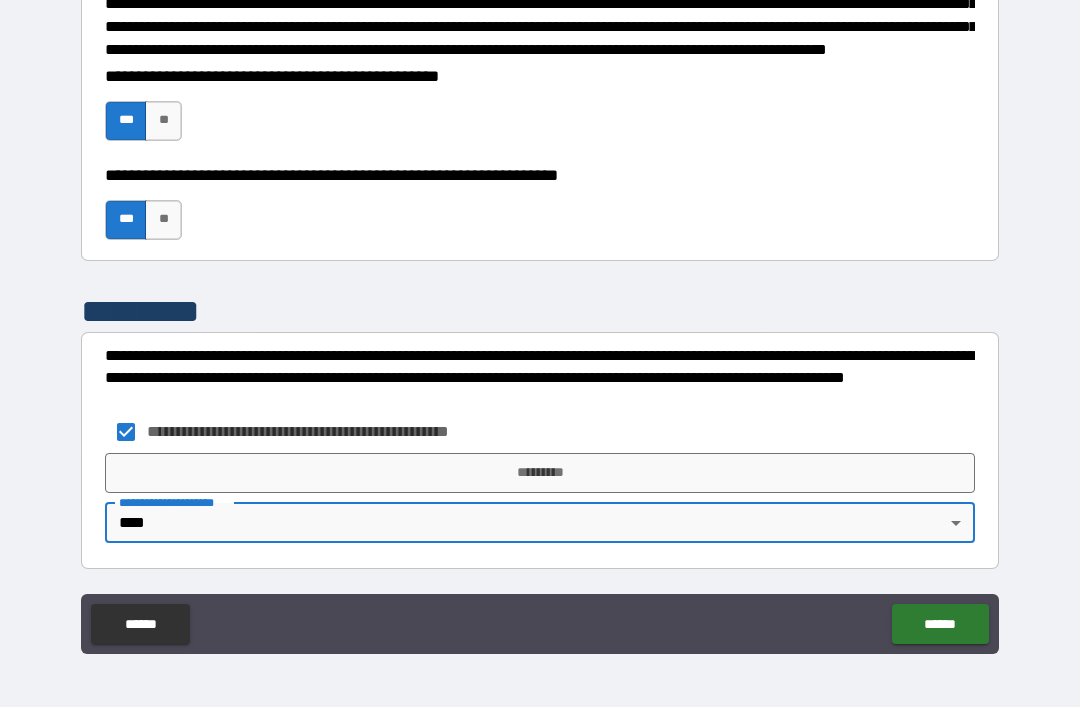 click on "*********" at bounding box center [540, 473] 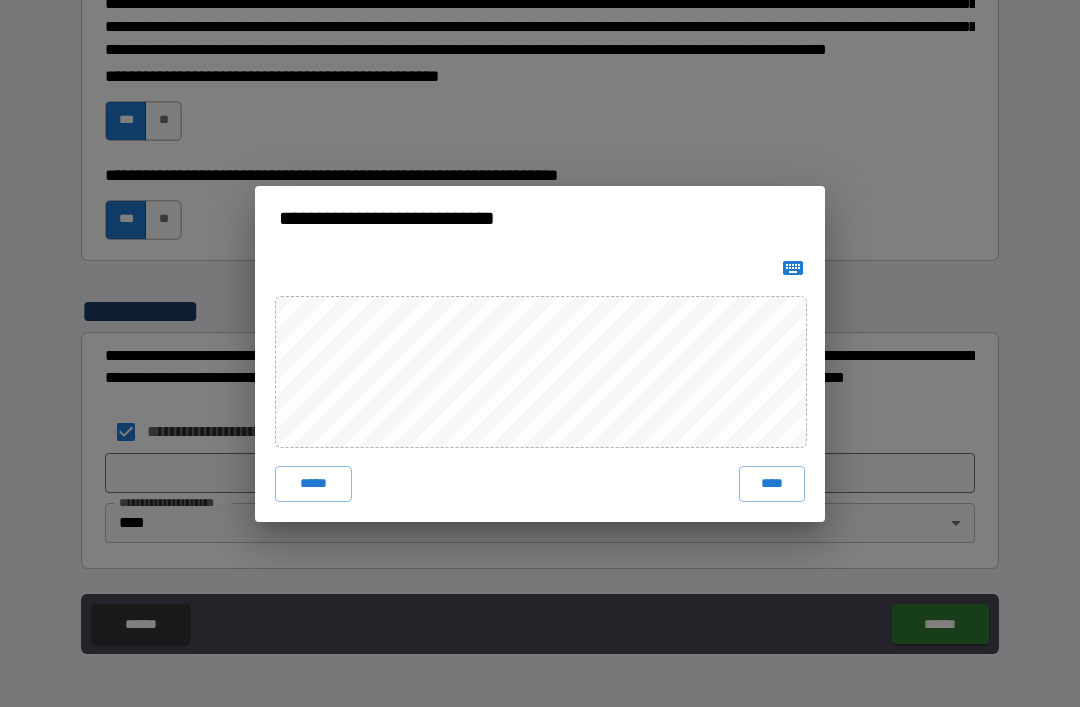 click on "****" at bounding box center [772, 484] 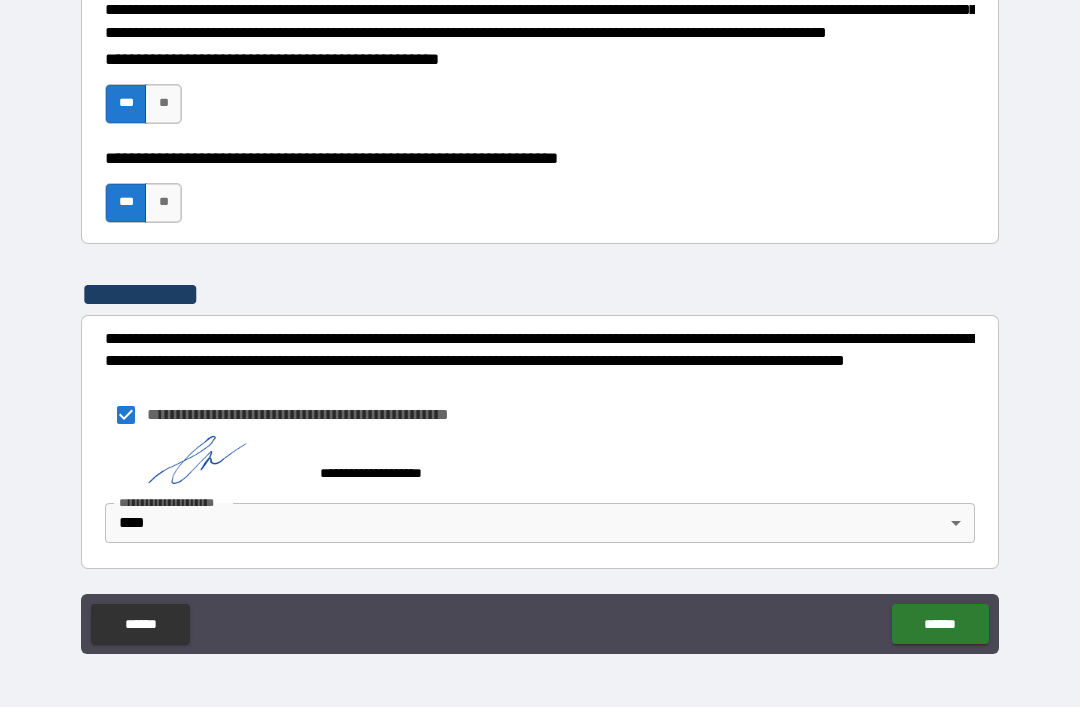 click on "******" at bounding box center [940, 624] 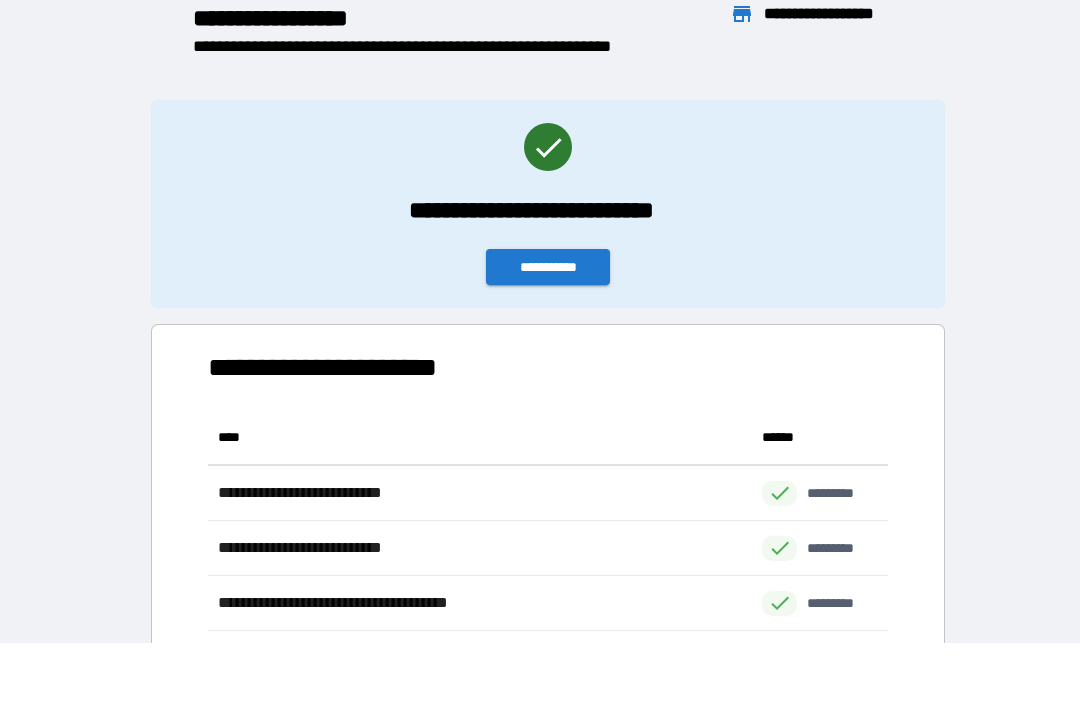 scroll, scrollTop: 386, scrollLeft: 680, axis: both 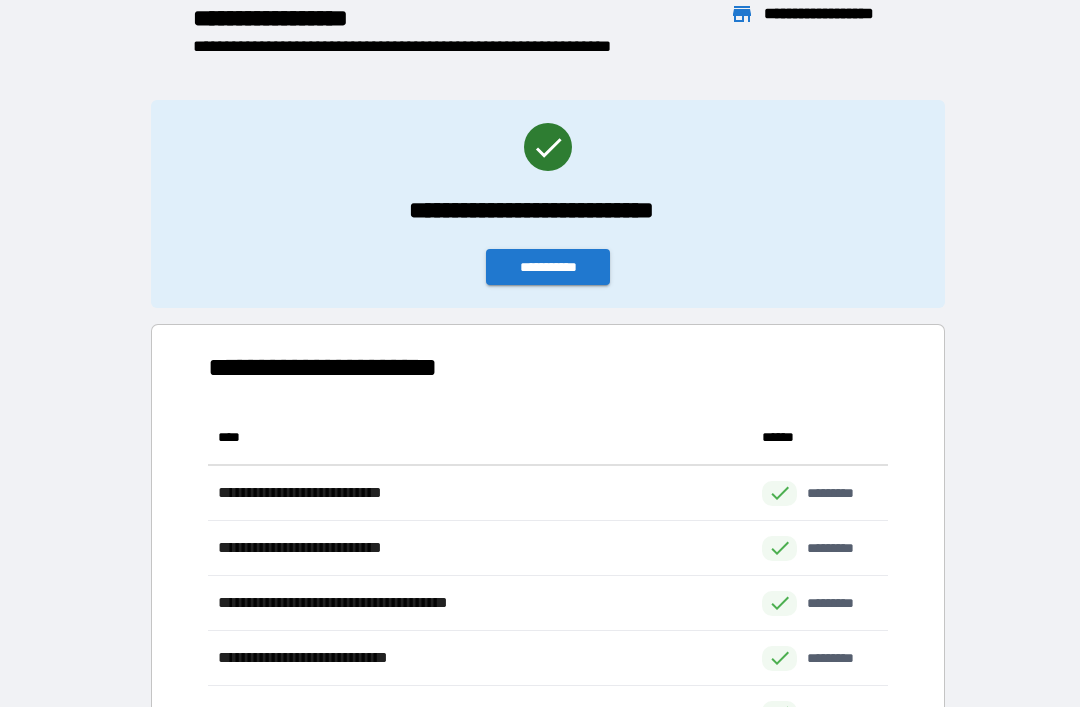 click on "**********" at bounding box center (548, 267) 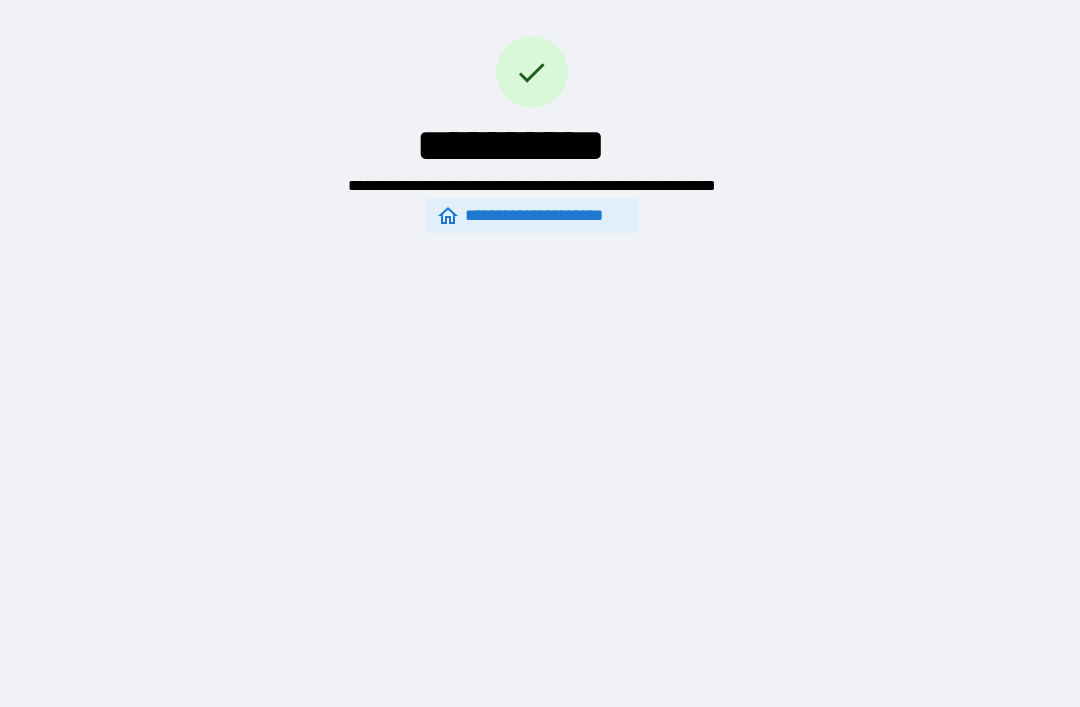 click on "**********" at bounding box center (532, 215) 